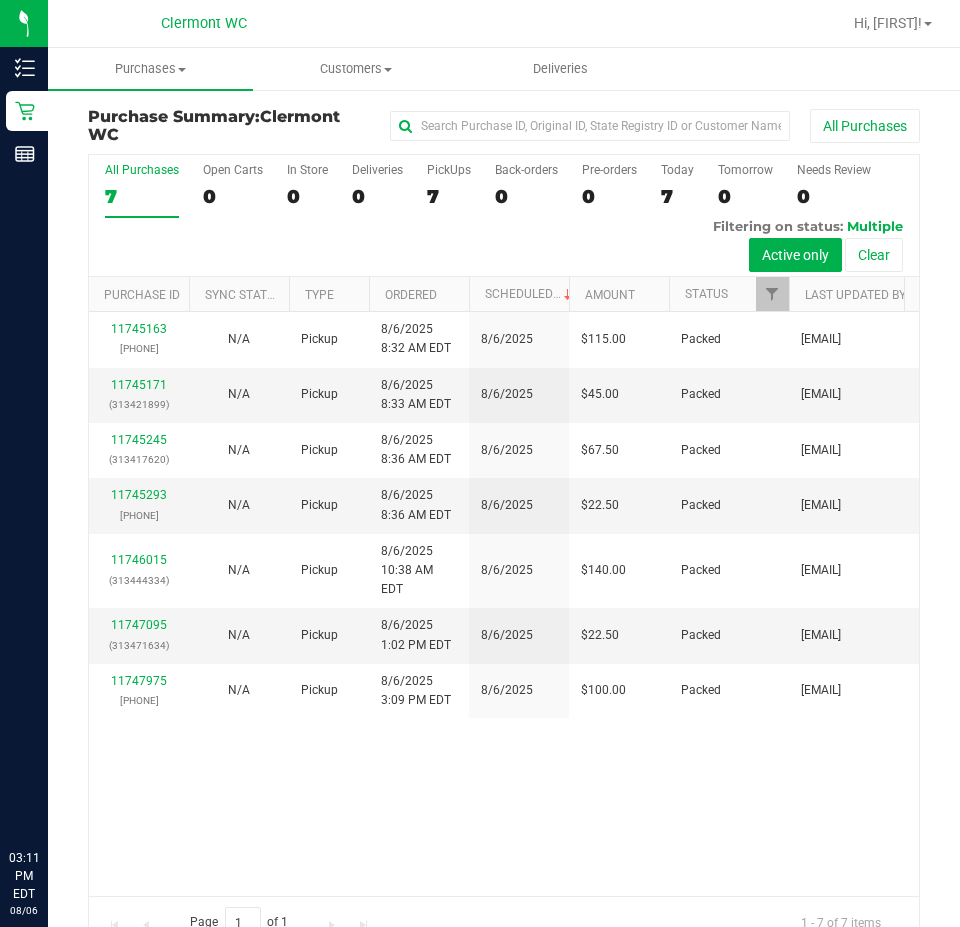 scroll, scrollTop: 0, scrollLeft: 0, axis: both 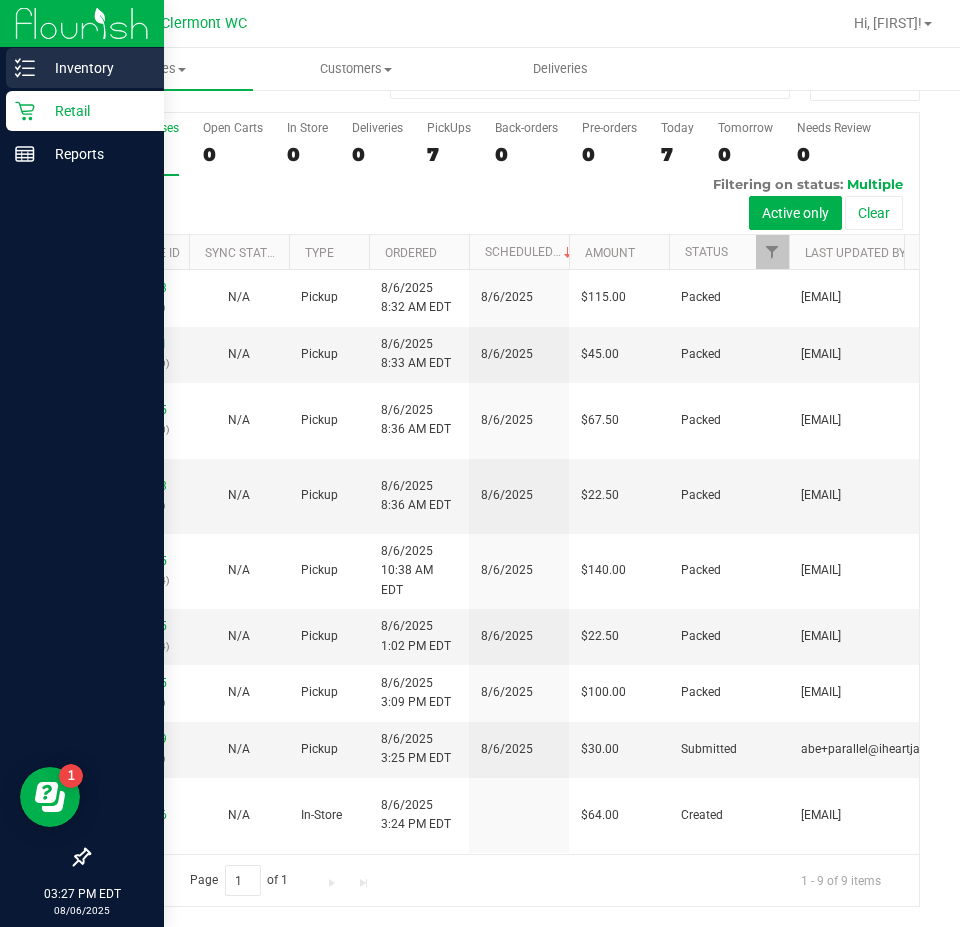click on "Inventory" at bounding box center [82, 69] 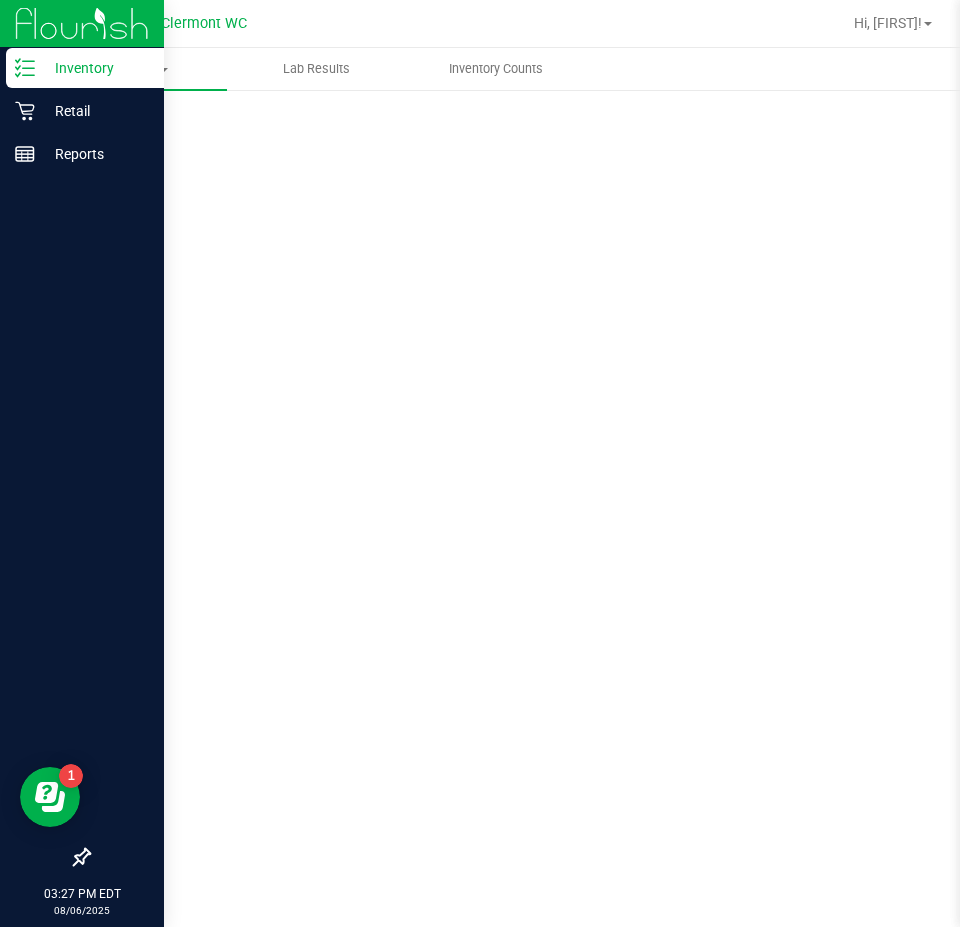 scroll, scrollTop: 0, scrollLeft: 0, axis: both 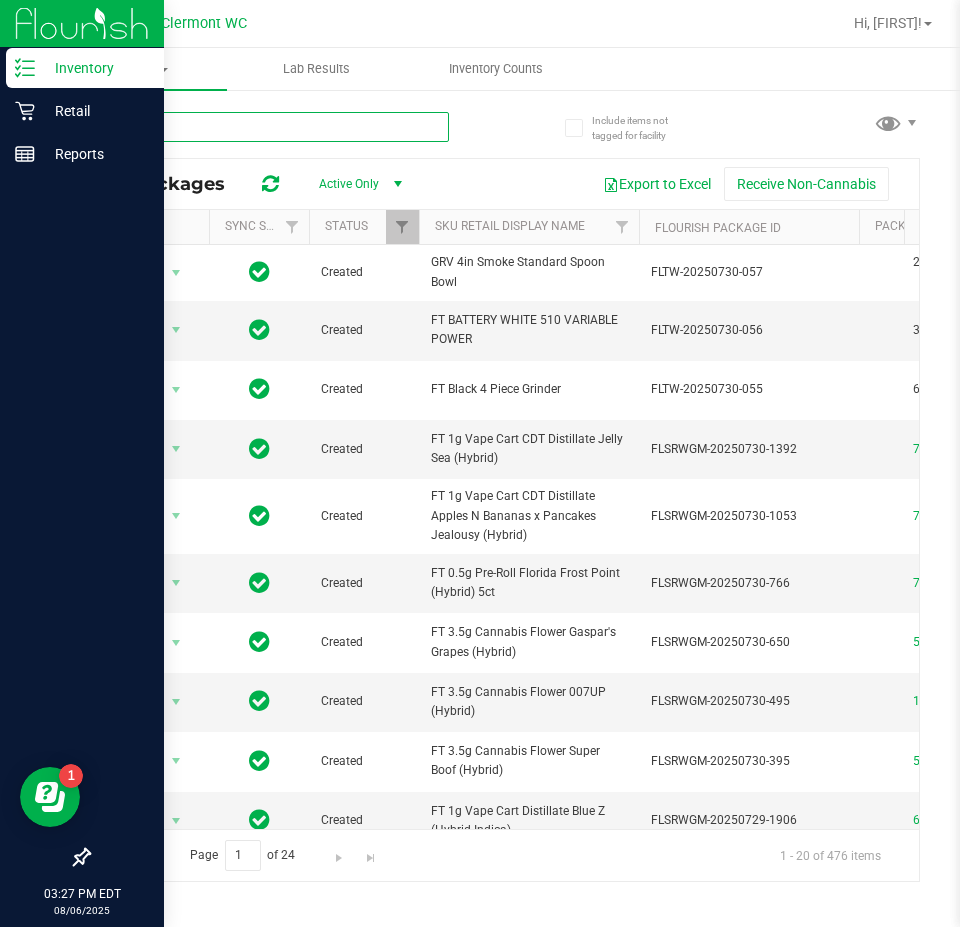 click at bounding box center [268, 127] 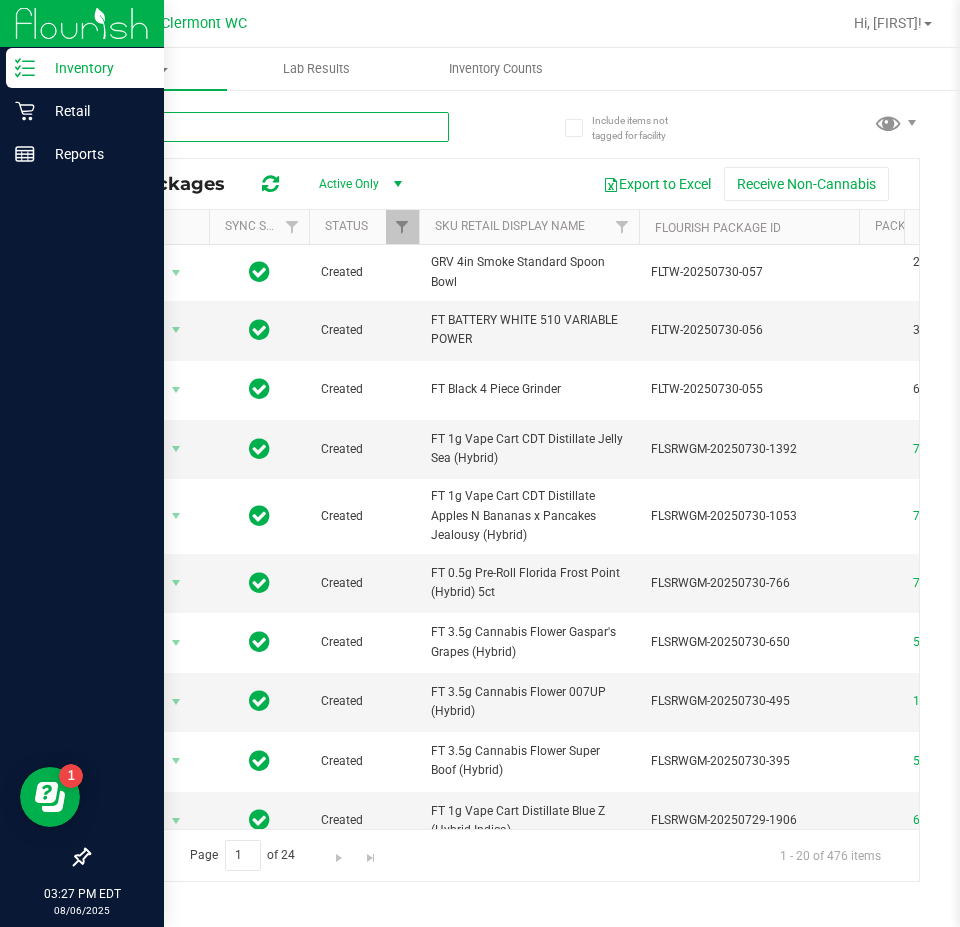 type on "pex" 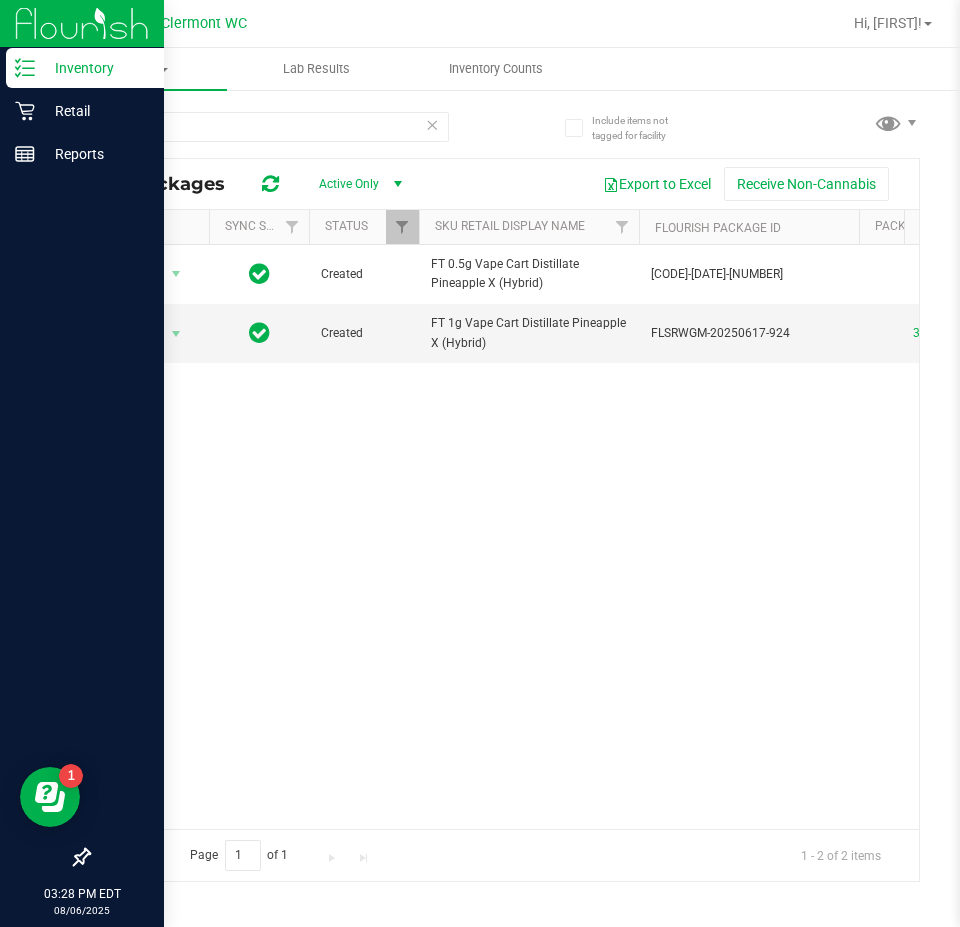 click at bounding box center [432, 124] 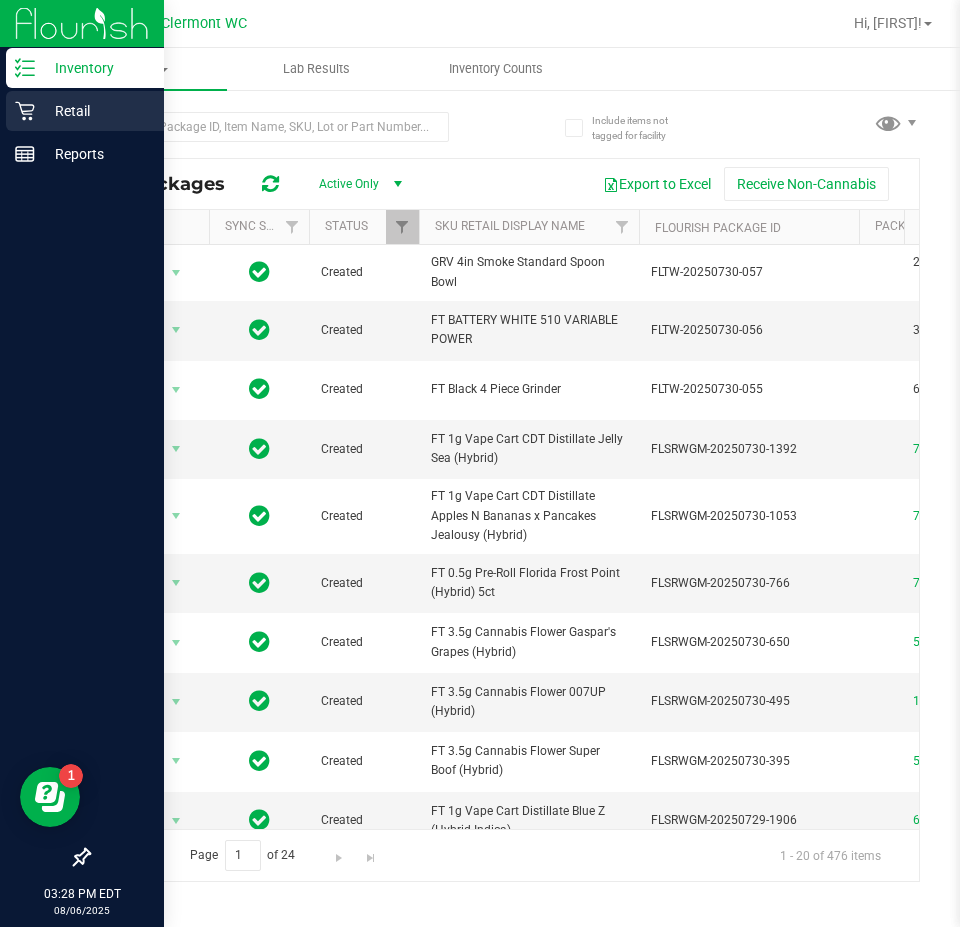 click on "Retail" at bounding box center [85, 111] 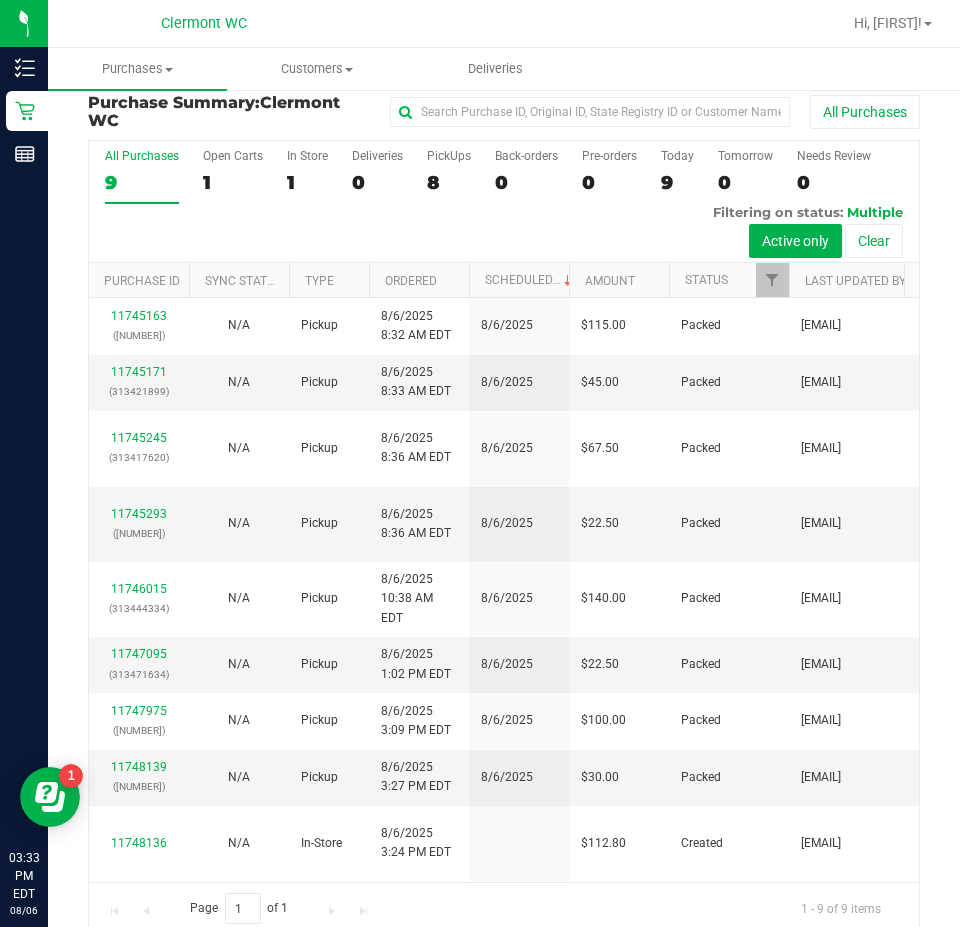 scroll, scrollTop: 0, scrollLeft: 0, axis: both 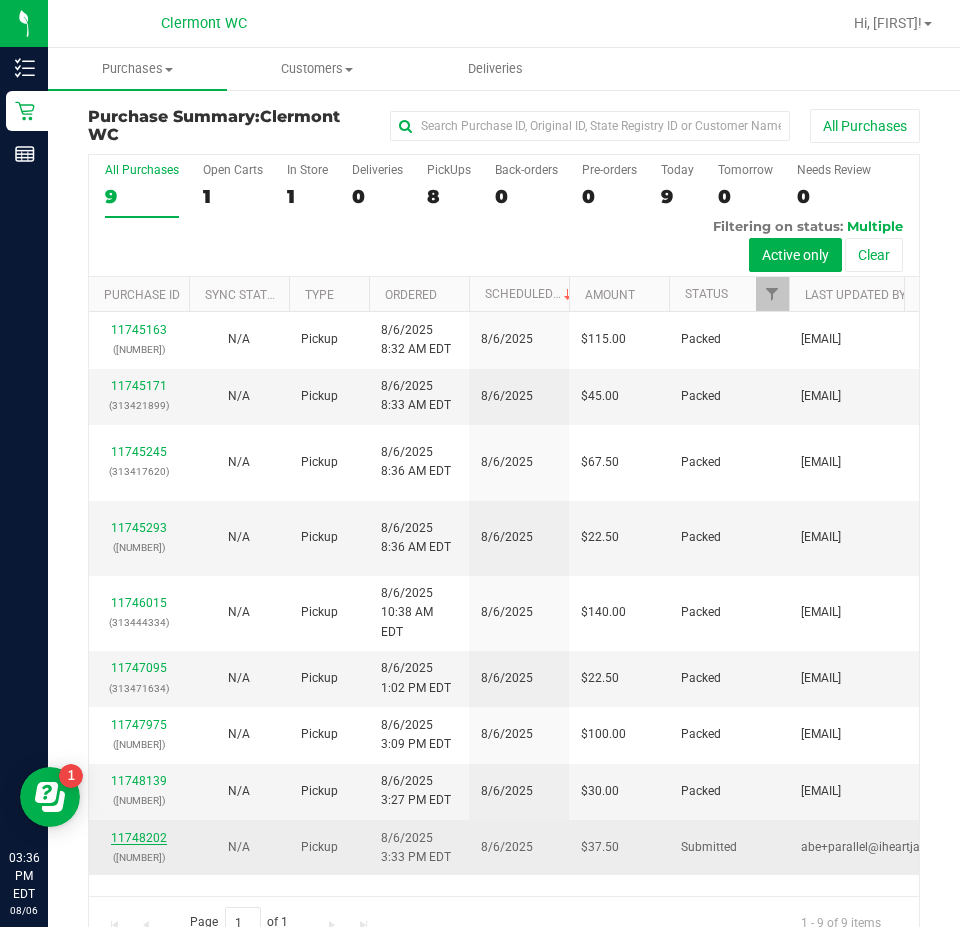 click on "11748202" at bounding box center (139, 838) 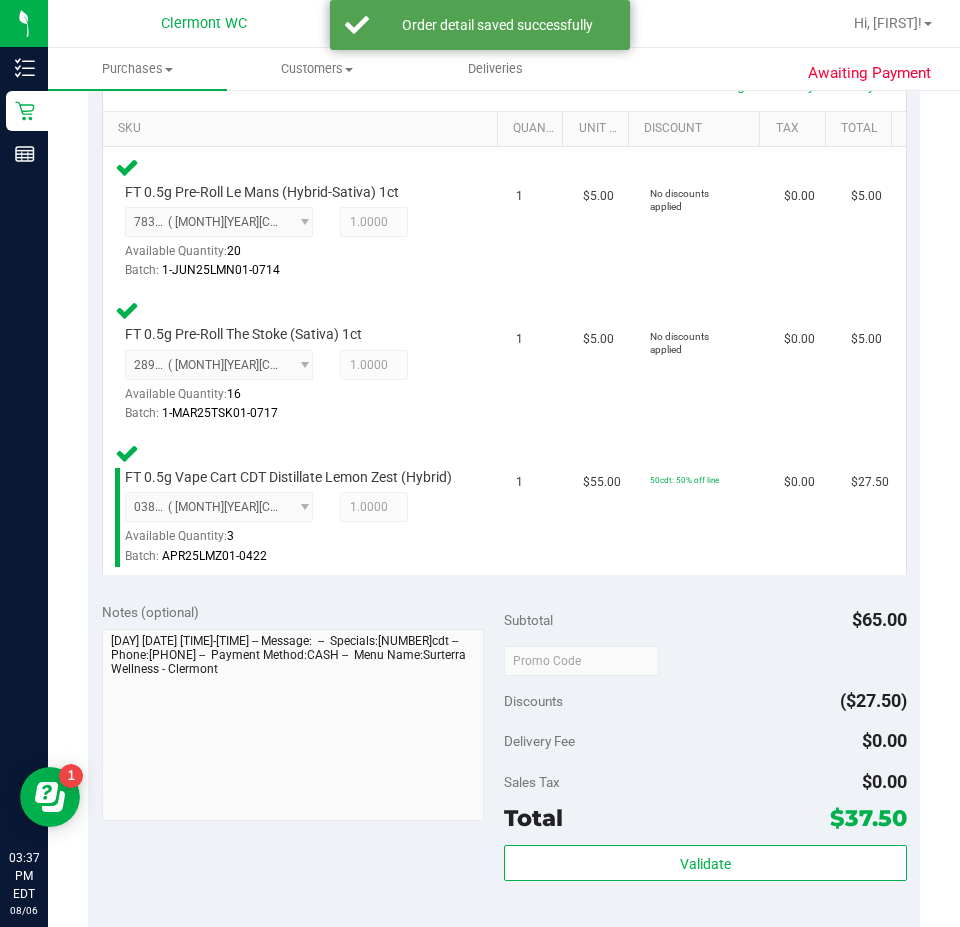 scroll, scrollTop: 777, scrollLeft: 0, axis: vertical 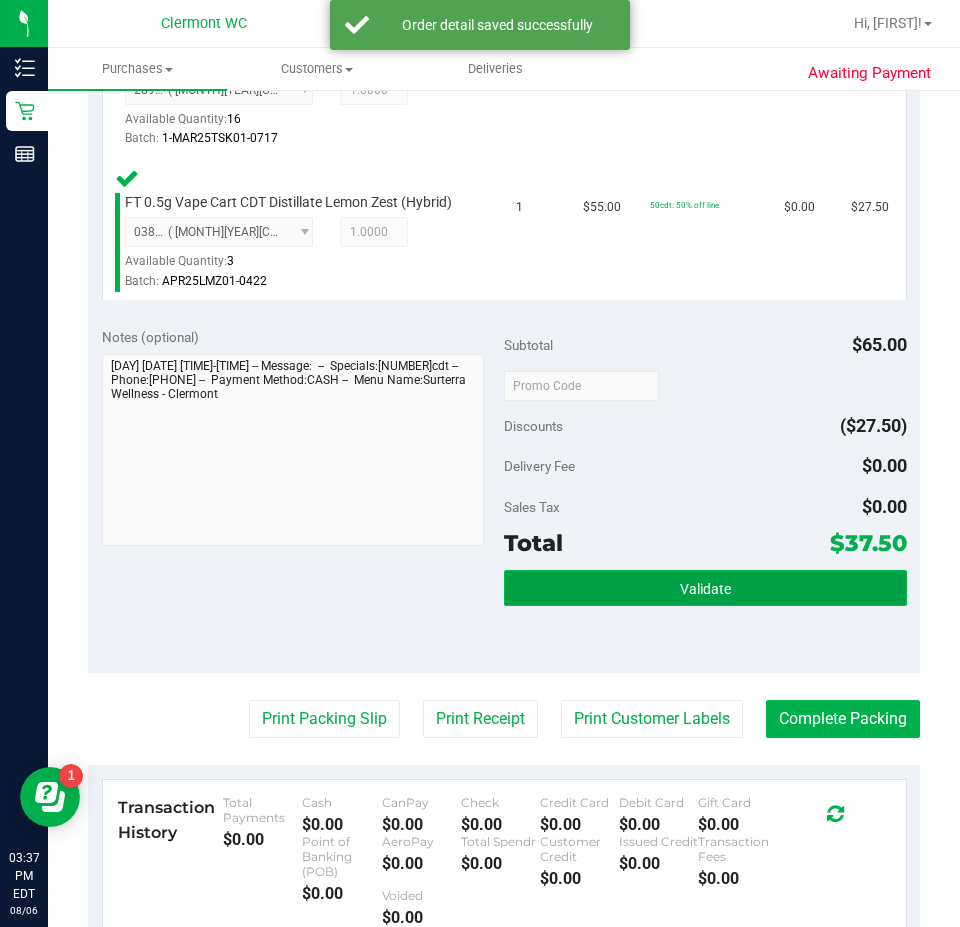 click on "Validate" at bounding box center (705, 588) 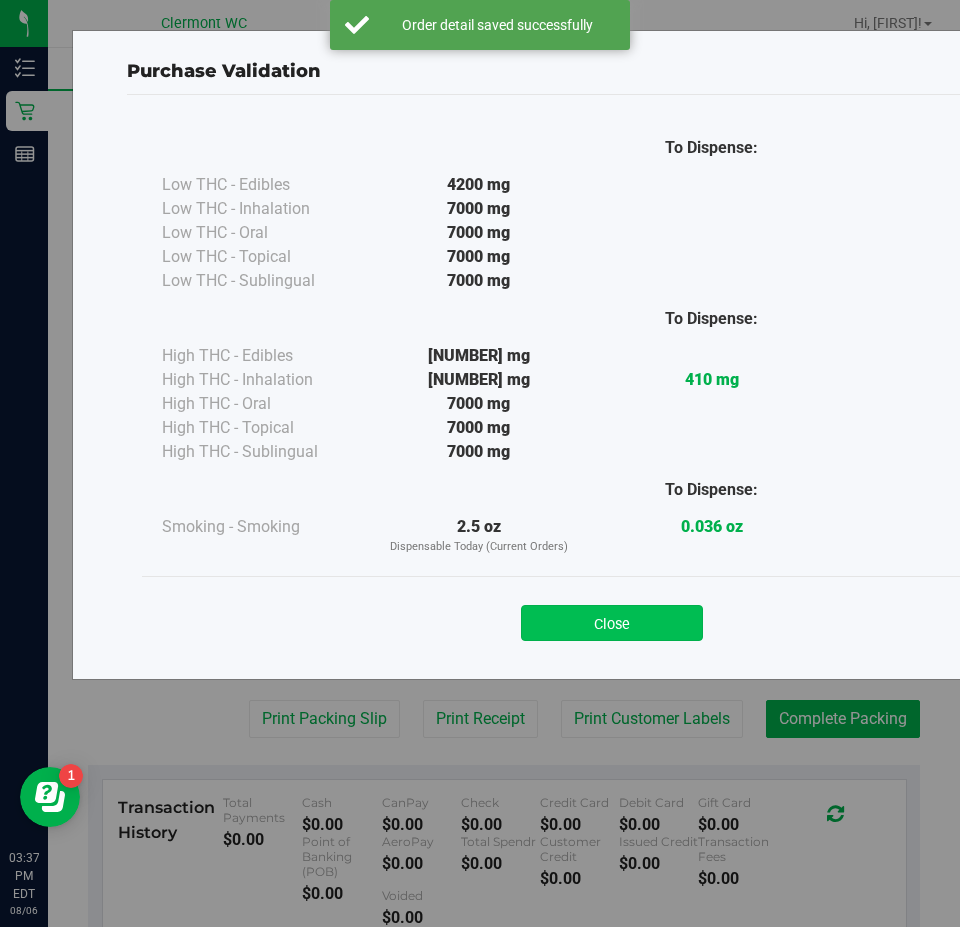 click on "Close" at bounding box center (612, 623) 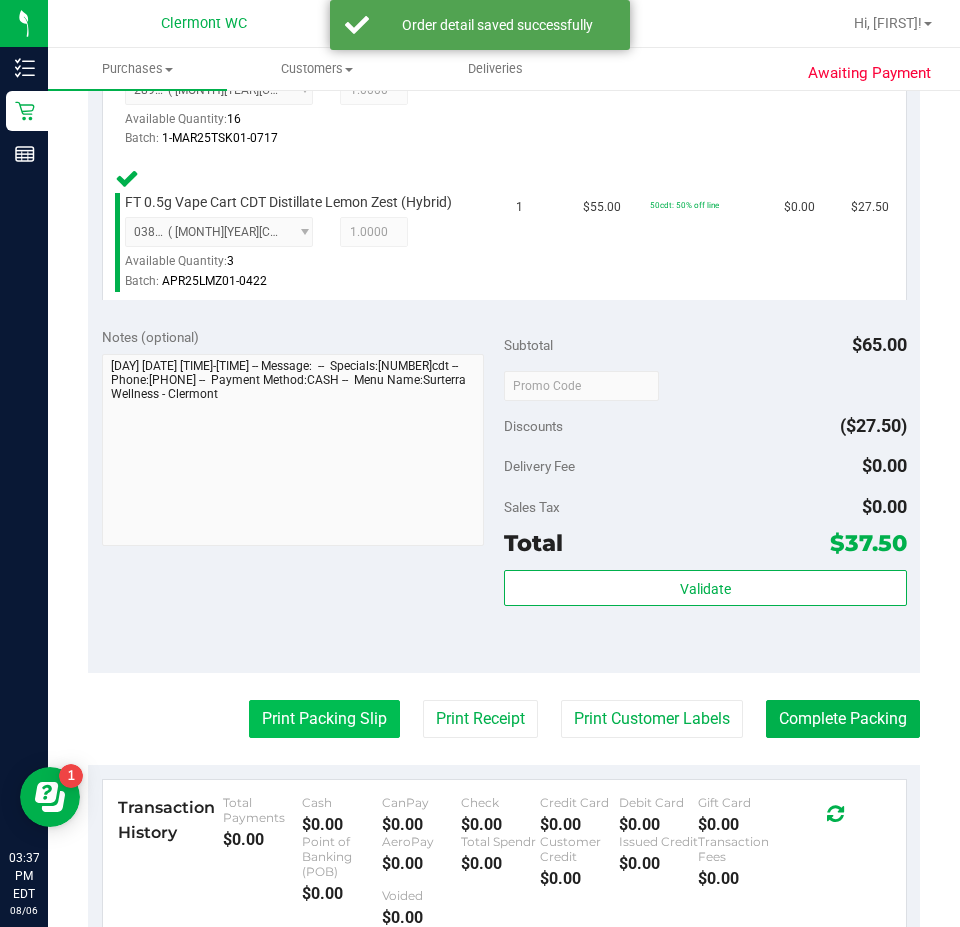 click on "Print Packing Slip" at bounding box center [324, 719] 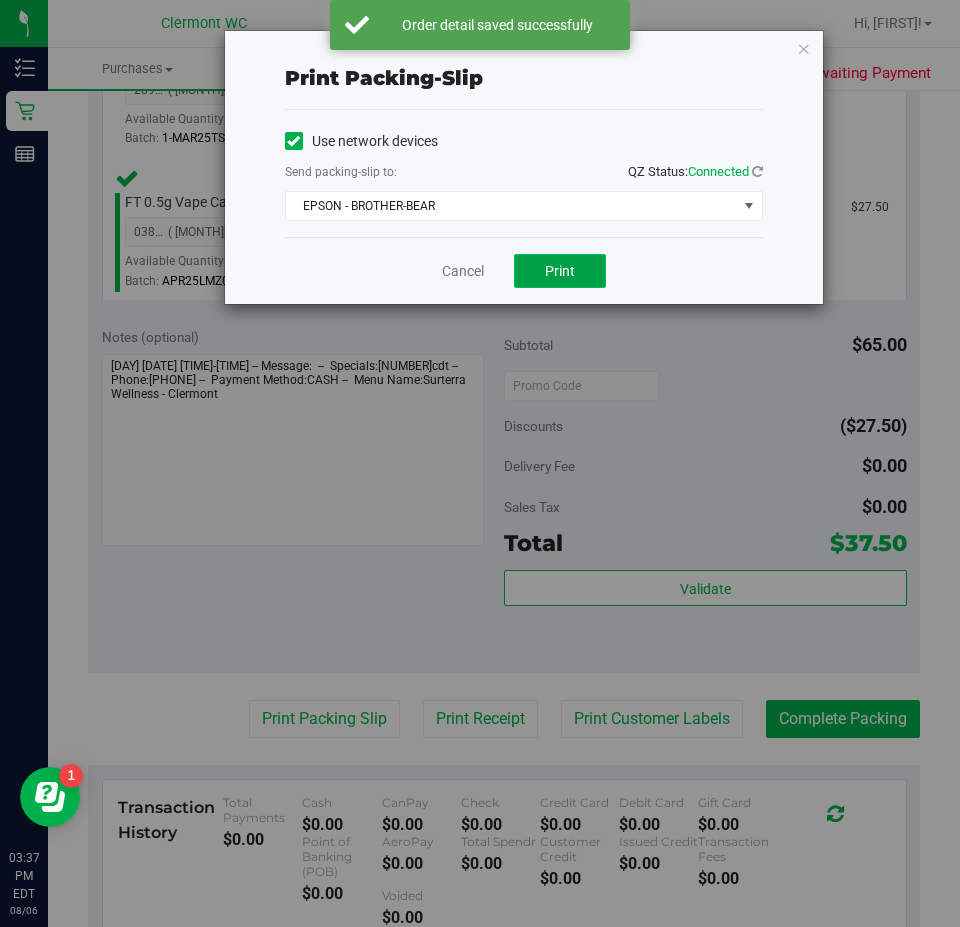 click on "Print" at bounding box center [560, 271] 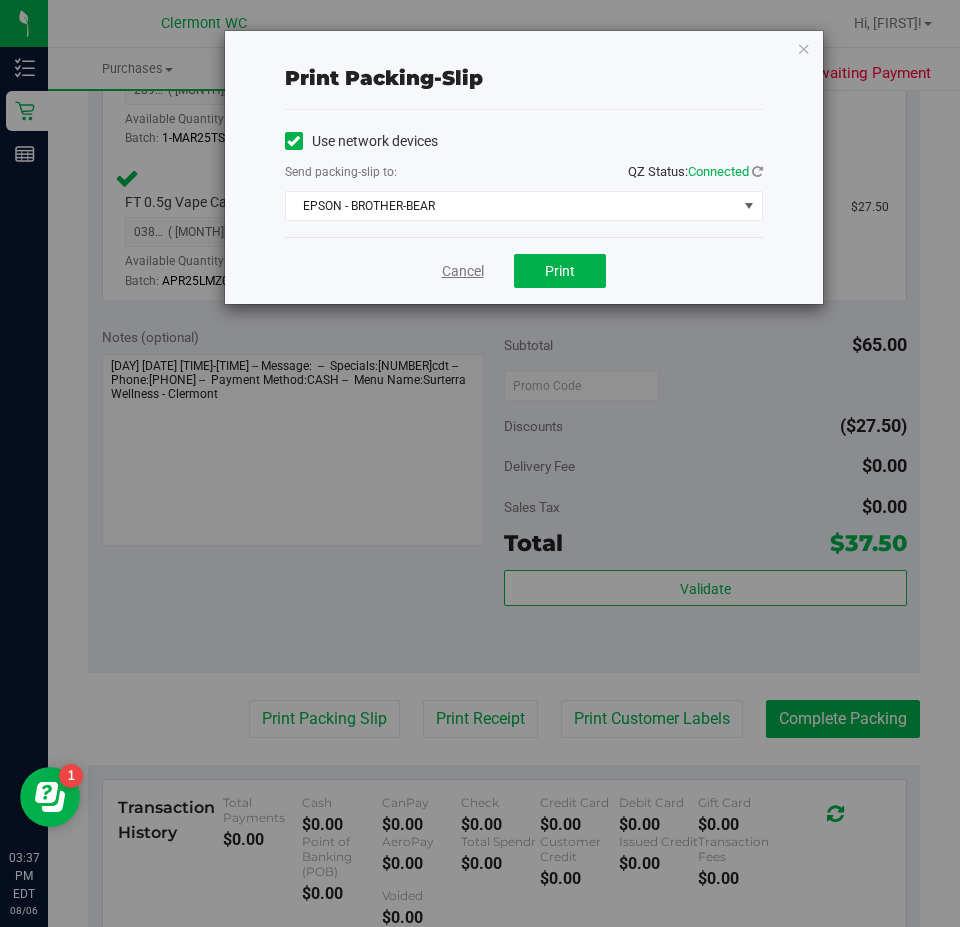 click on "Cancel" at bounding box center [463, 271] 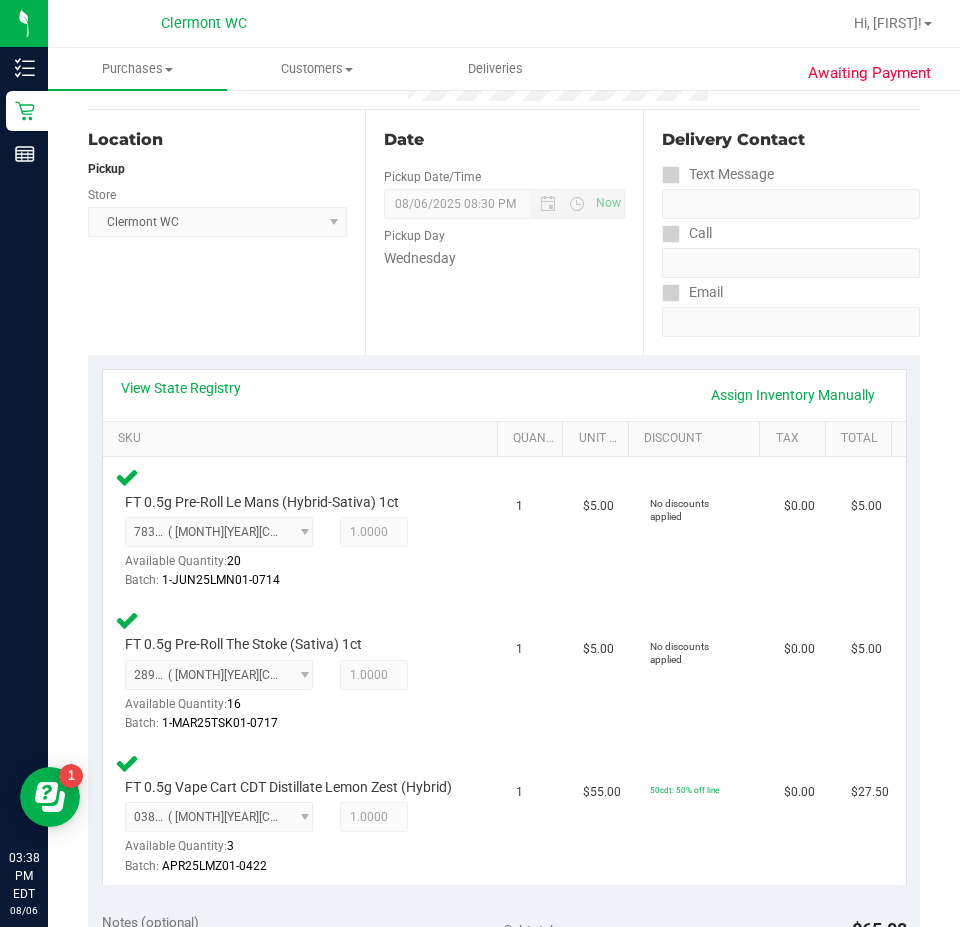 scroll, scrollTop: 0, scrollLeft: 0, axis: both 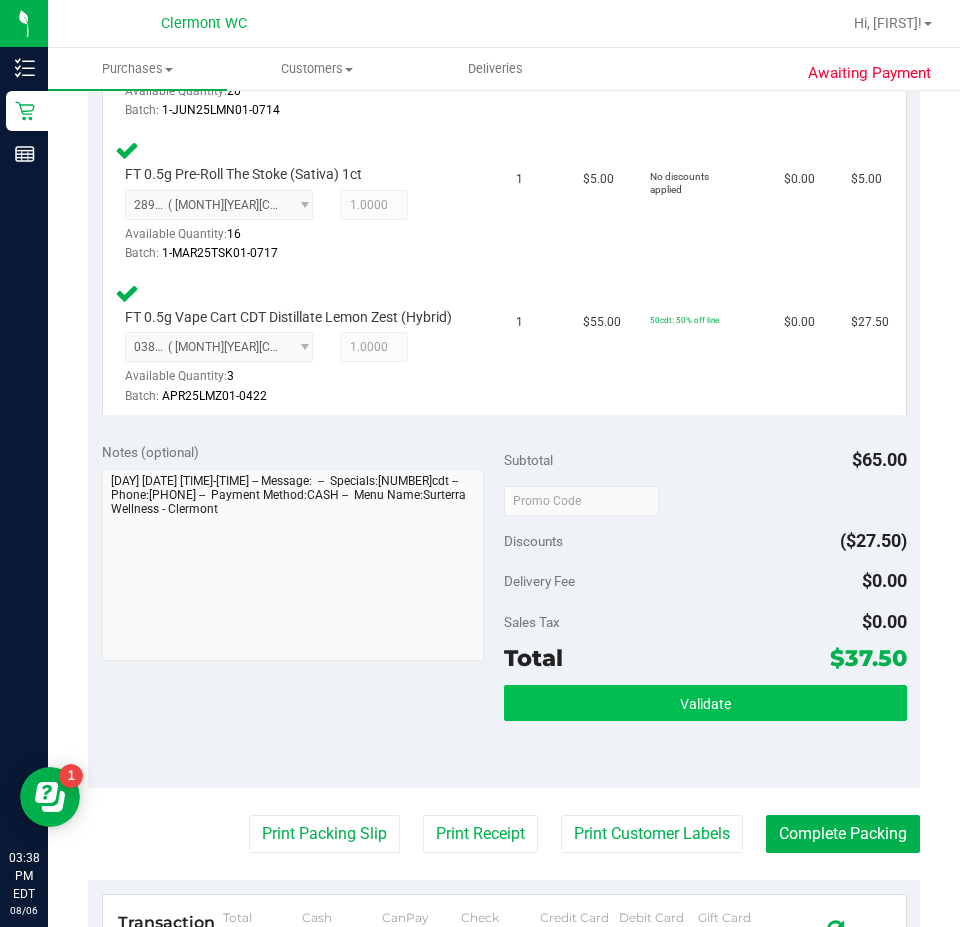 click on "Validate" at bounding box center (705, 703) 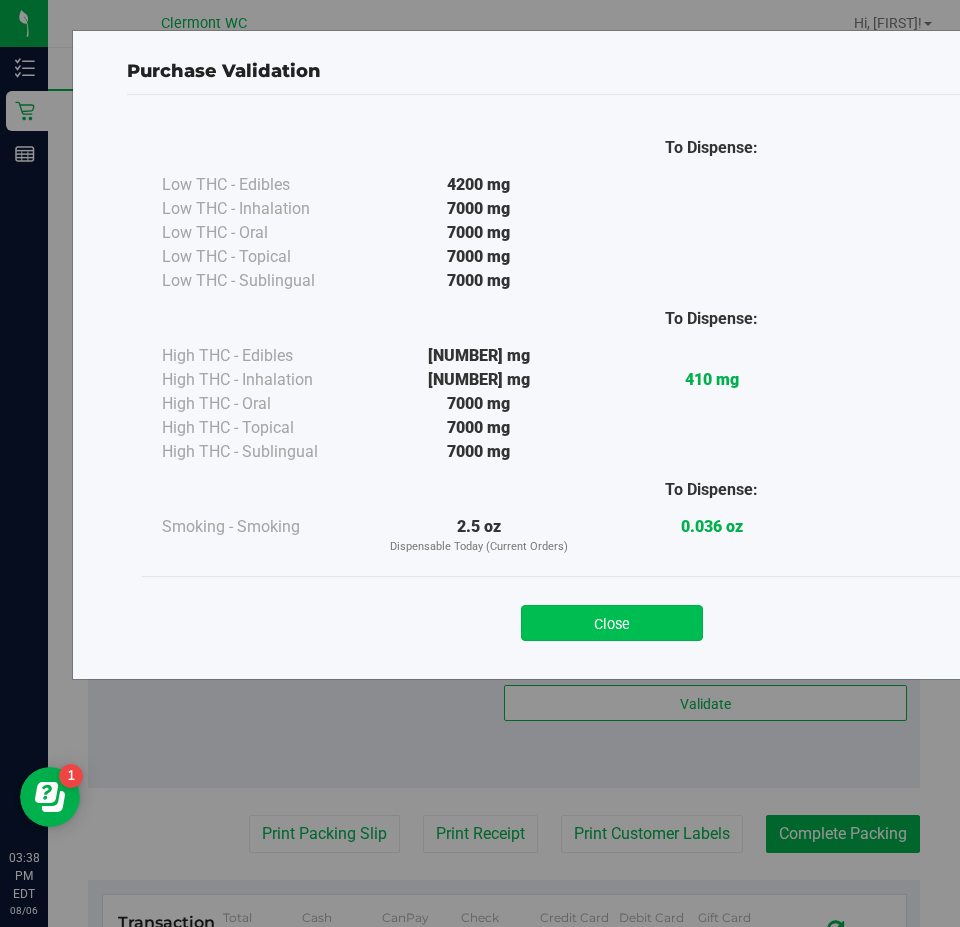 click on "Close" at bounding box center [612, 623] 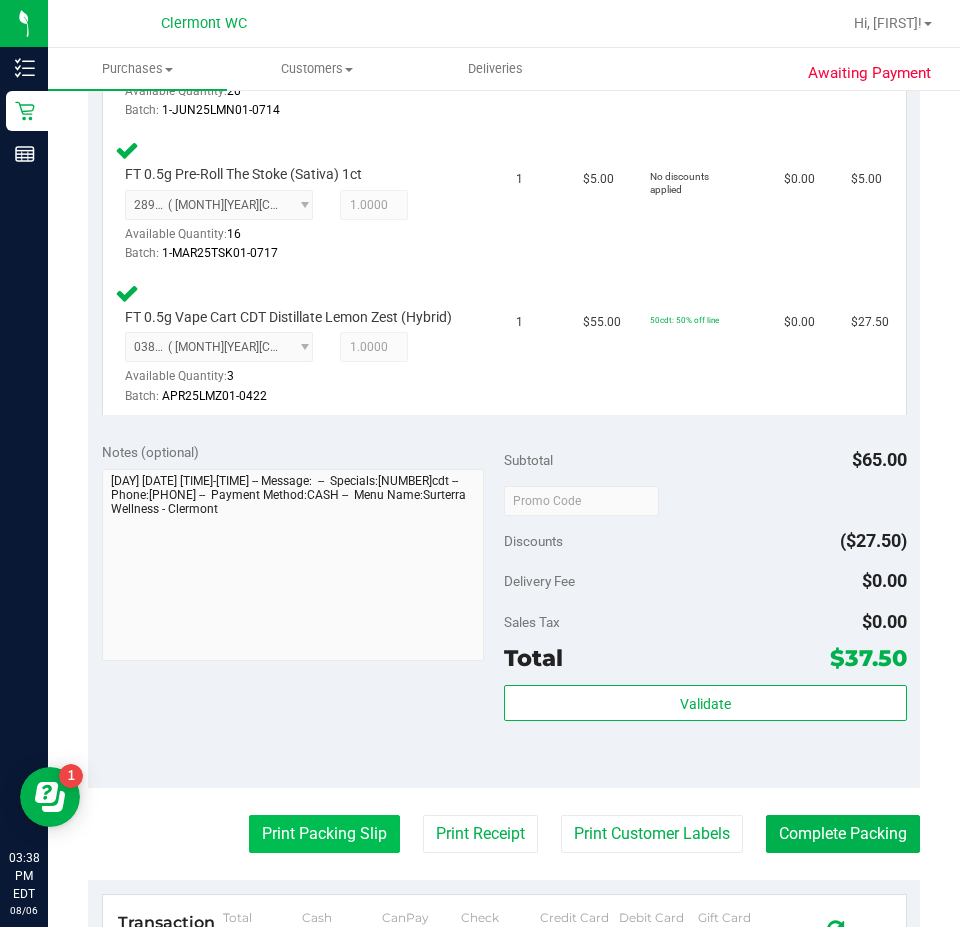 click on "Print Packing Slip" at bounding box center [324, 834] 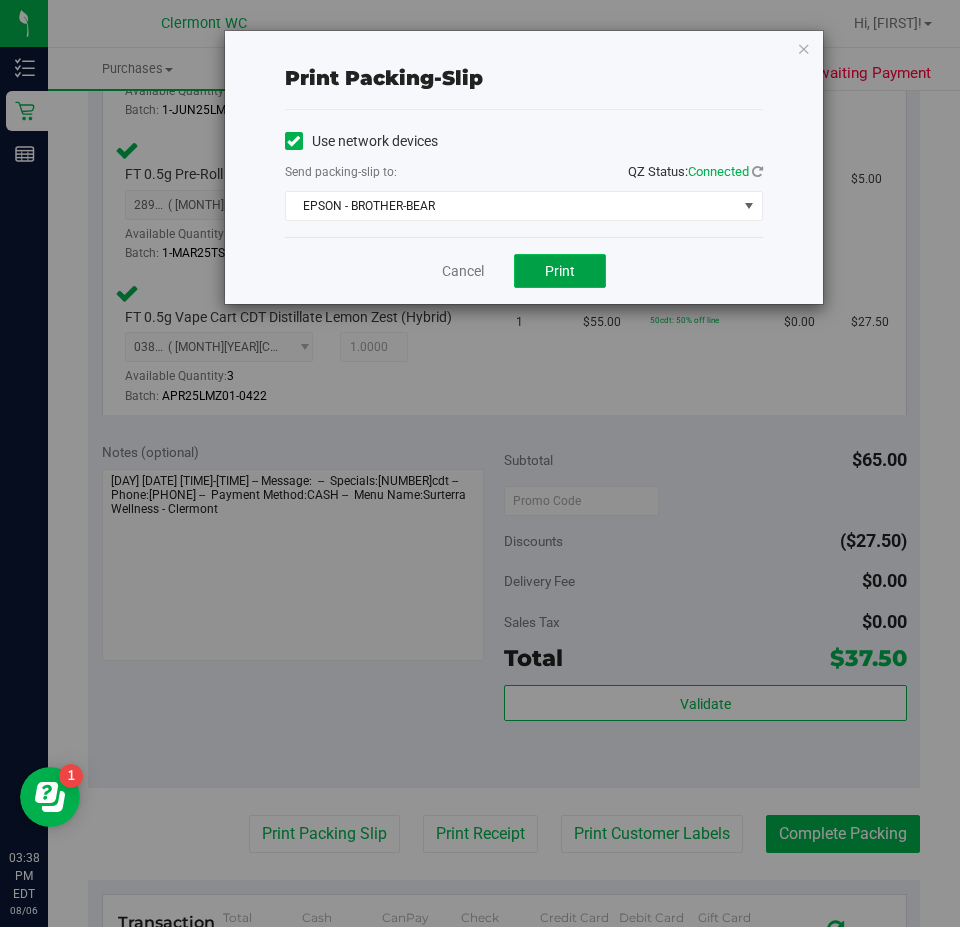 click on "Print" at bounding box center [560, 271] 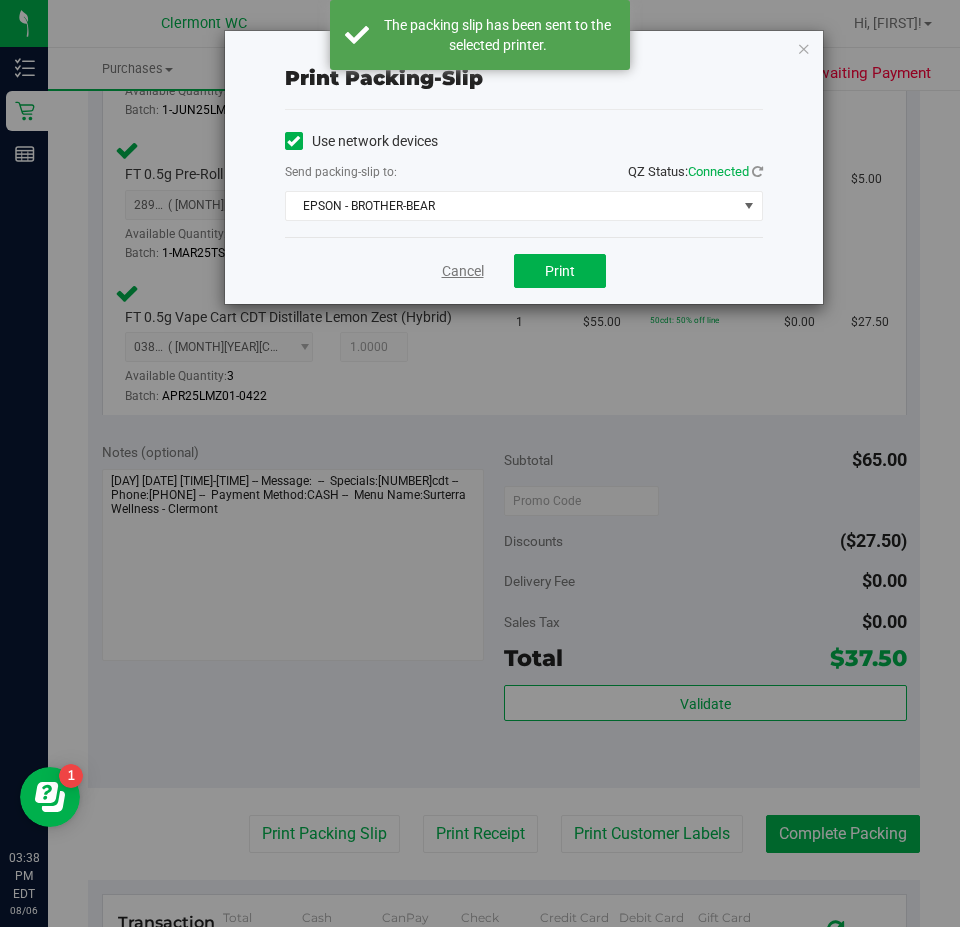 click on "Cancel" at bounding box center [463, 271] 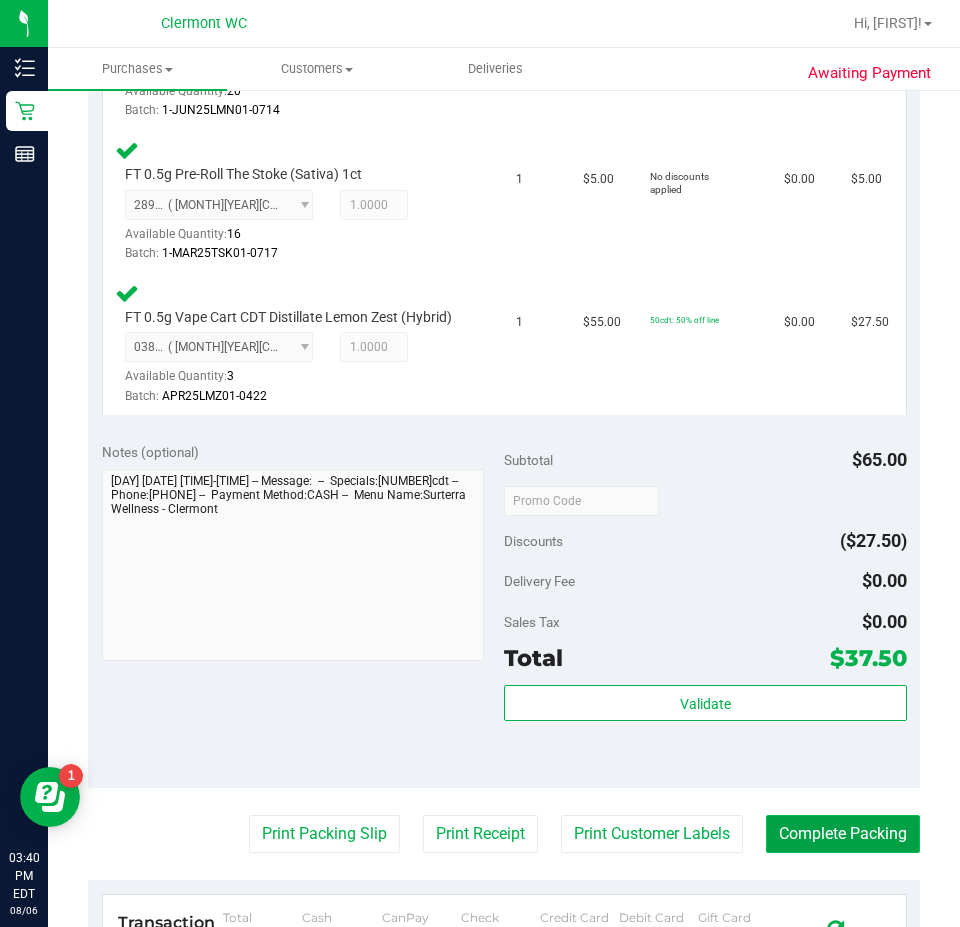 click on "Complete Packing" at bounding box center (843, 834) 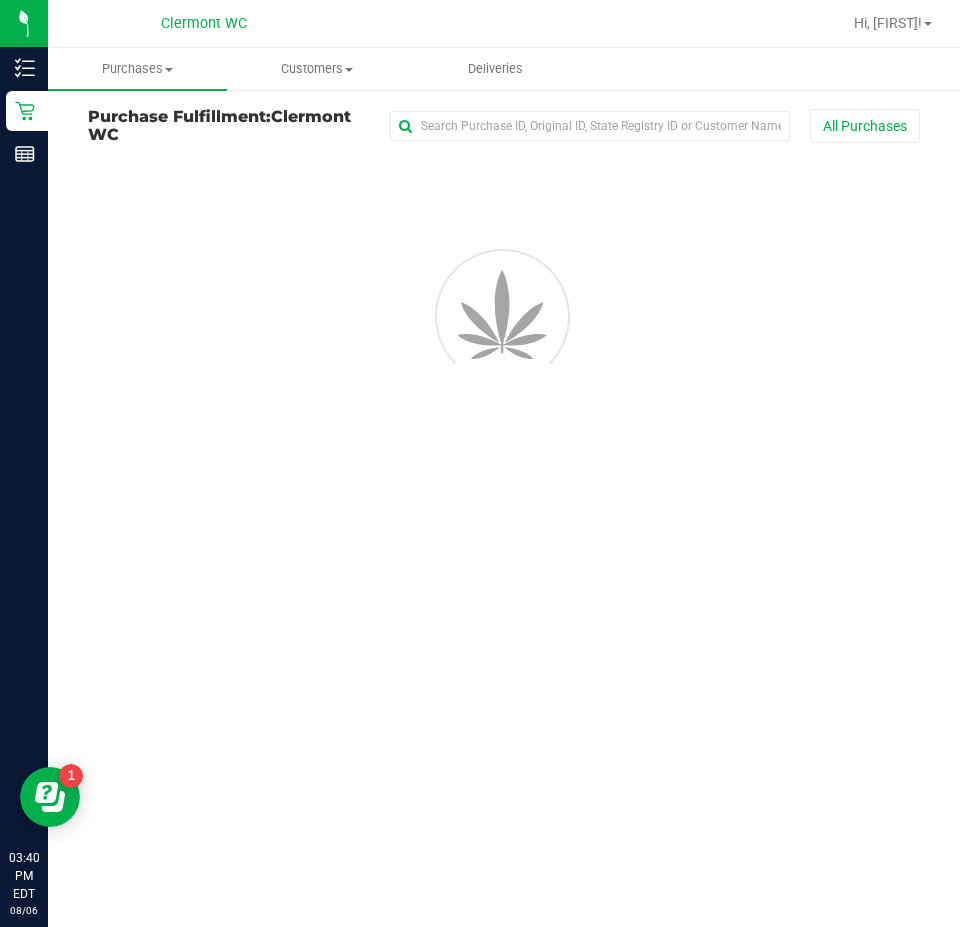 scroll, scrollTop: 0, scrollLeft: 0, axis: both 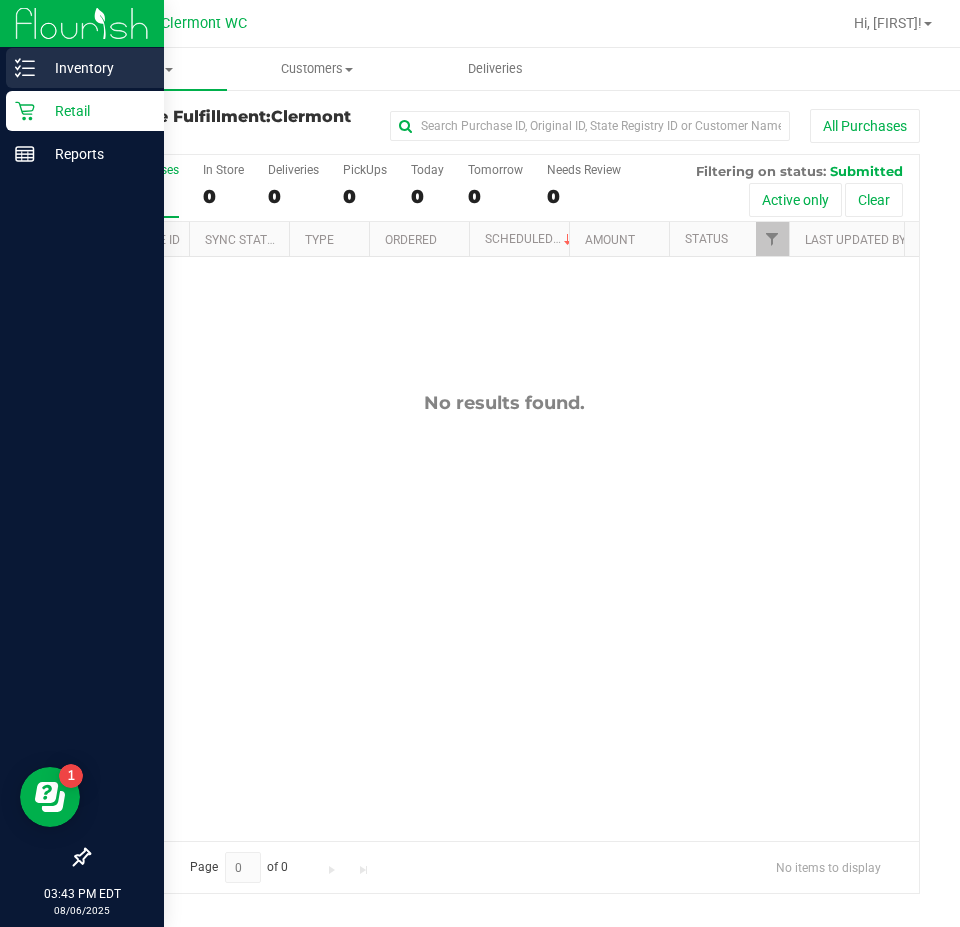 click 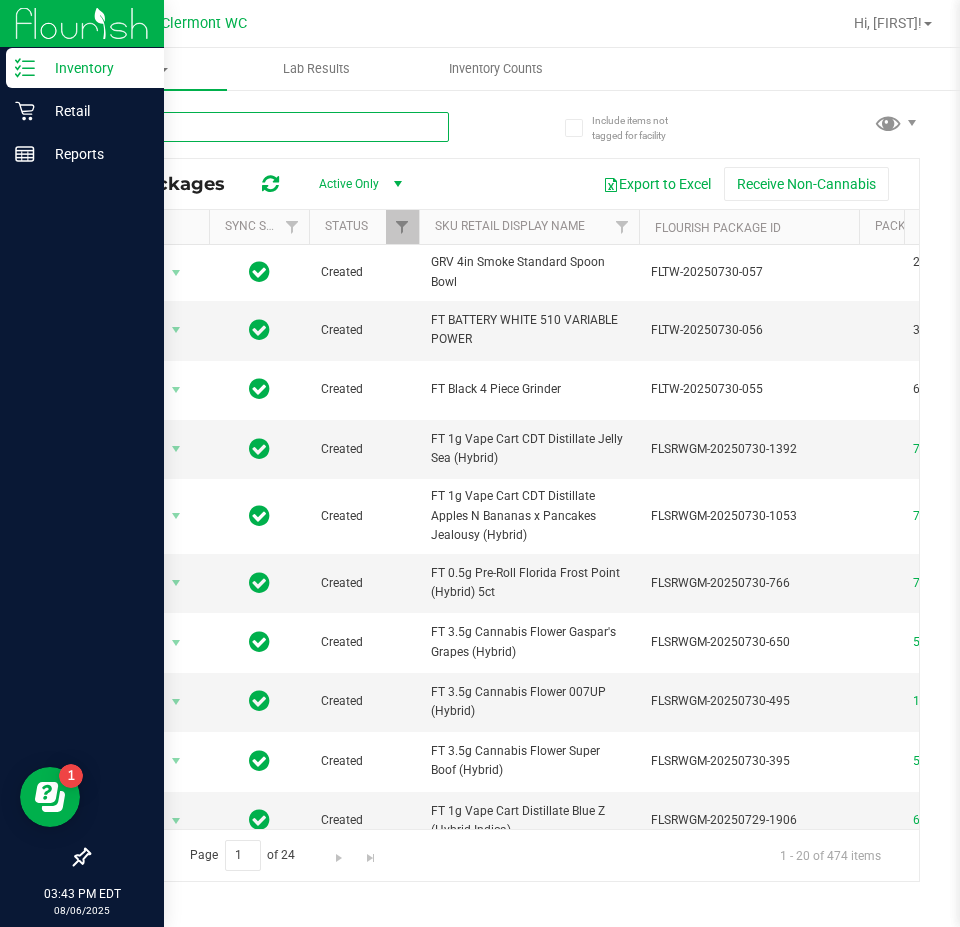 click at bounding box center [268, 127] 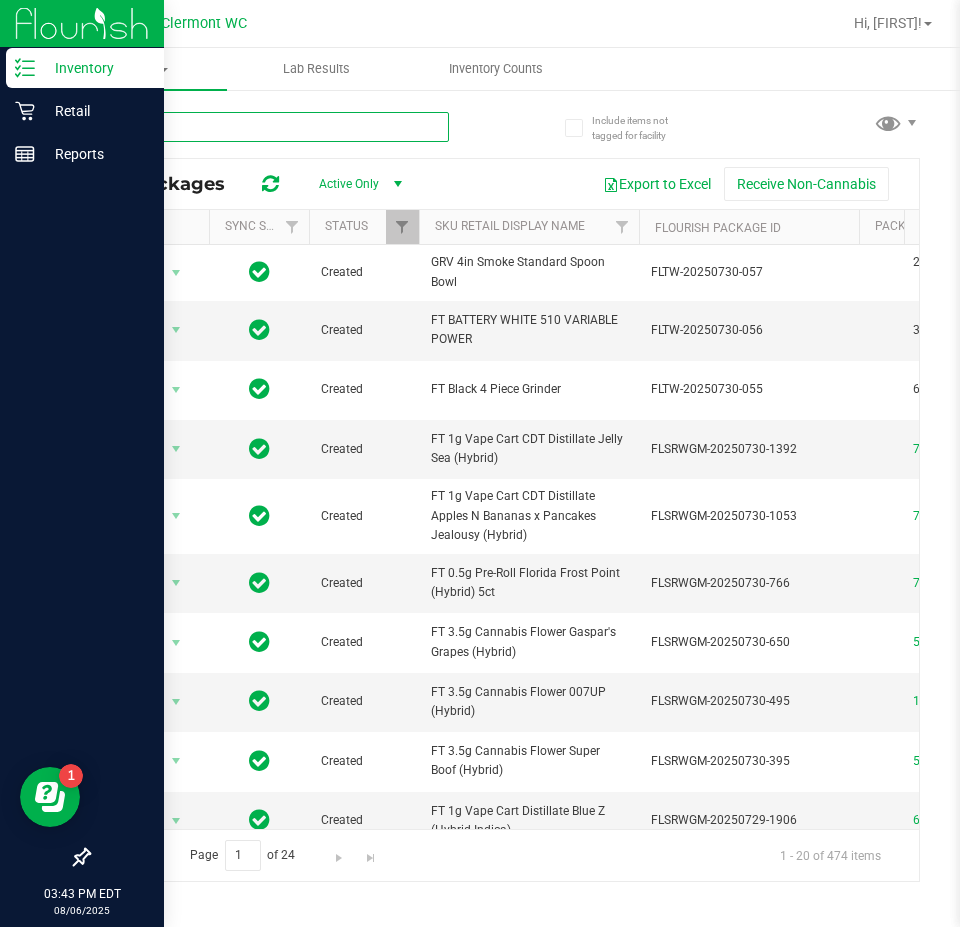 type on "srz" 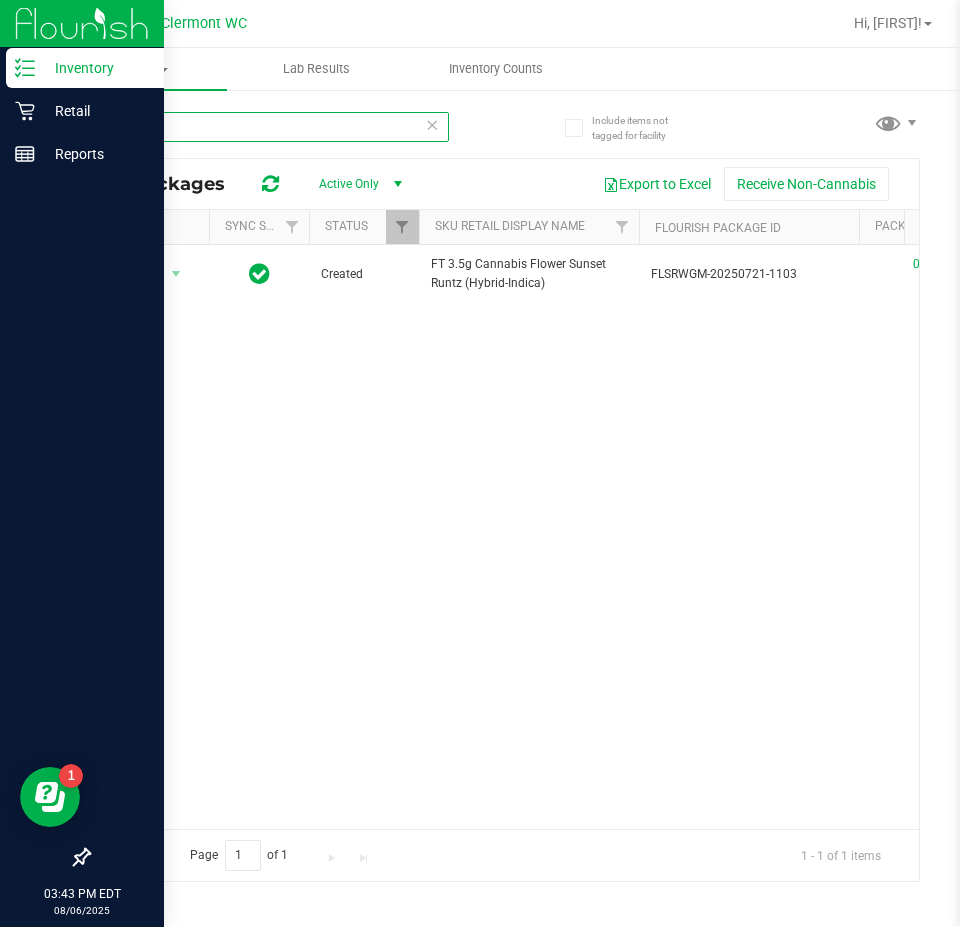 scroll, scrollTop: 0, scrollLeft: 309, axis: horizontal 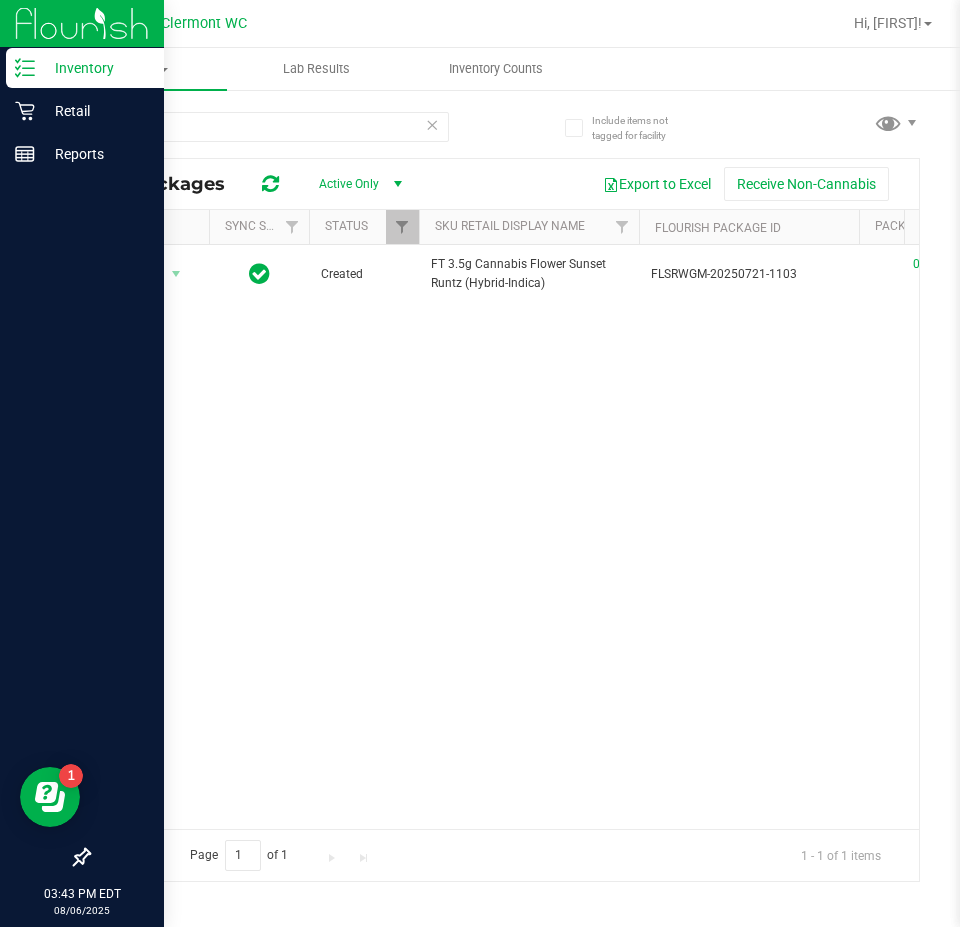 click at bounding box center [432, 124] 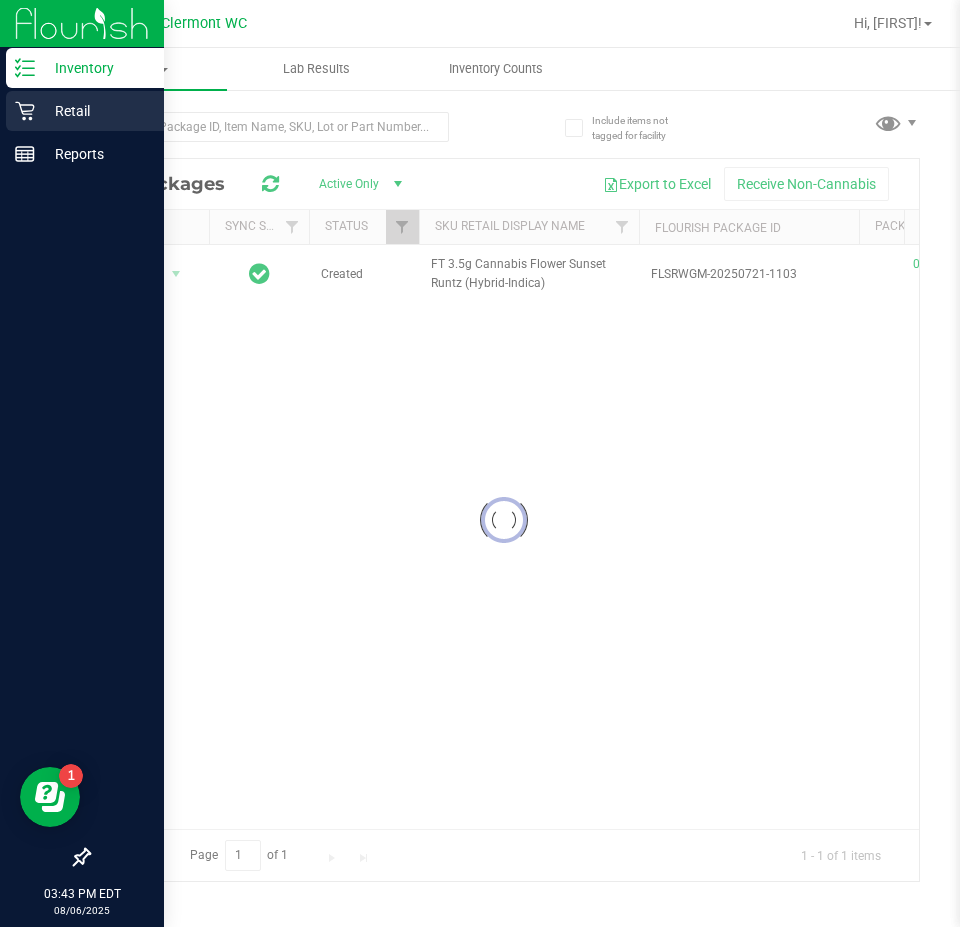 click 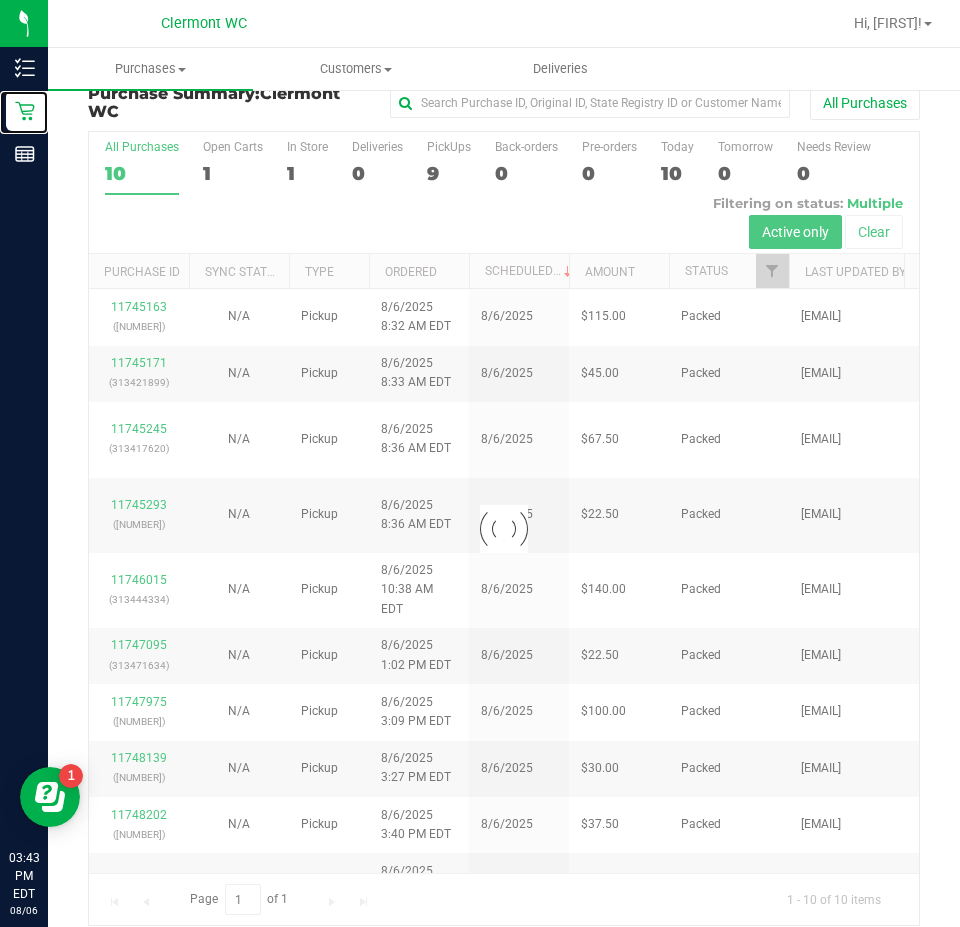 scroll, scrollTop: 42, scrollLeft: 0, axis: vertical 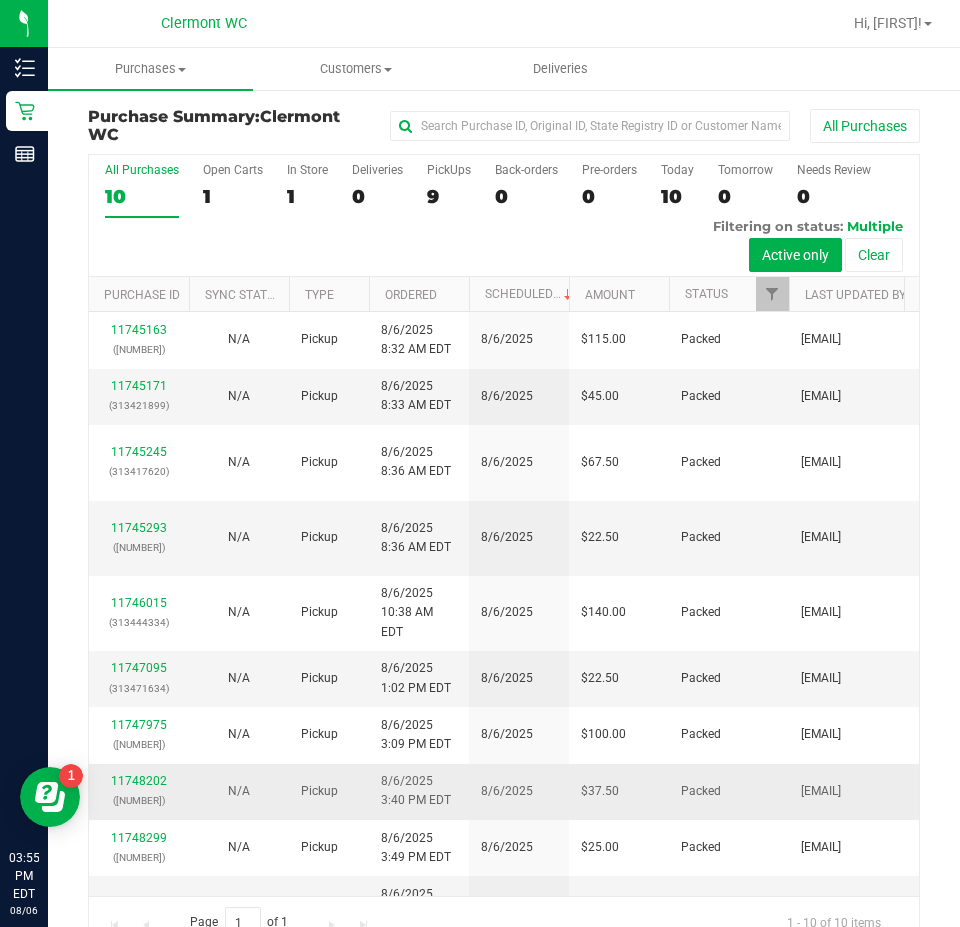 click on "Packed" at bounding box center (729, 792) 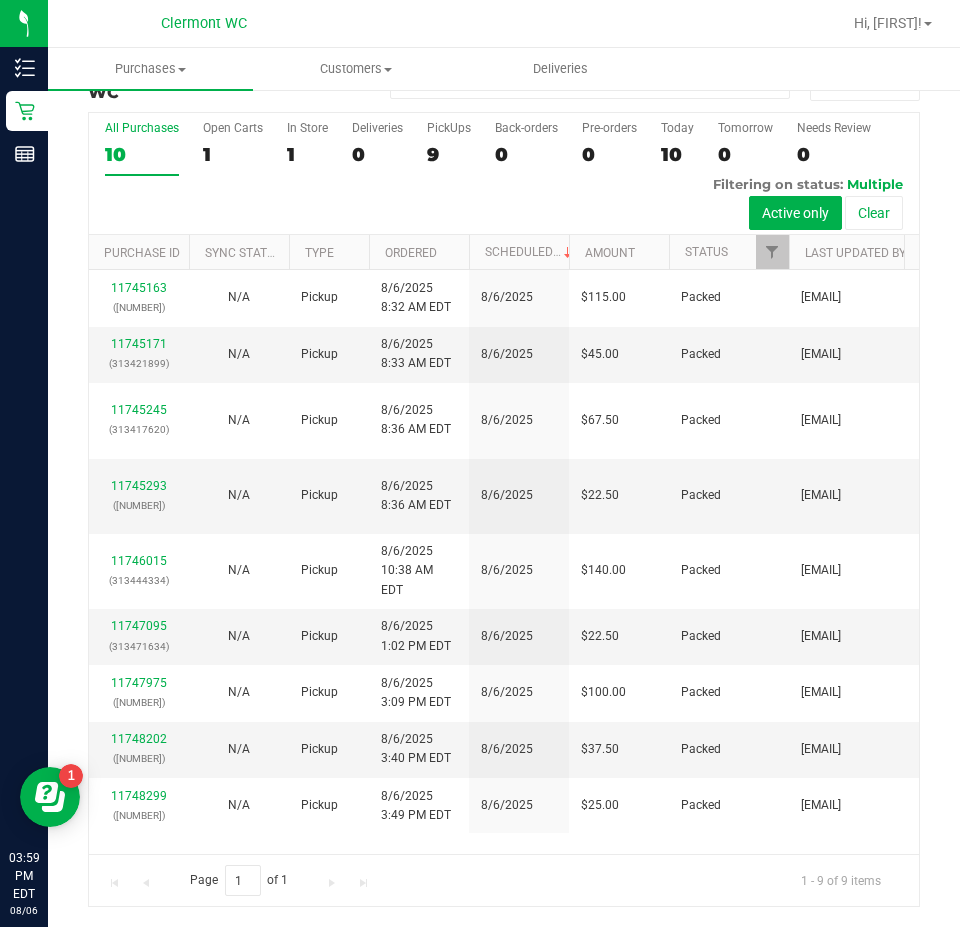 scroll, scrollTop: 0, scrollLeft: 0, axis: both 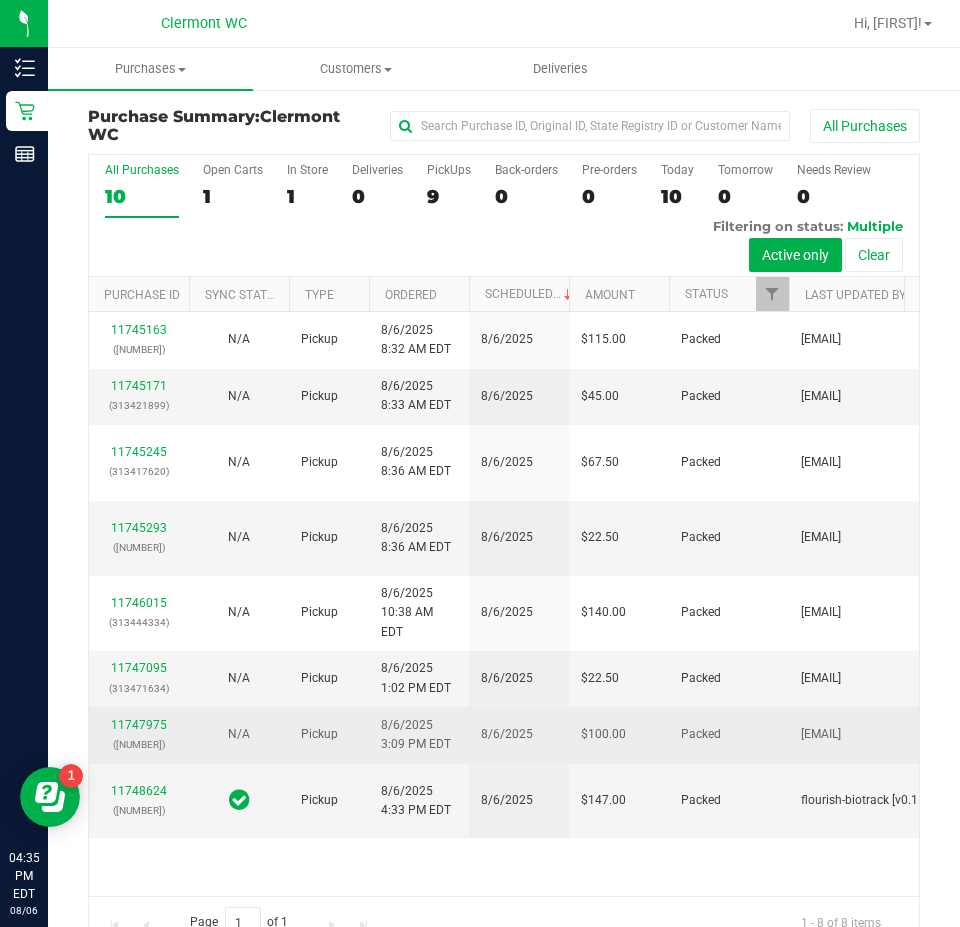 click on "$100.00" at bounding box center (619, 735) 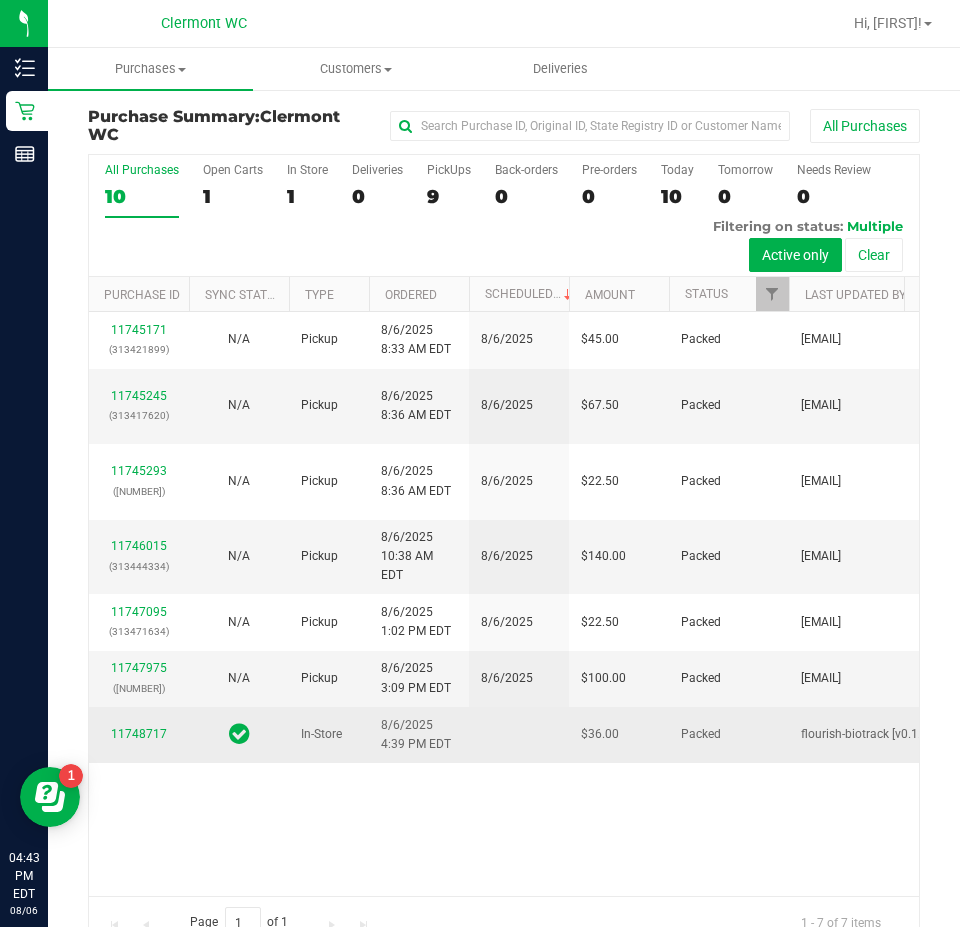 click at bounding box center (519, 734) 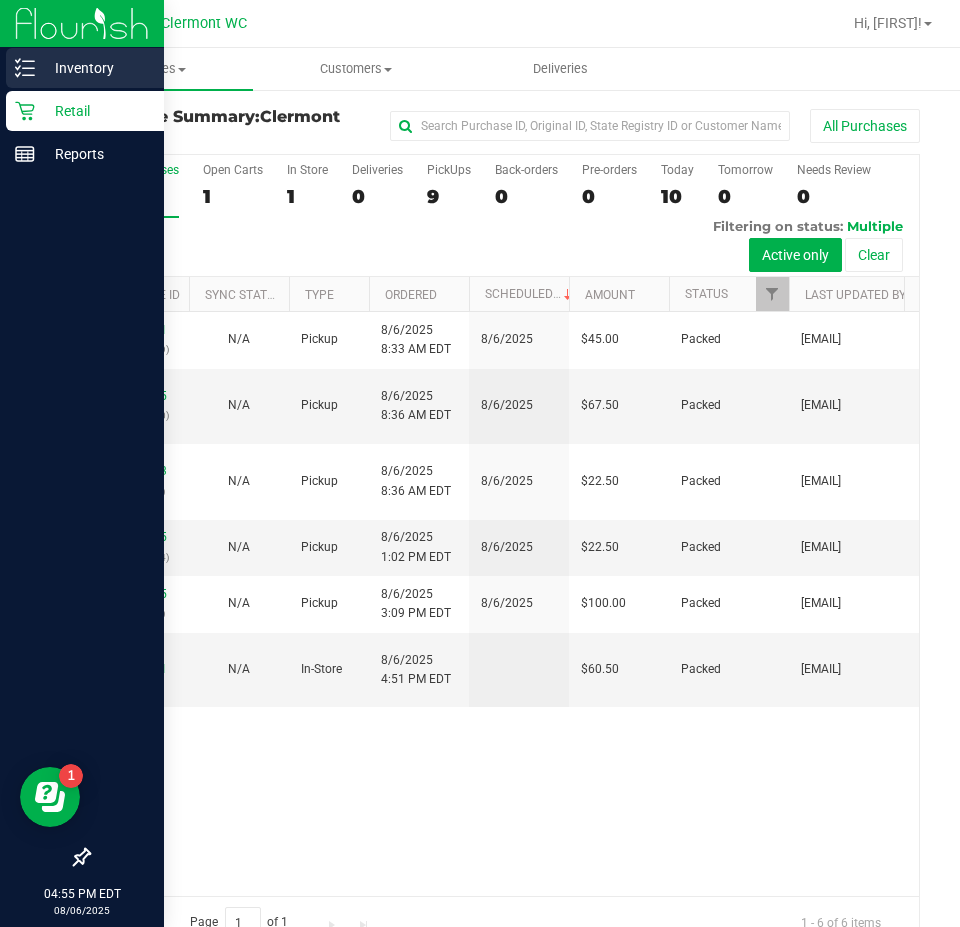 click 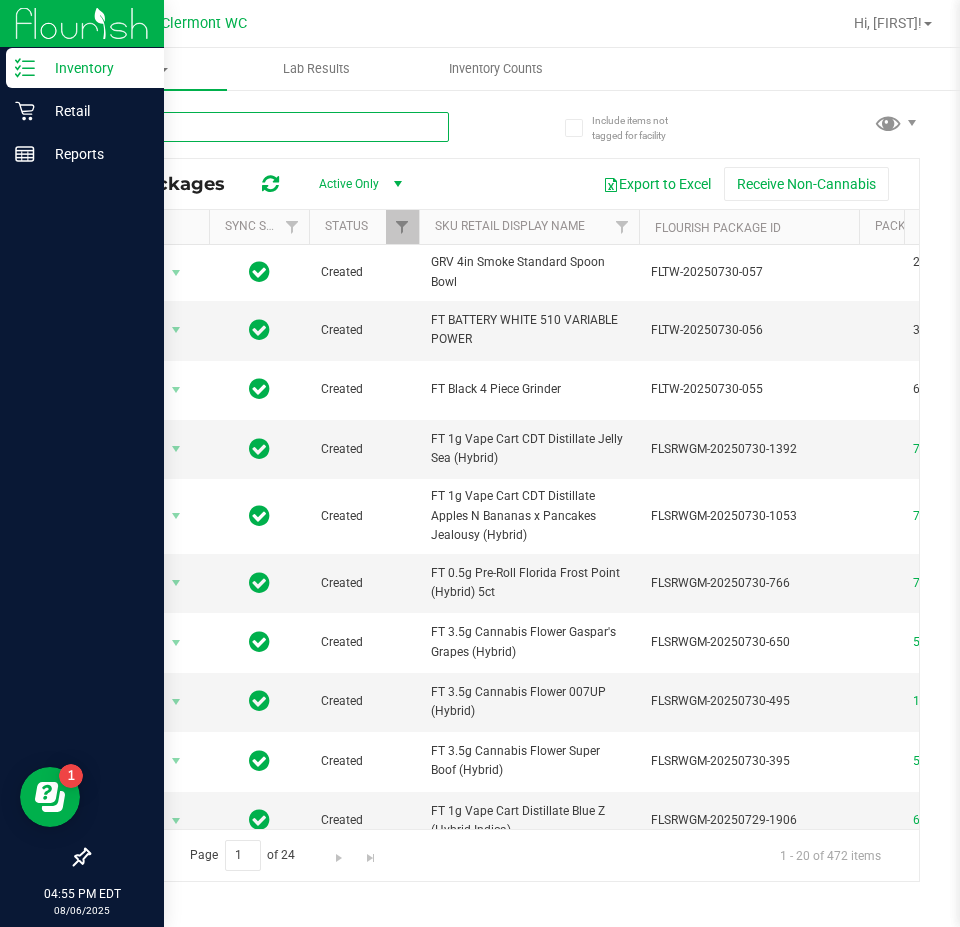 click at bounding box center (268, 127) 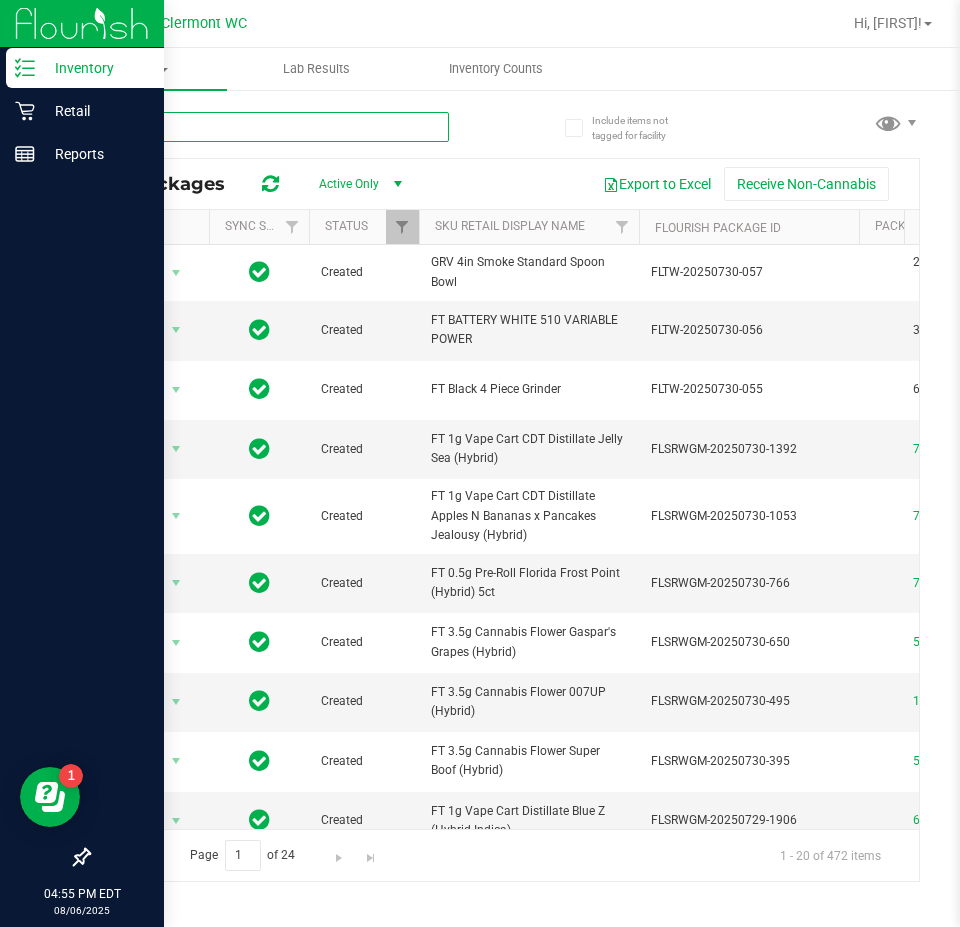 click at bounding box center [268, 127] 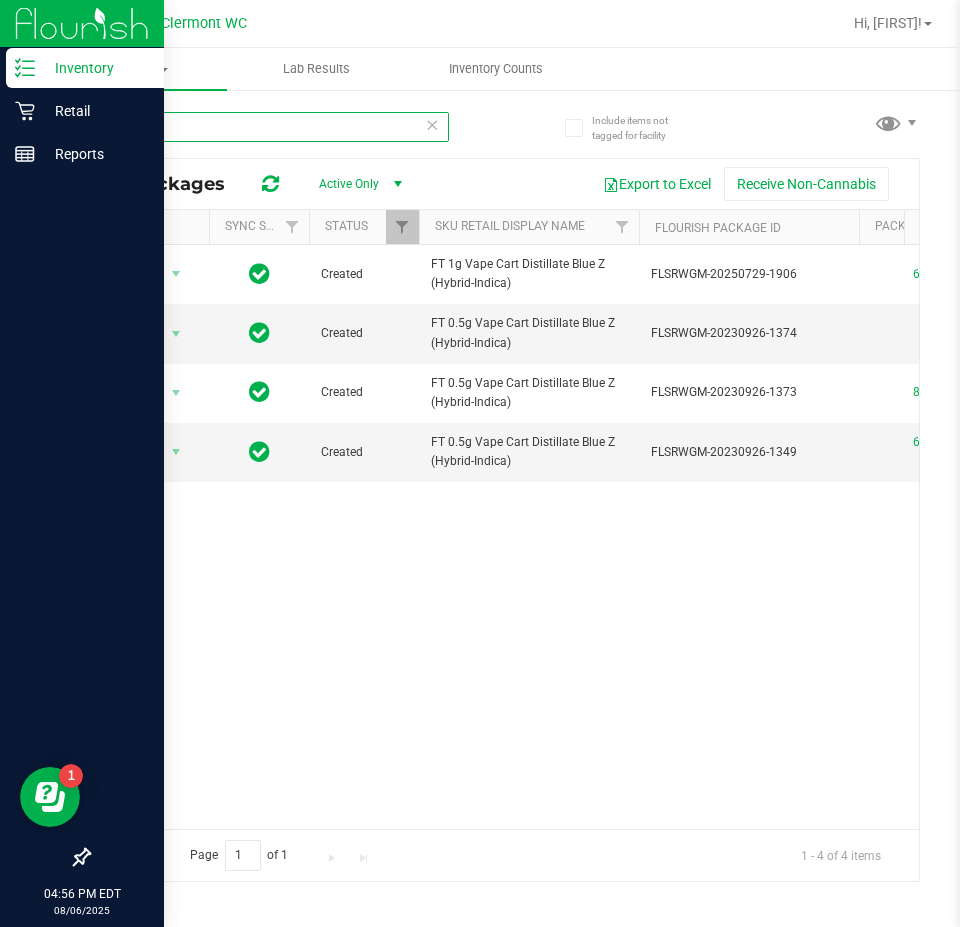 scroll, scrollTop: 0, scrollLeft: 477, axis: horizontal 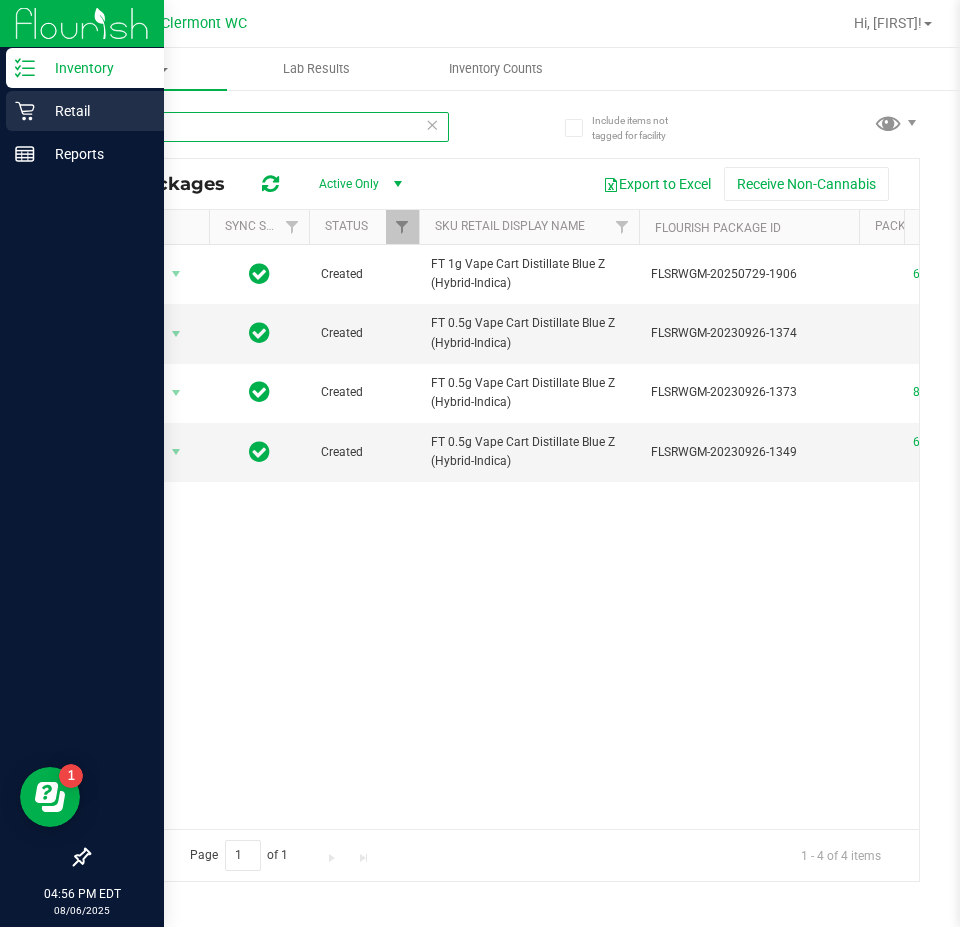 type on "bzk" 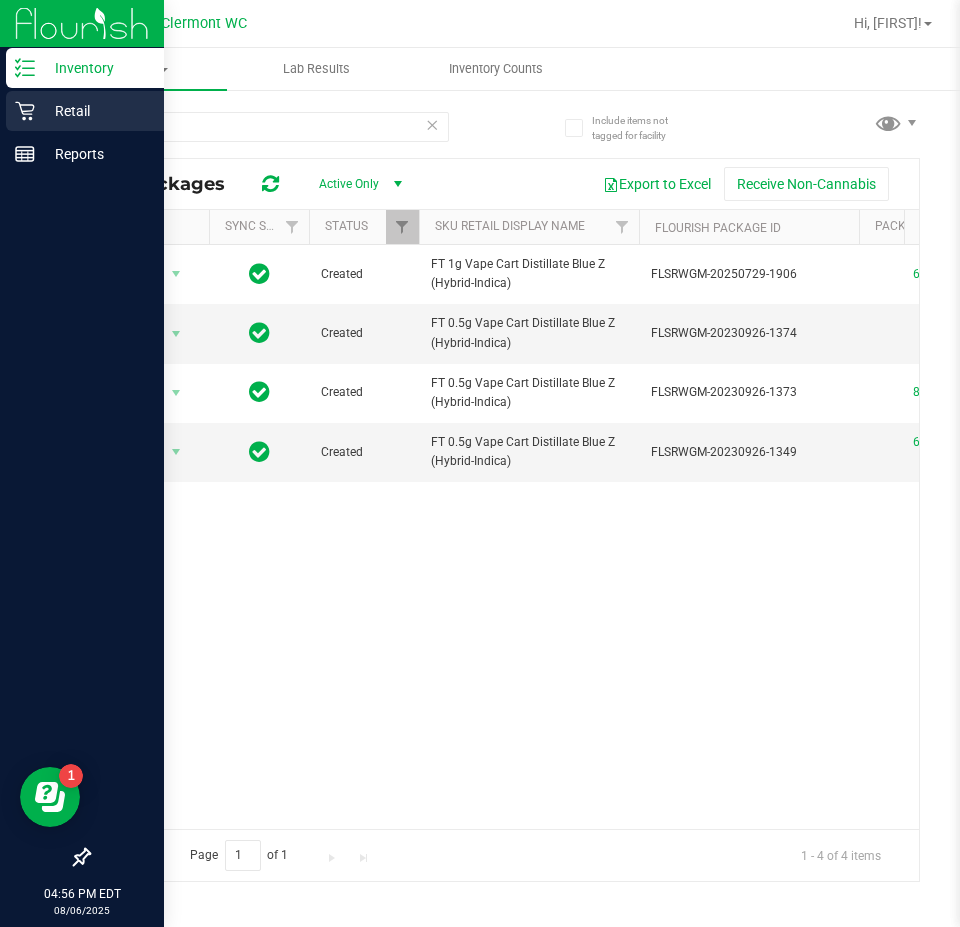 click on "Retail" at bounding box center [85, 111] 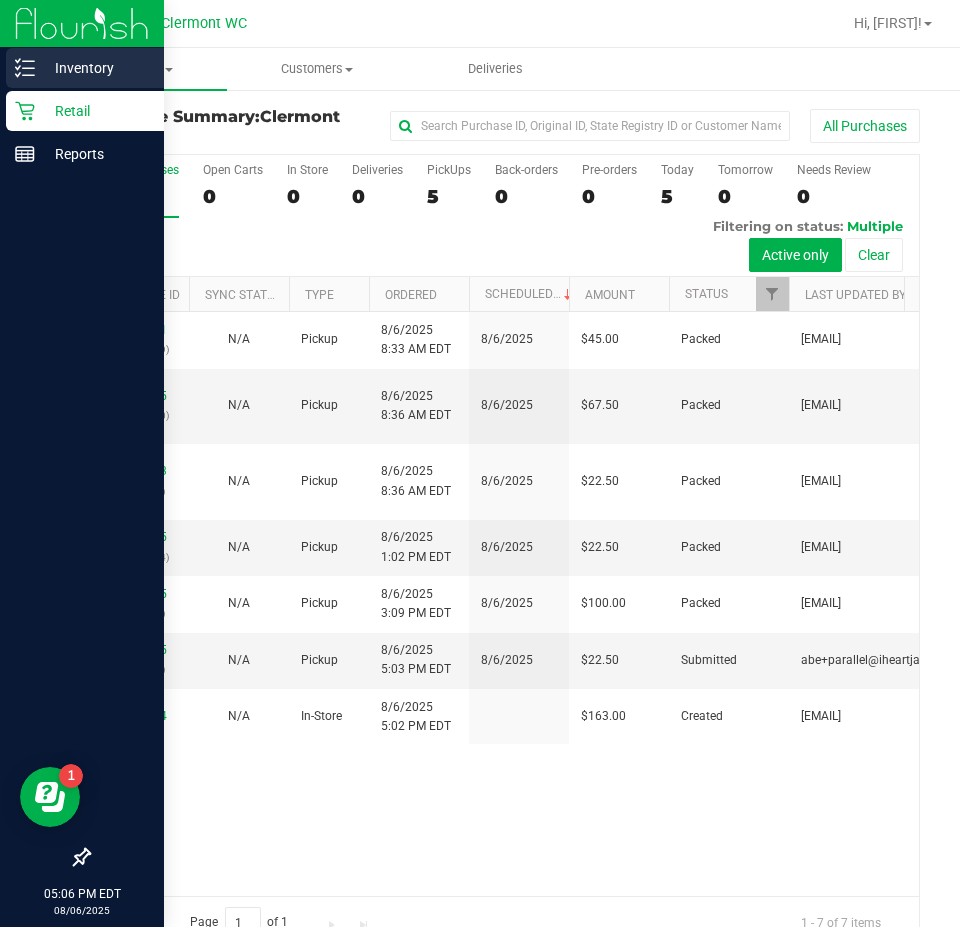 click on "Inventory" at bounding box center (95, 68) 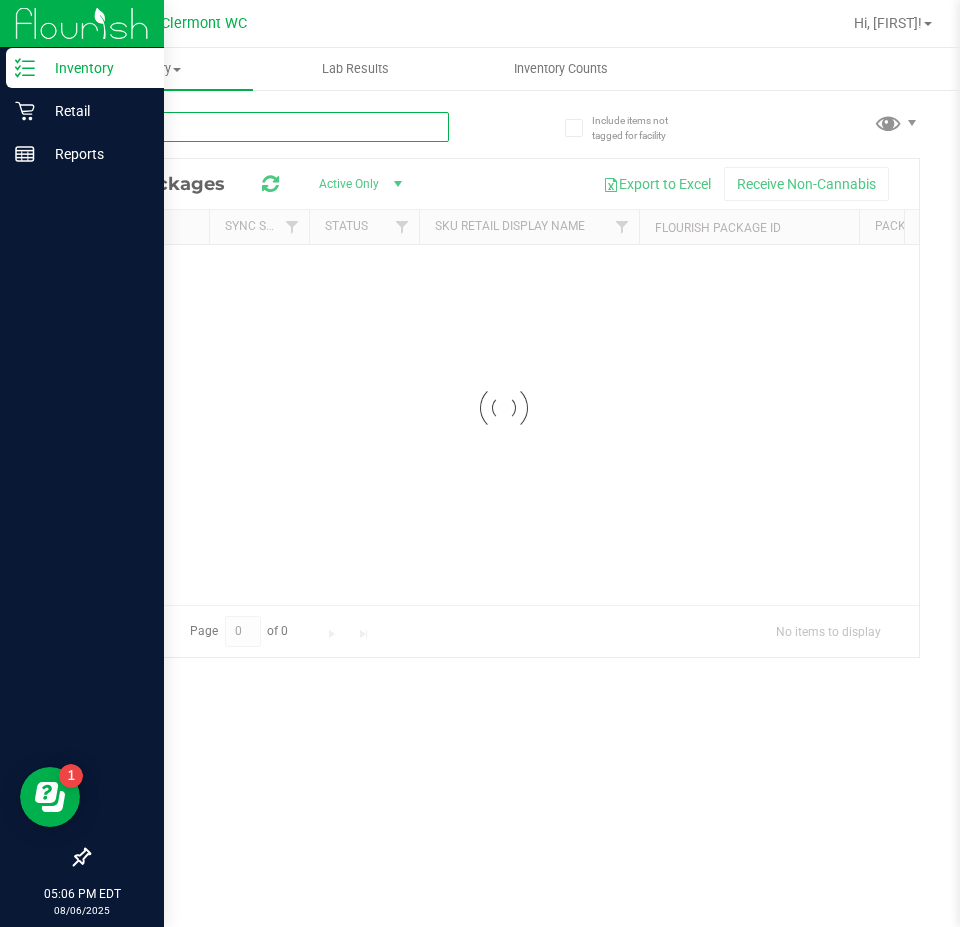 click on "Inventory
All packages
All inventory
Waste log
Lab Results
Inventory Counts" at bounding box center [504, 487] 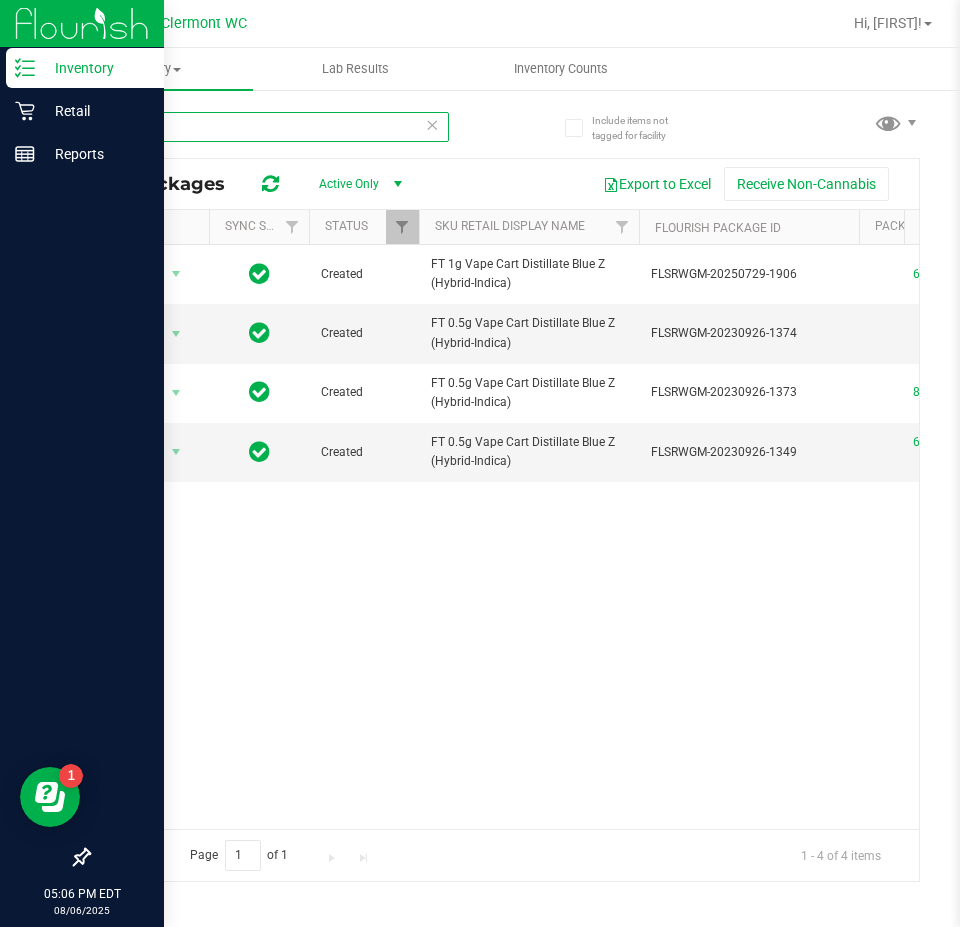 scroll, scrollTop: 0, scrollLeft: 210, axis: horizontal 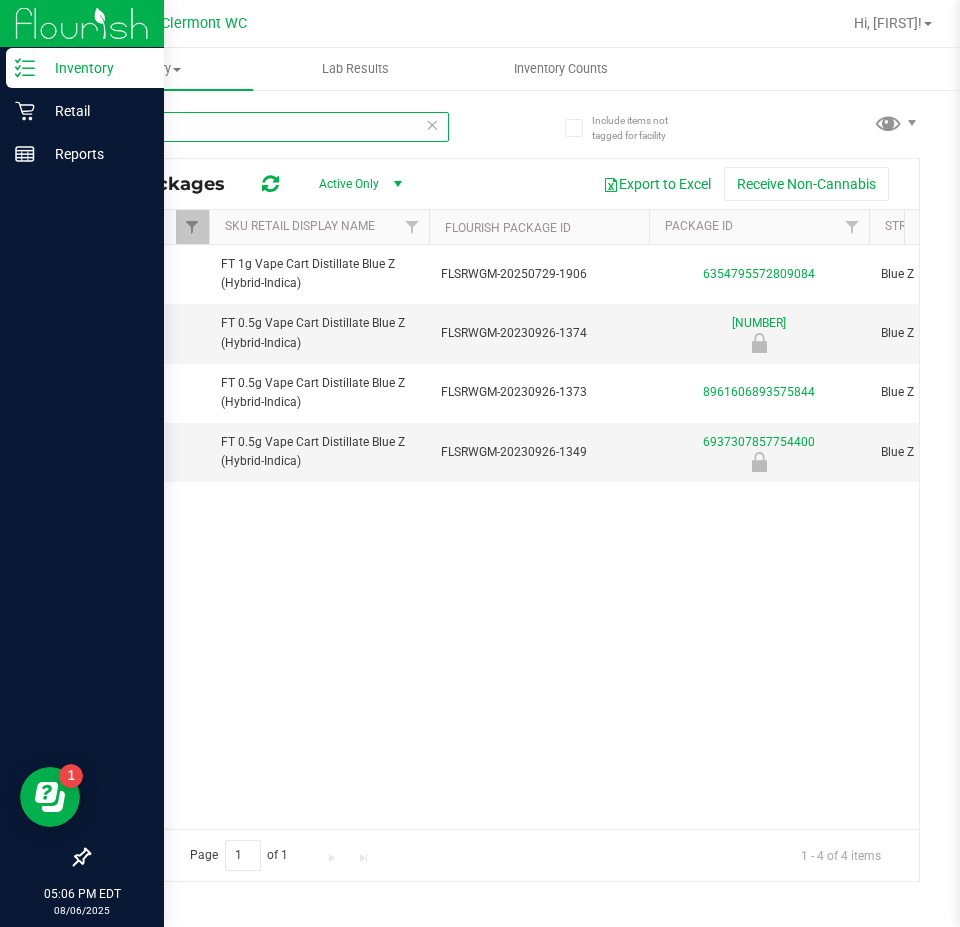 type on "bzk" 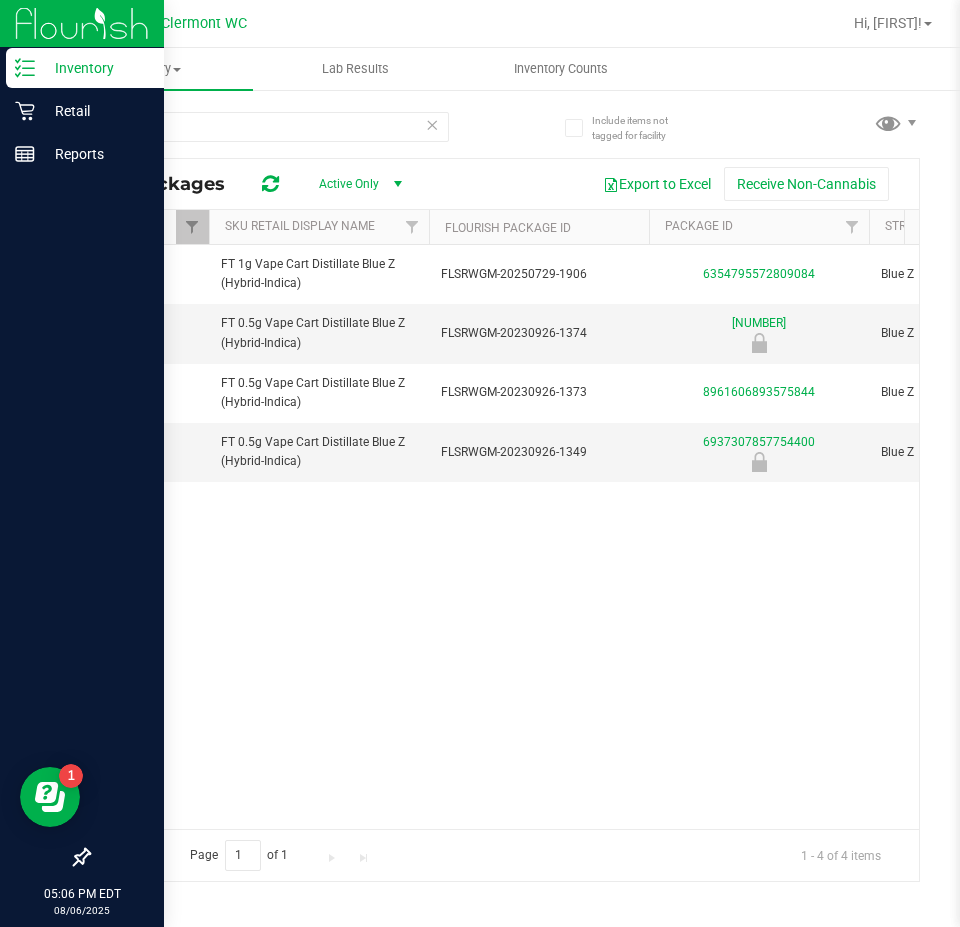 click on "Action Action Global inventory Package audit log Print package label Print product labels
Created
[CODE] [CODE] [CODE] [CODE] ([CODE])
[CODE]-[DATE]-[NUMBER]
[NUMBER]
[CODE]
Each
(1 g ea.)
[NUMBER] [NUMBER]
[CODE] [CODE]
[NUMBER]
[NUMBER]
[NUMBER]
[MONTH] [DAY], [YEAR] [TIME]:[TIME]:[TIME] [TIMEZONE]
[CODE] - [CODE] [CODE] - [NUMBER]G - [CODE] - [CODE]
[CODE]-[CODE]-[CODE]-[CODE]-[CODE]
[CODE]" at bounding box center (504, 537) 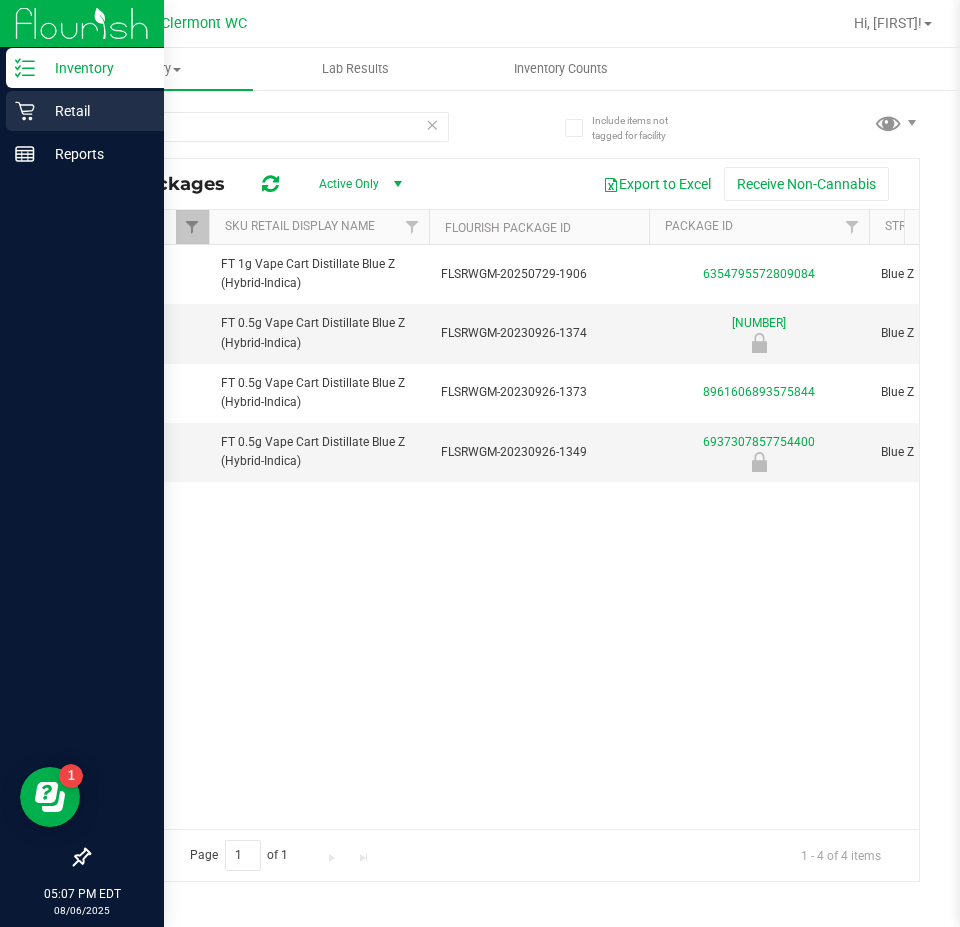 click 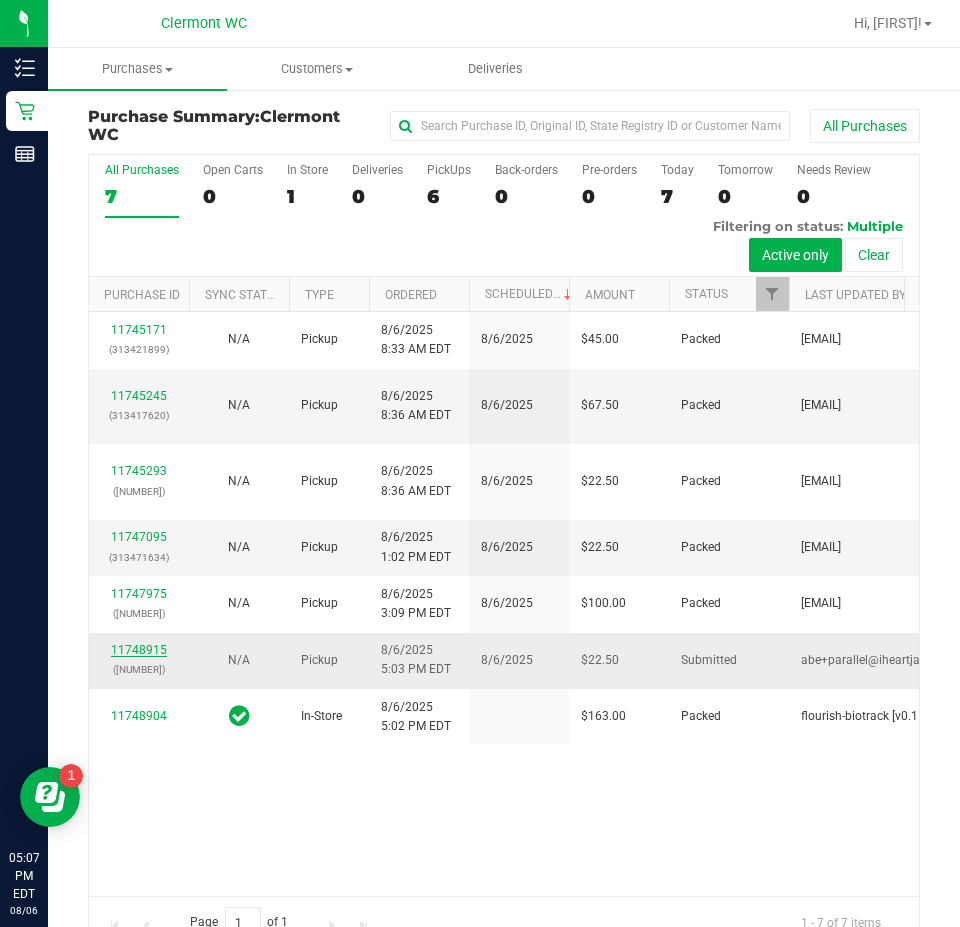 click on "11748915" at bounding box center [139, 650] 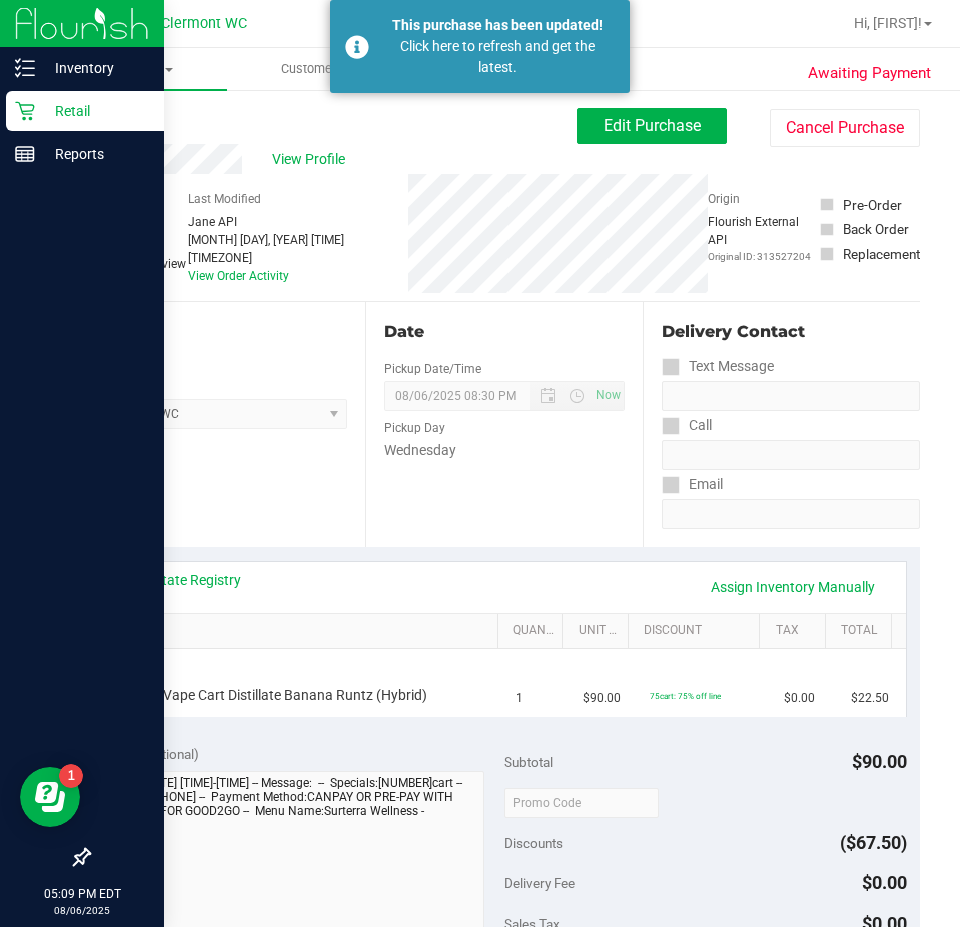click 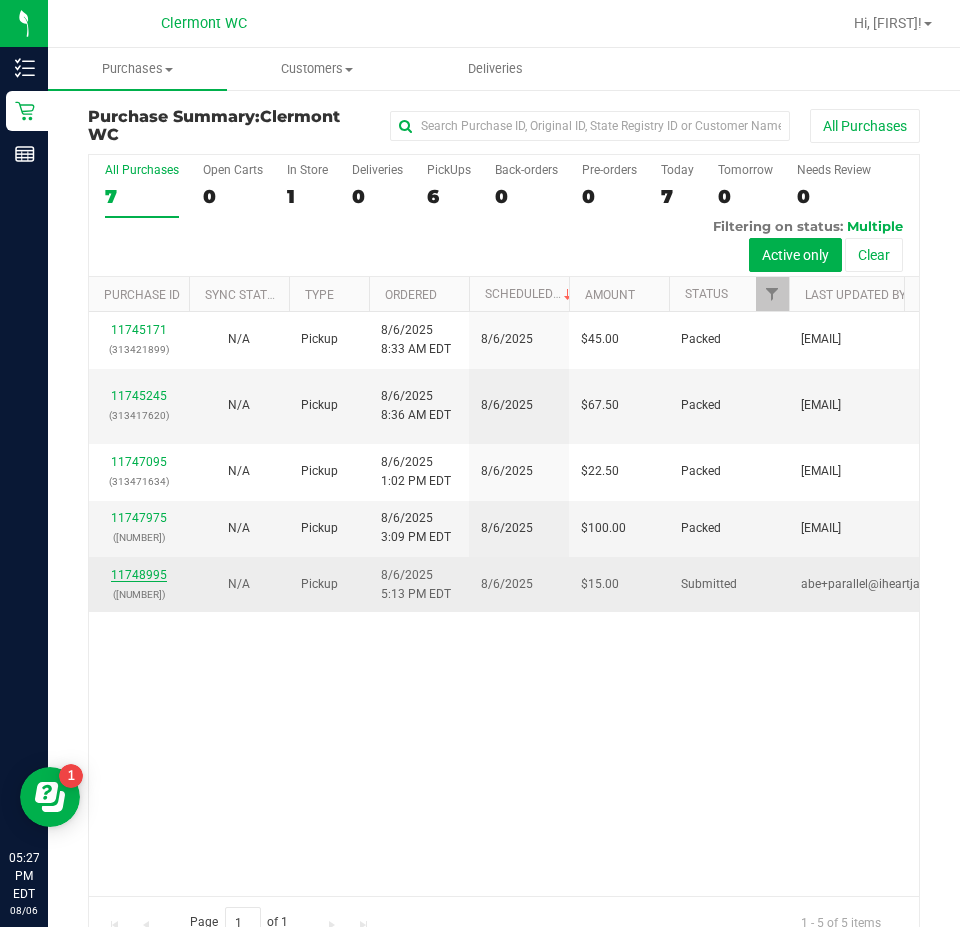 click on "11748995" at bounding box center (139, 575) 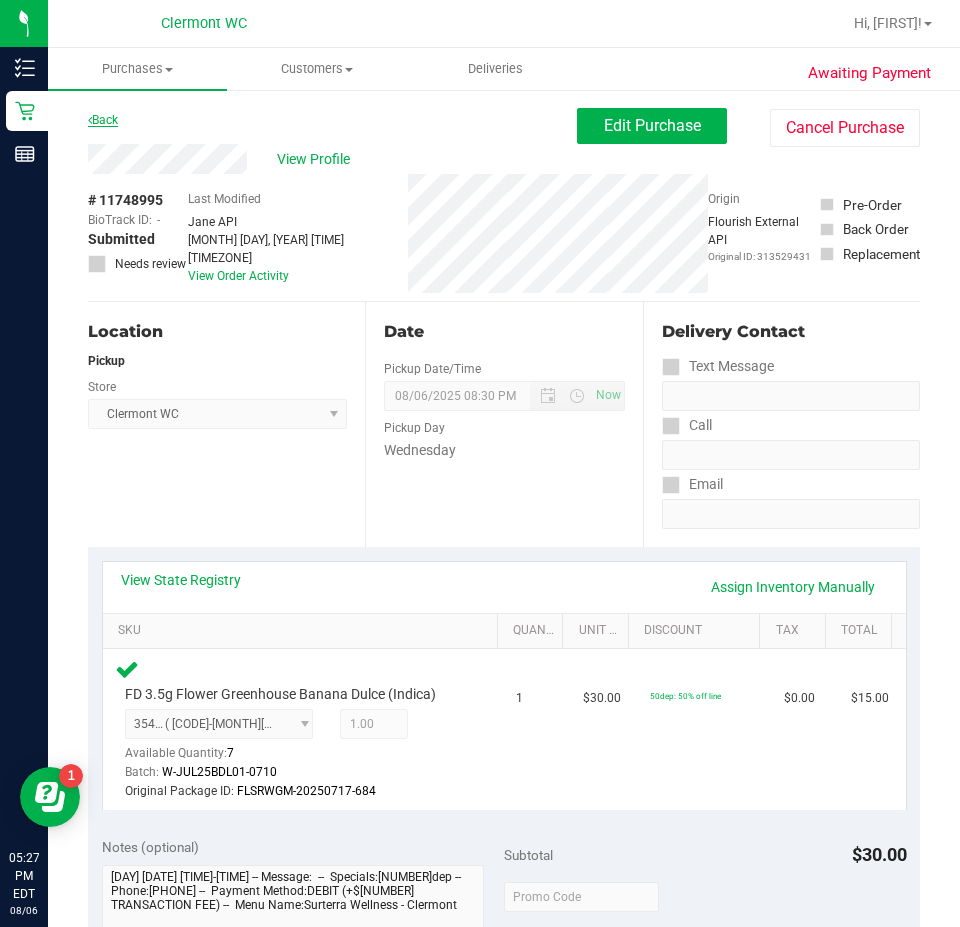 click on "Back" at bounding box center (103, 120) 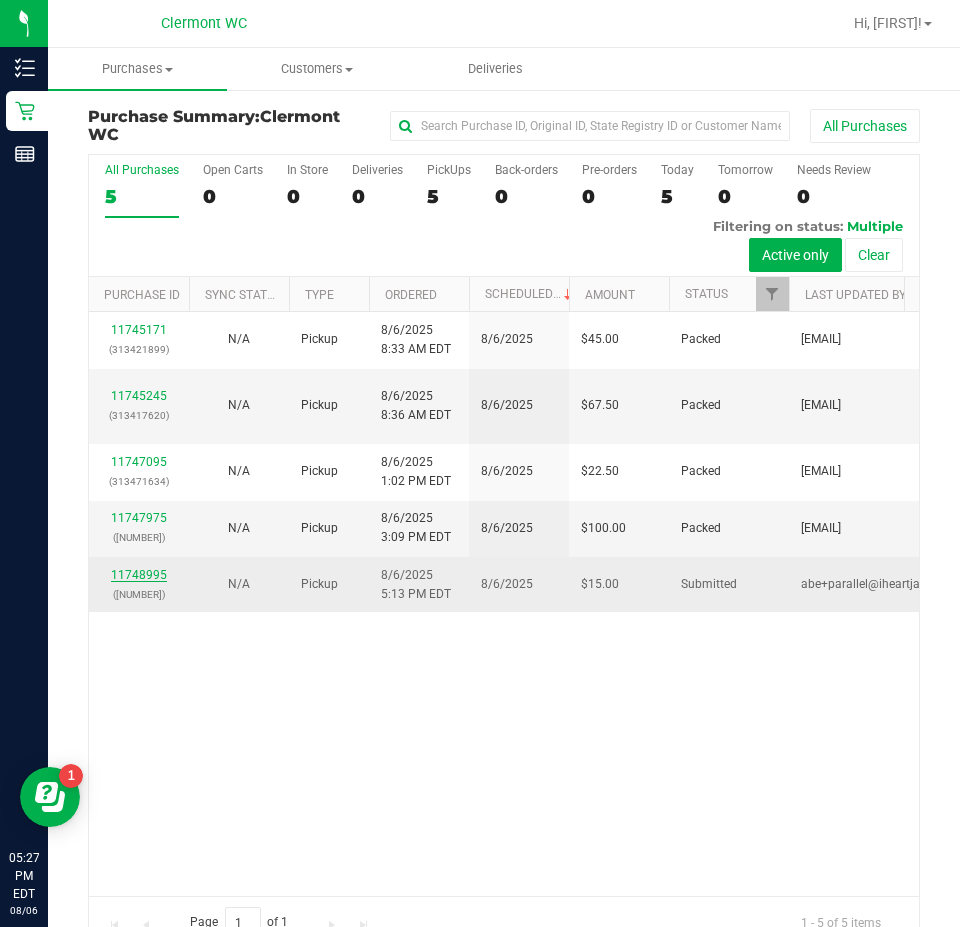 click on "11748995" at bounding box center (139, 575) 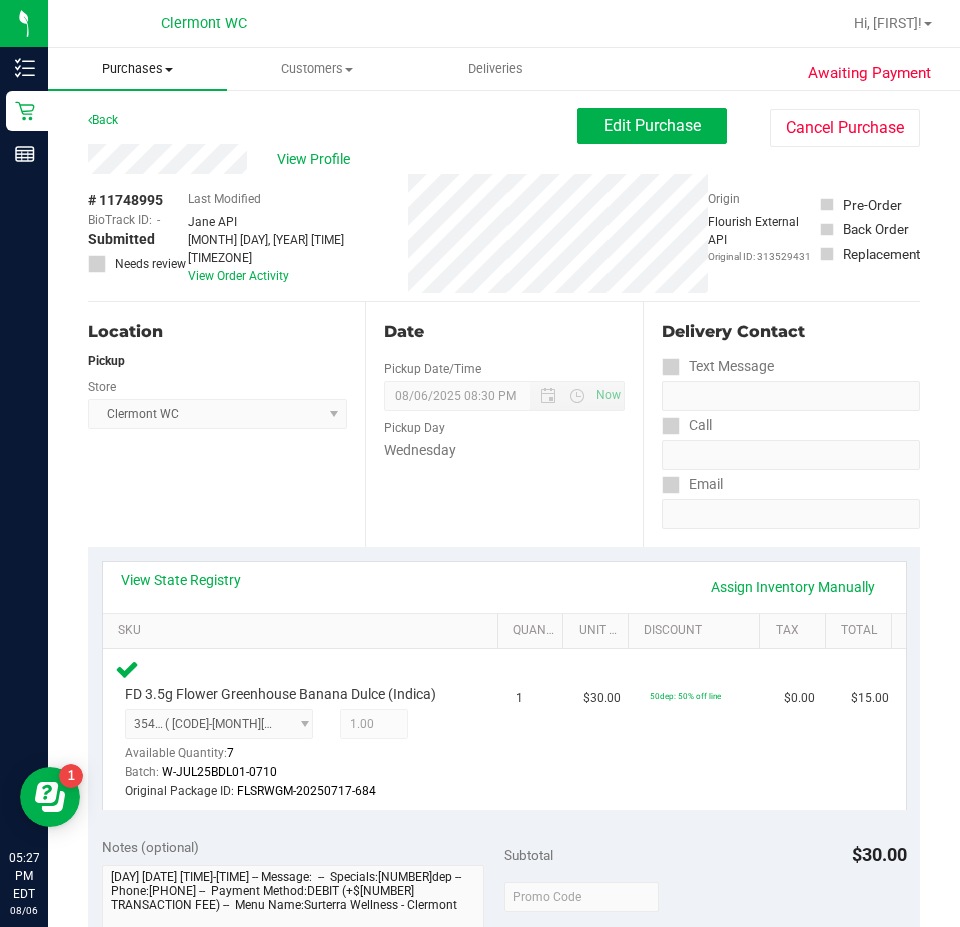 click on "Purchases
Summary of purchases
Fulfillment
All purchases" at bounding box center [137, 69] 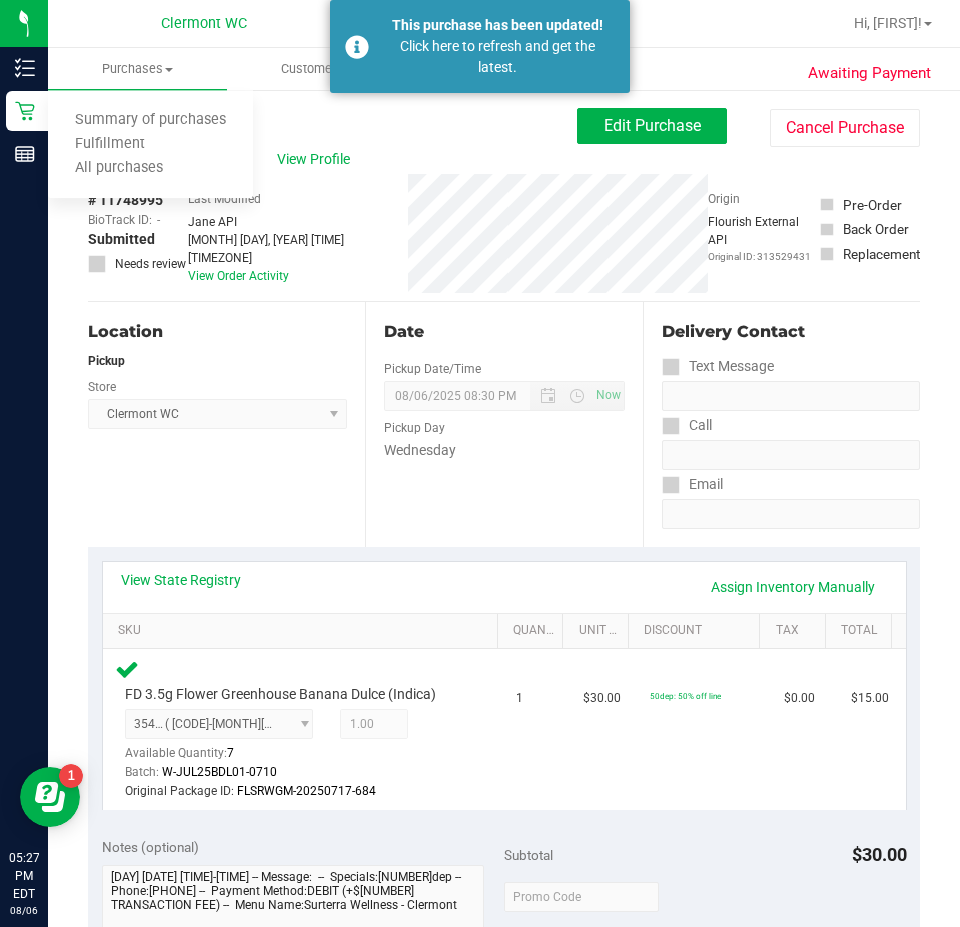 click on "Back
Edit Purchase
Cancel Purchase" at bounding box center (504, 126) 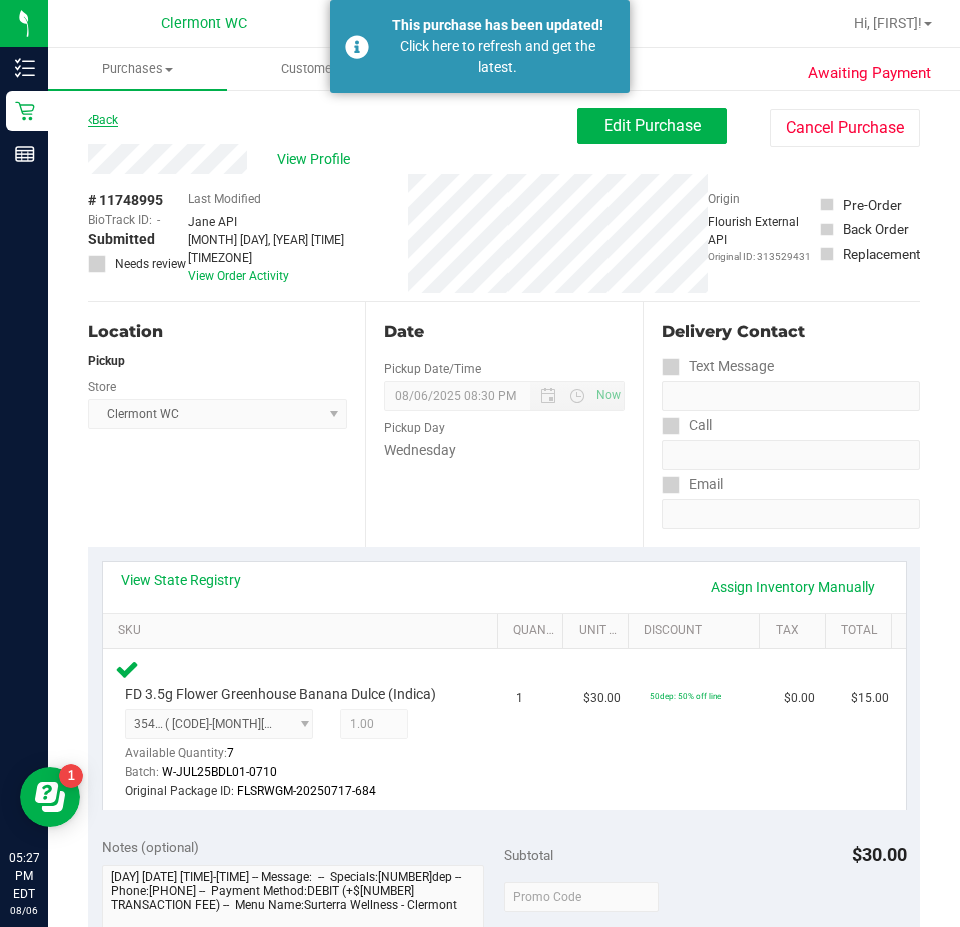 click on "Back" at bounding box center (103, 120) 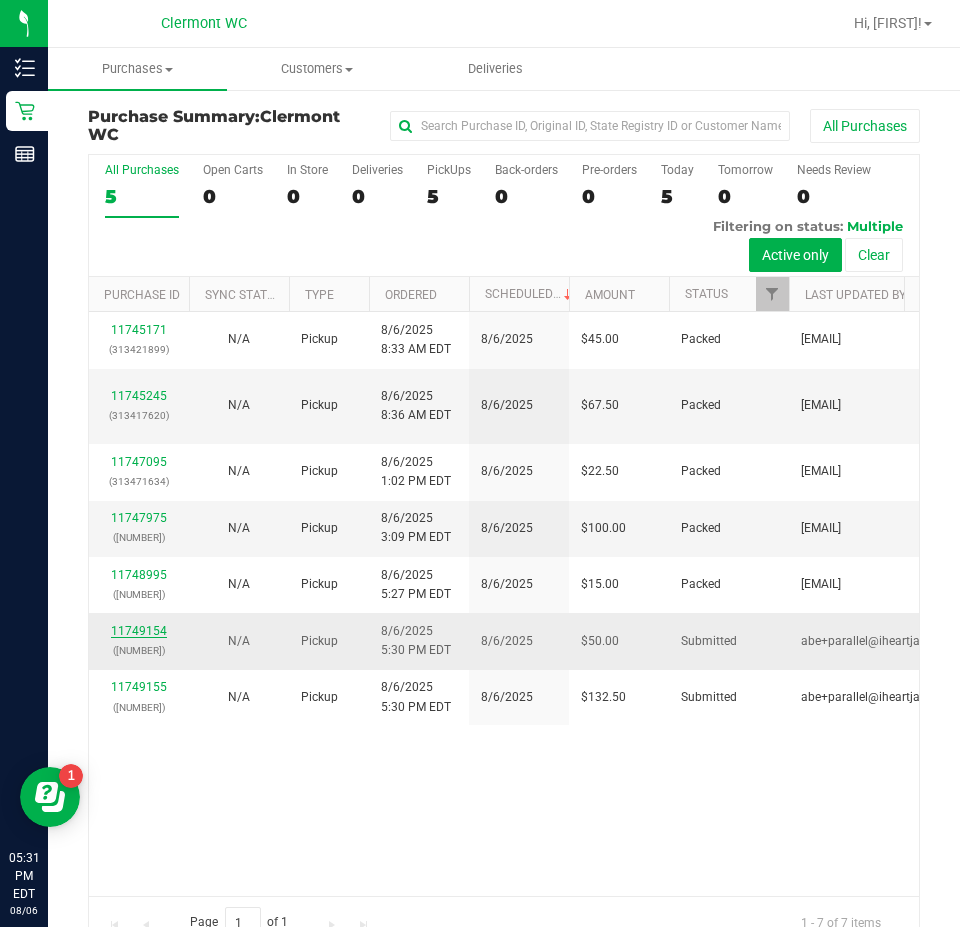 click on "11749154" at bounding box center [139, 631] 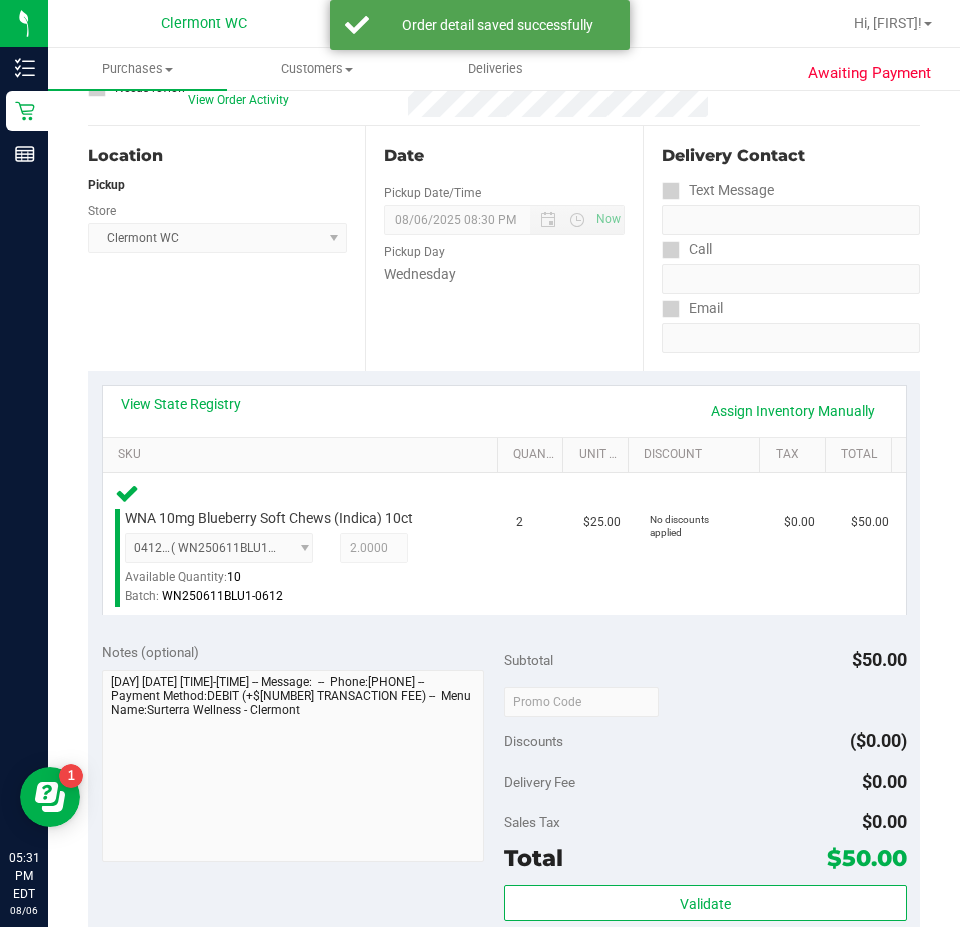 scroll, scrollTop: 300, scrollLeft: 0, axis: vertical 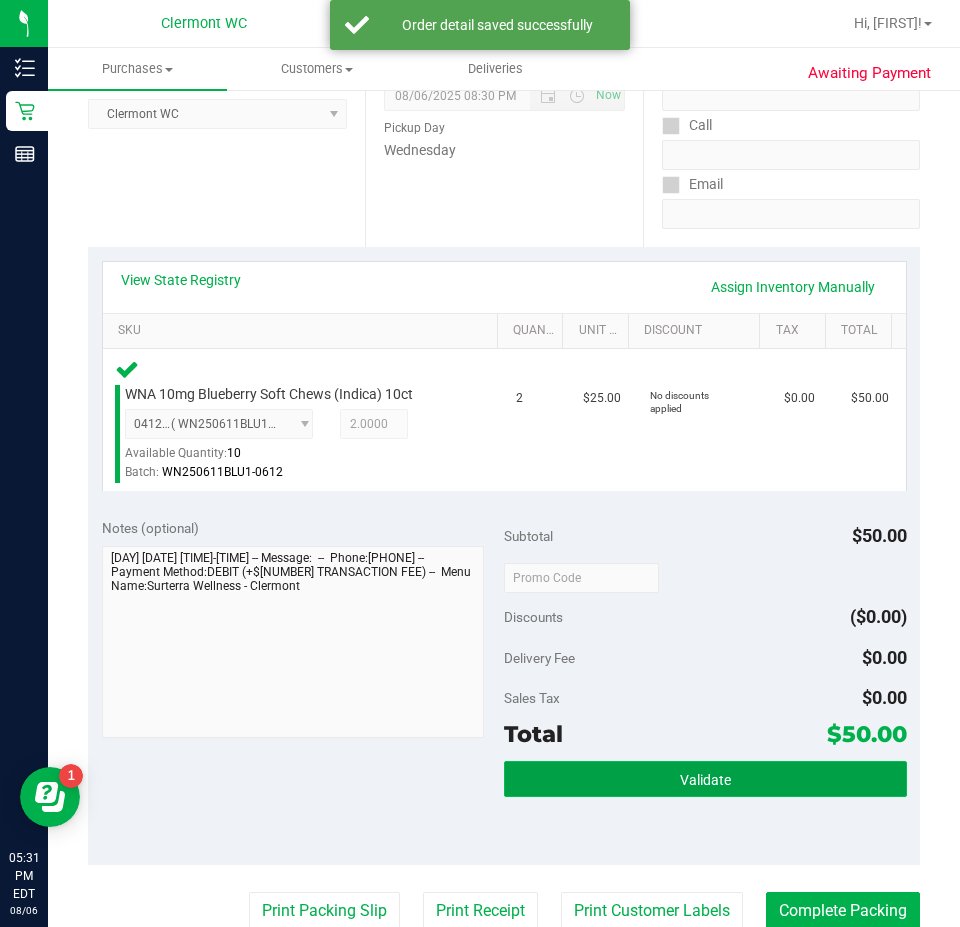 click on "Validate" at bounding box center [705, 780] 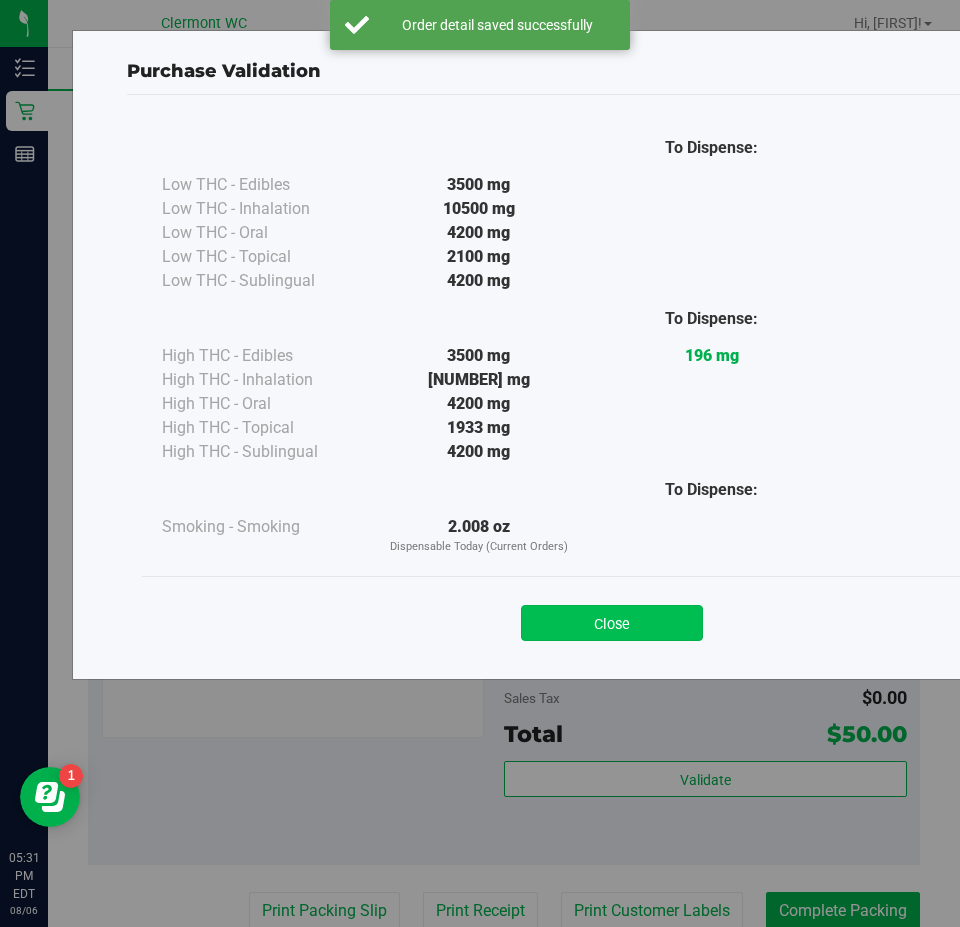 click on "Close" at bounding box center [612, 623] 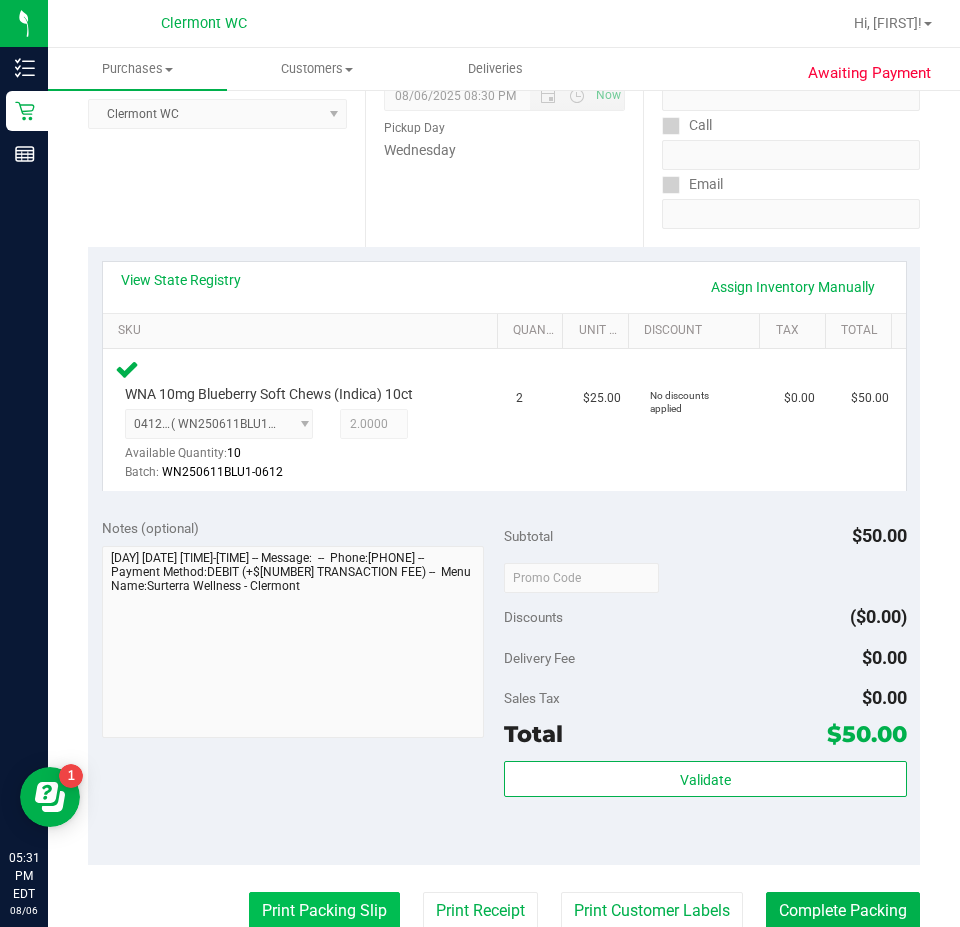 click on "Print Packing Slip" at bounding box center [324, 911] 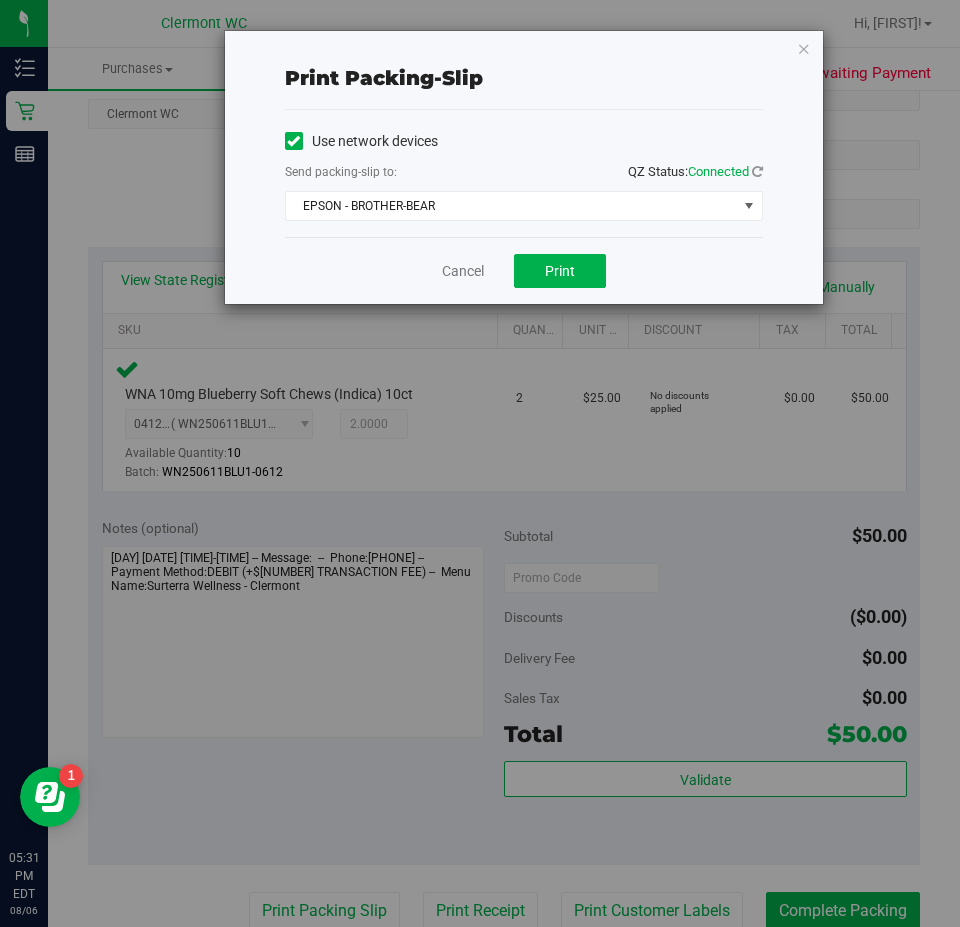 click on "Print packing-slip
Use network devices
Send packing-slip to:
QZ Status:   Connected
EPSON - BROTHER-BEAR Choose printer EPSON - BROOKITE EPSON - BROOKLINE EPSON - BROTHER-BEAR EPSON - BRUCE-BANNER EPSON - BRUCE-WILLIS EPSON - BRUCITE EPSON-G2G
Cancel
Print" at bounding box center [487, 463] 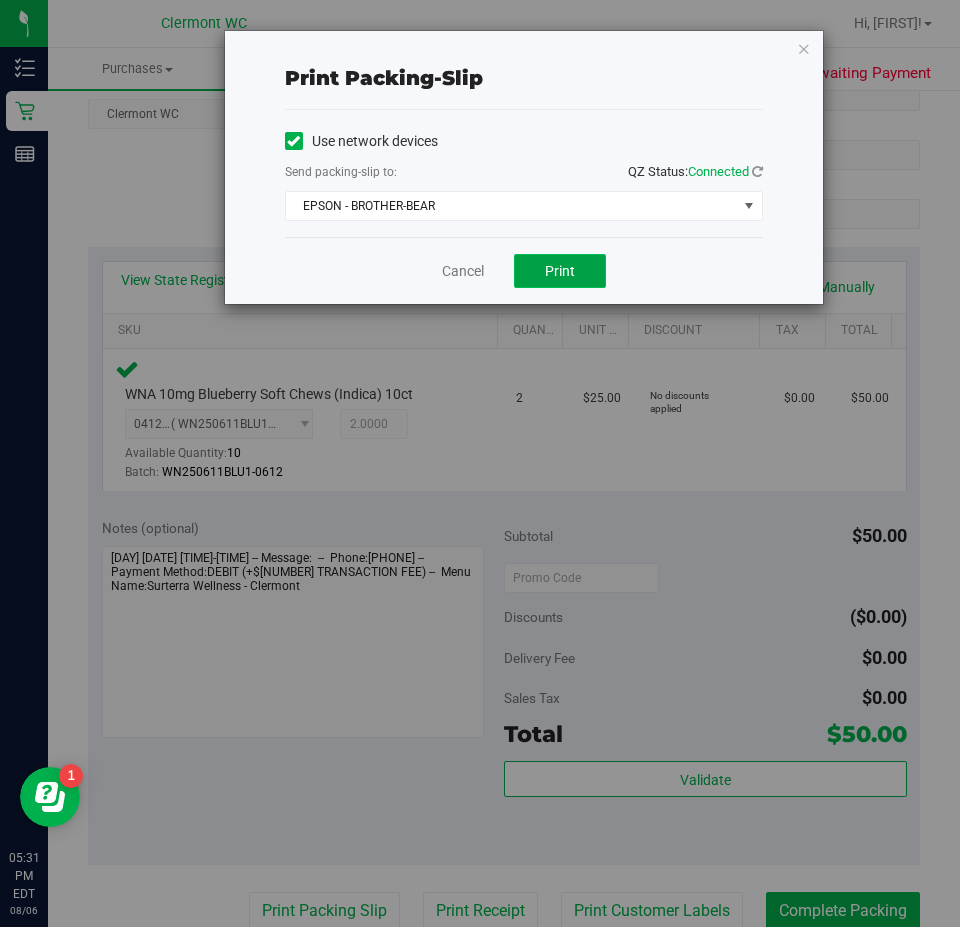 click on "Print" at bounding box center [560, 271] 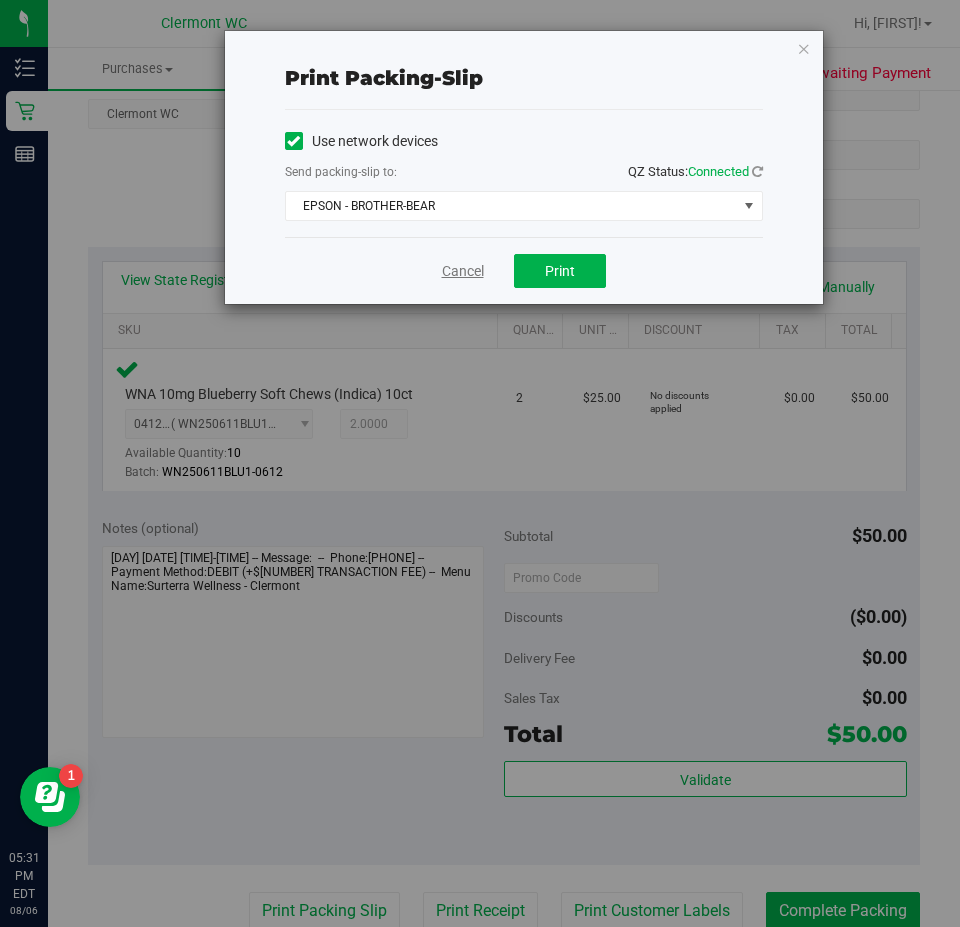 click on "Cancel" at bounding box center (463, 271) 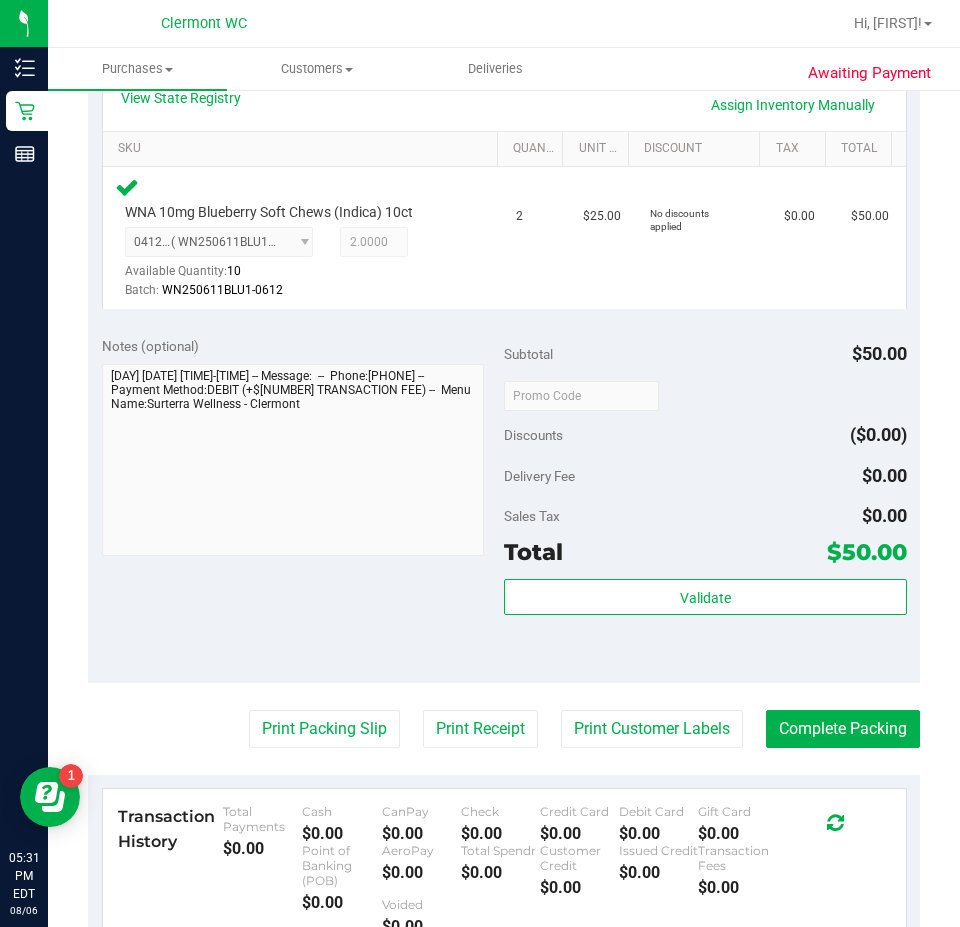 scroll, scrollTop: 489, scrollLeft: 0, axis: vertical 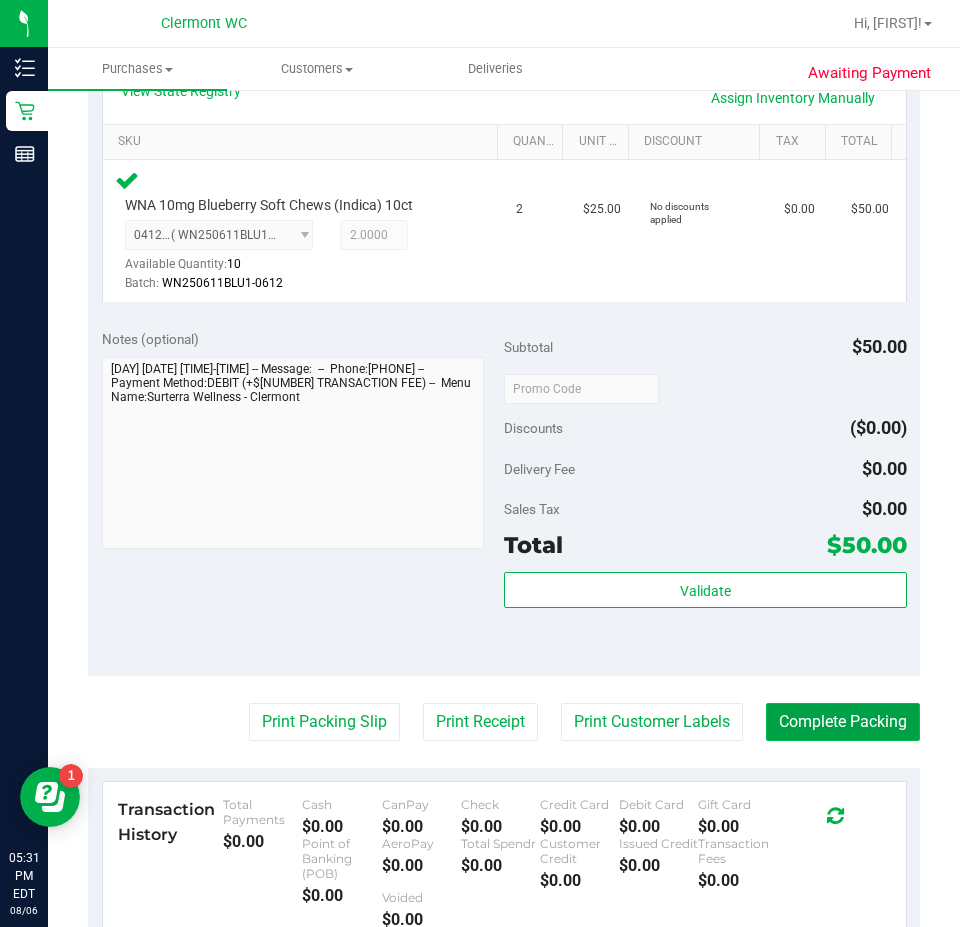 click on "Complete Packing" at bounding box center [843, 722] 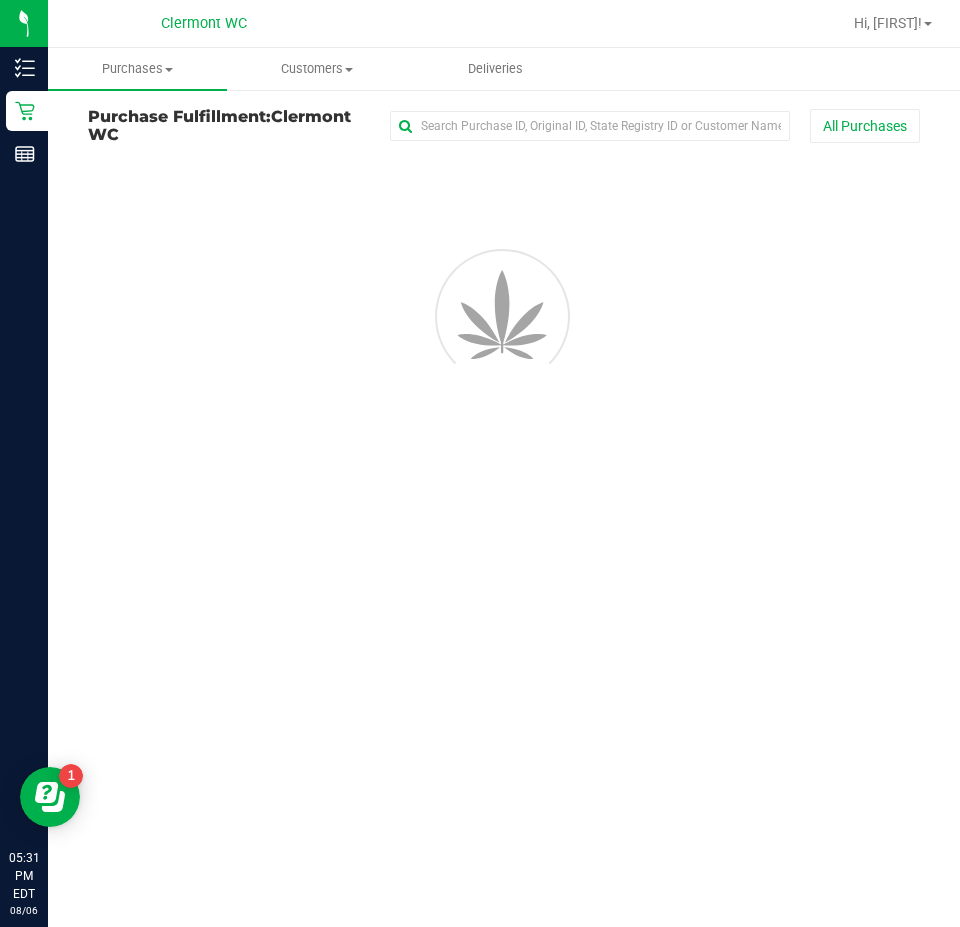scroll, scrollTop: 0, scrollLeft: 0, axis: both 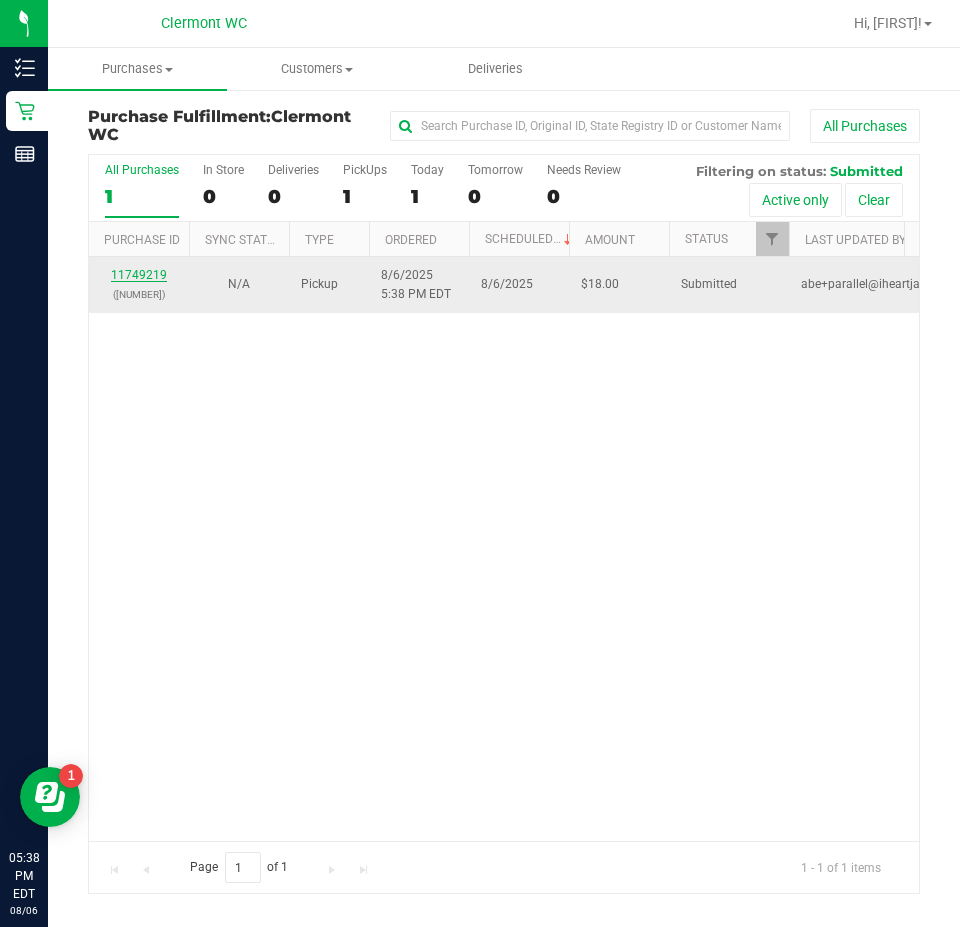 click on "11749219" at bounding box center (139, 275) 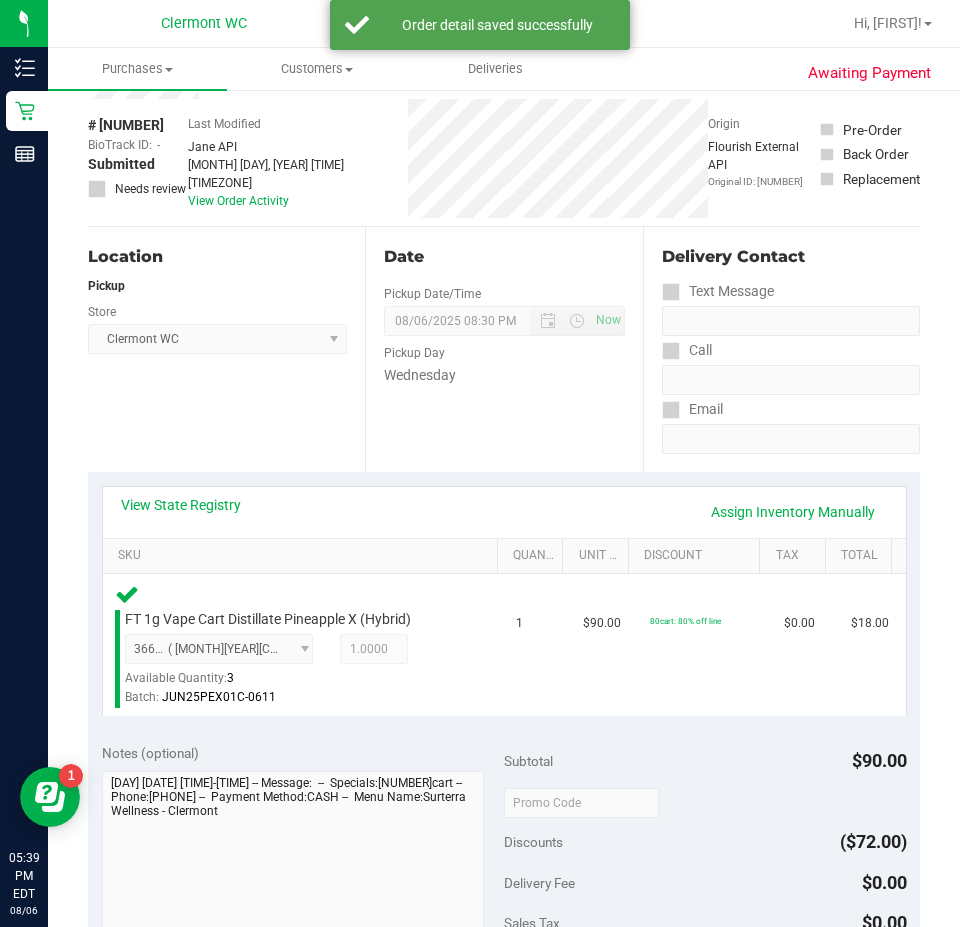 scroll, scrollTop: 308, scrollLeft: 0, axis: vertical 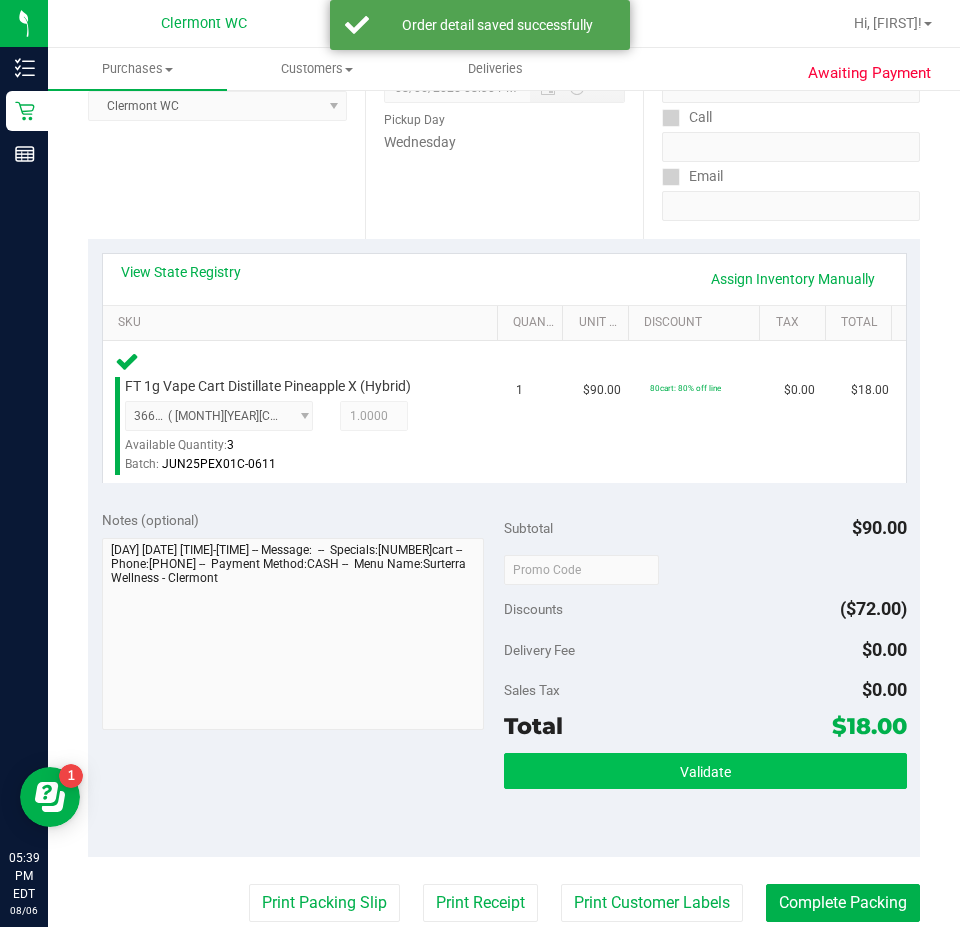 click on "Validate" at bounding box center [705, 771] 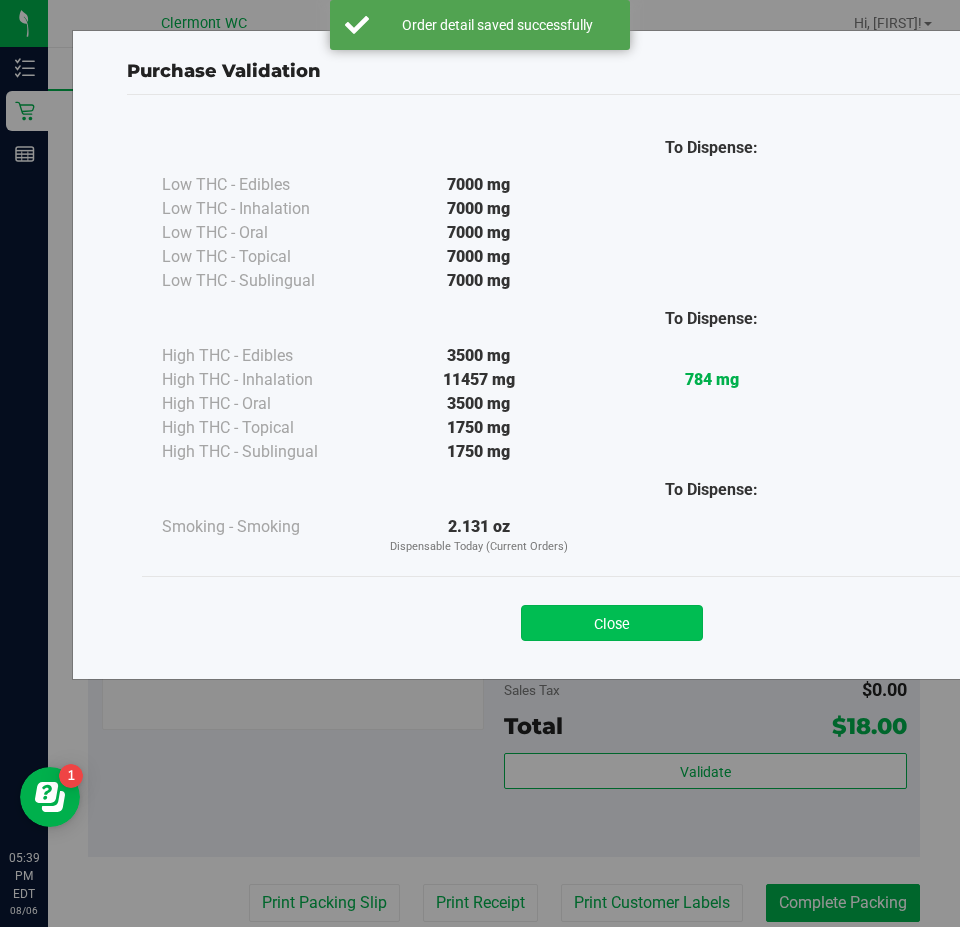 click on "Close" at bounding box center [612, 623] 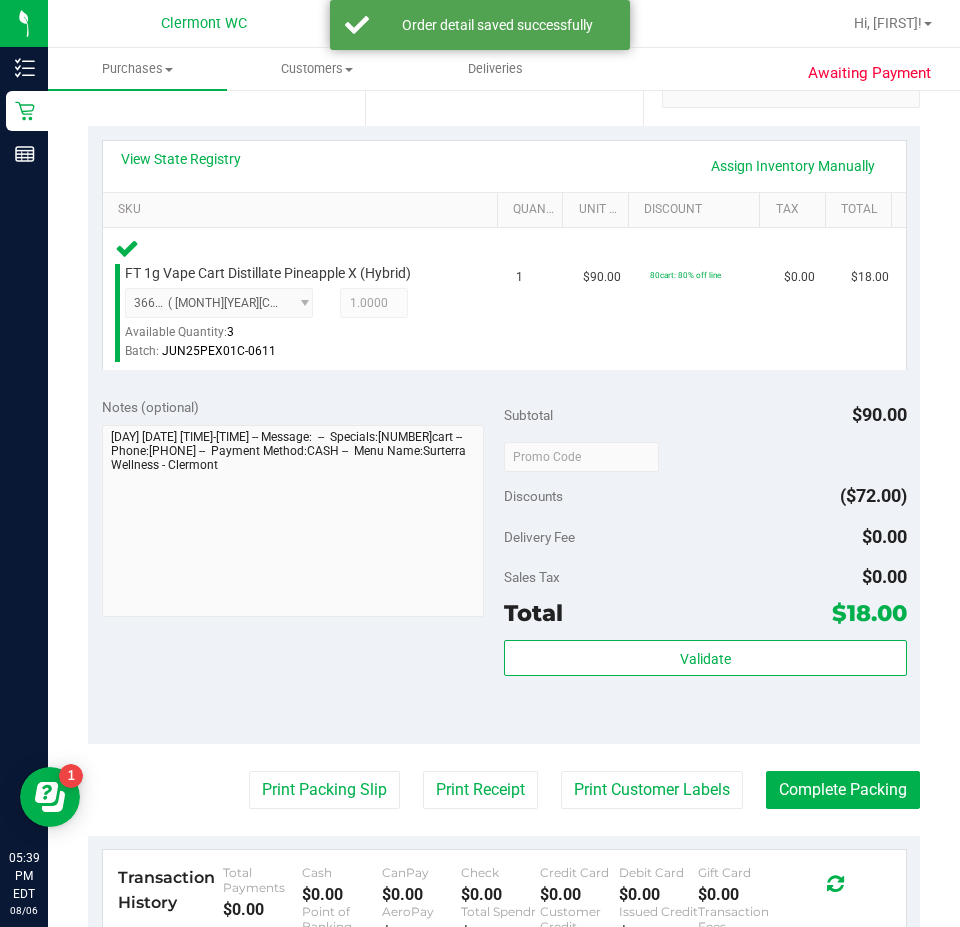 scroll, scrollTop: 419, scrollLeft: 0, axis: vertical 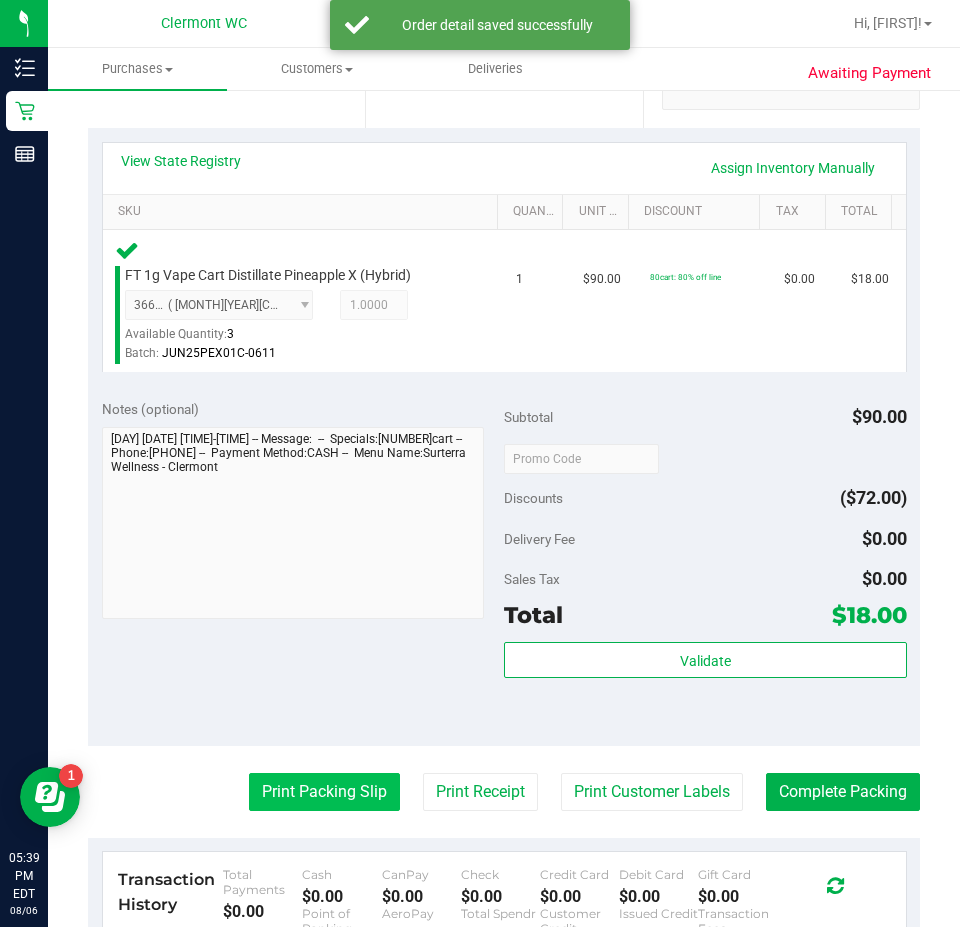 click on "Print Packing Slip" at bounding box center [324, 792] 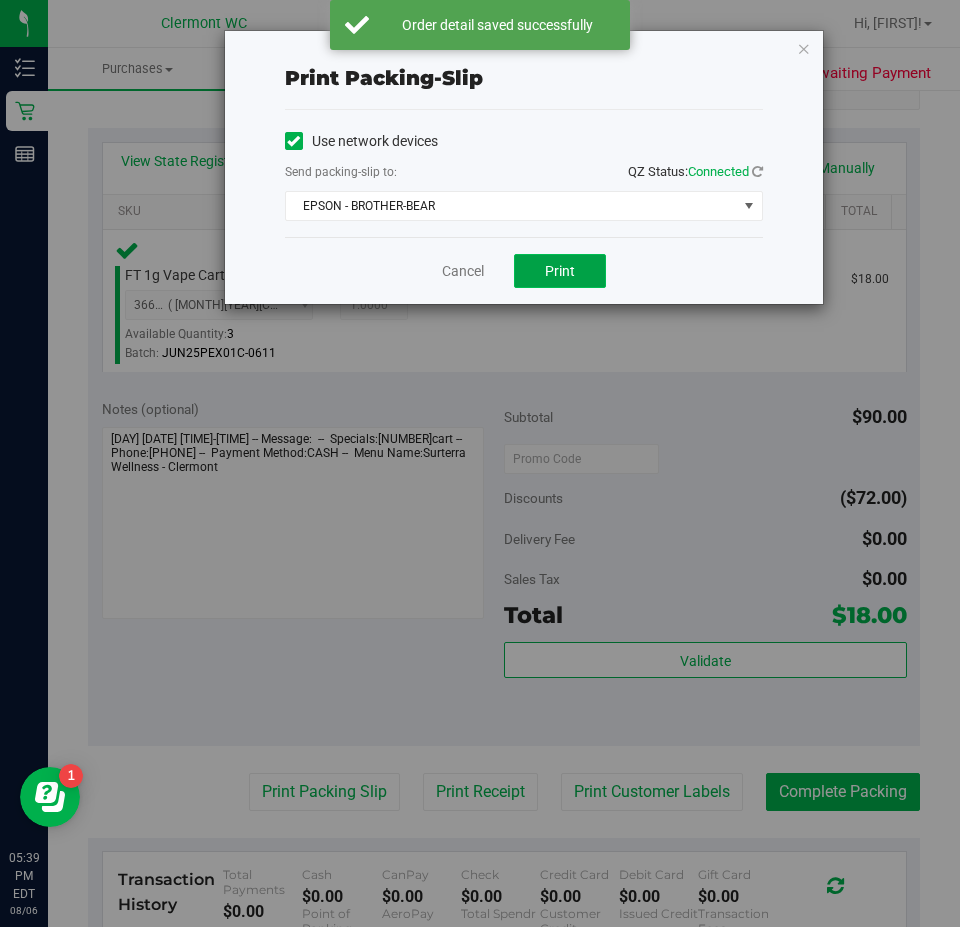 click on "Print" at bounding box center [560, 271] 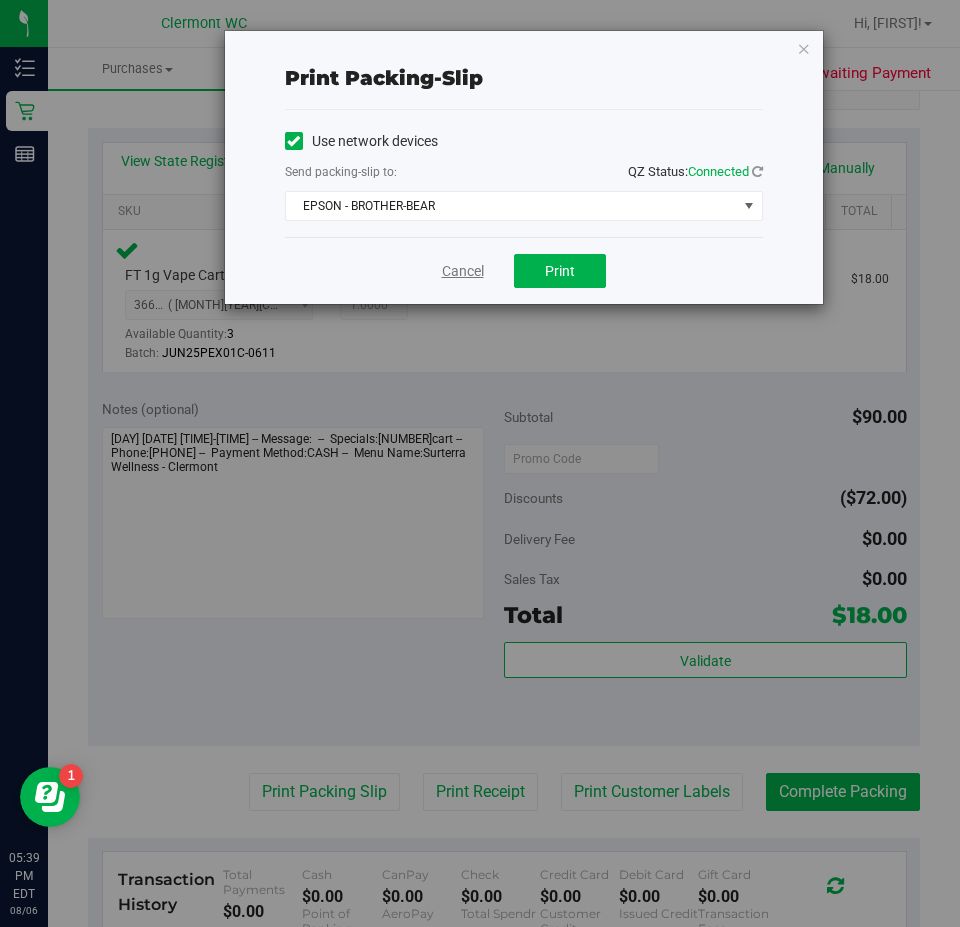 click on "Cancel" at bounding box center (463, 271) 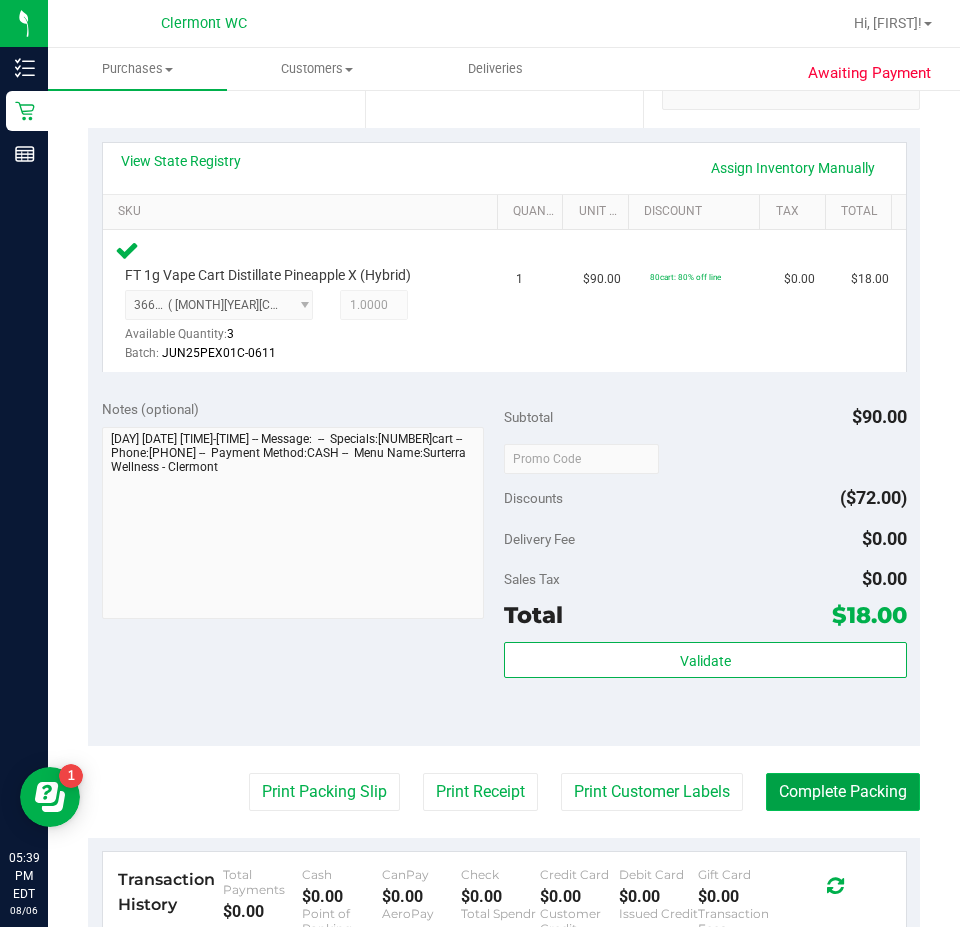 click on "Complete Packing" at bounding box center (843, 792) 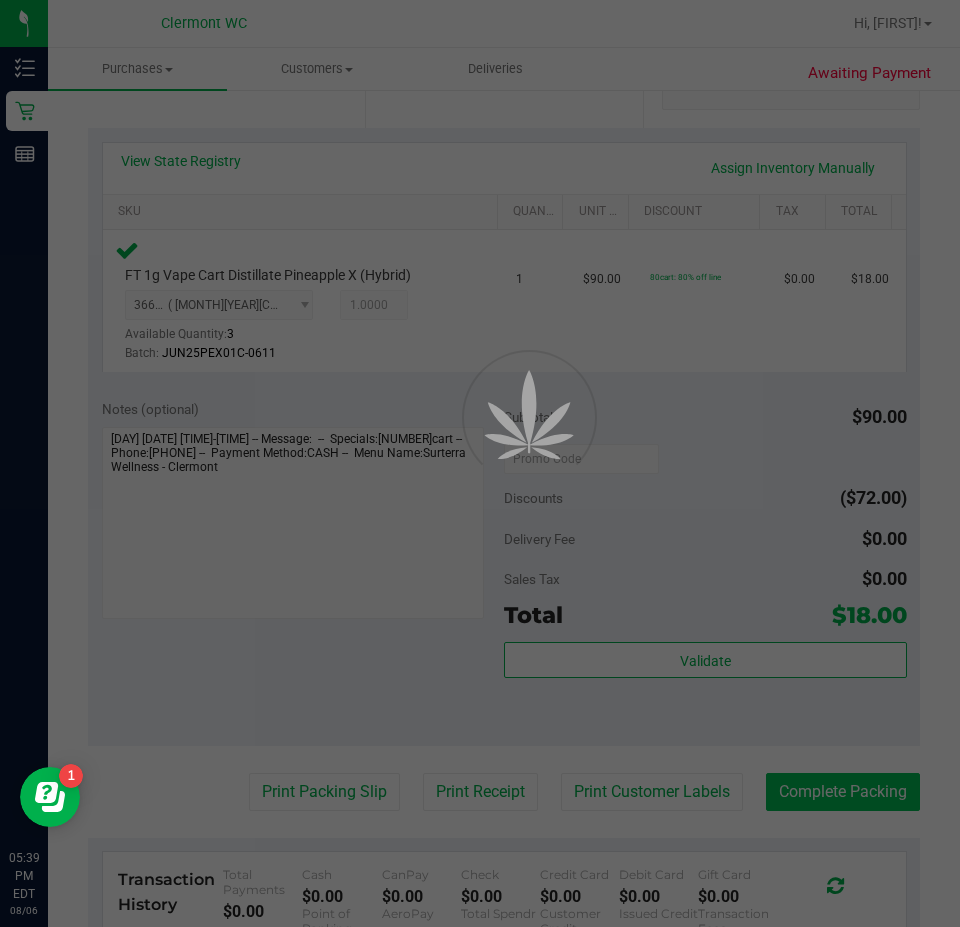 scroll, scrollTop: 0, scrollLeft: 0, axis: both 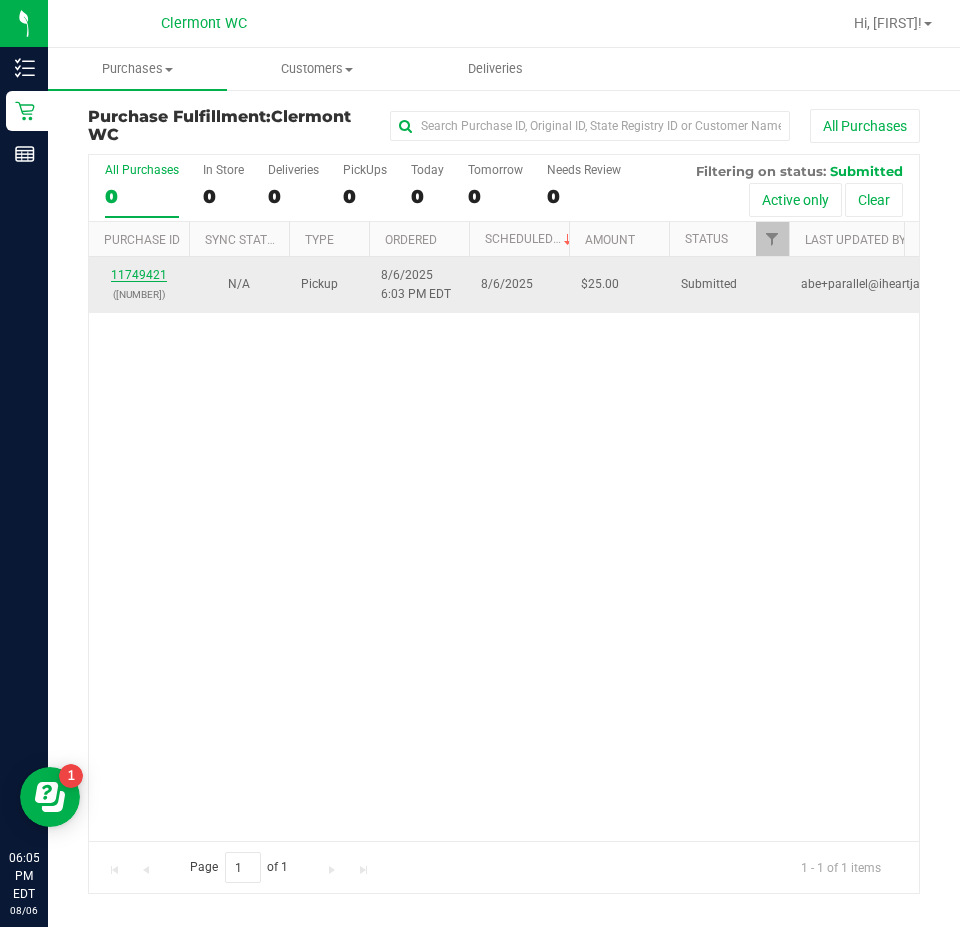 click on "11749421" at bounding box center [139, 275] 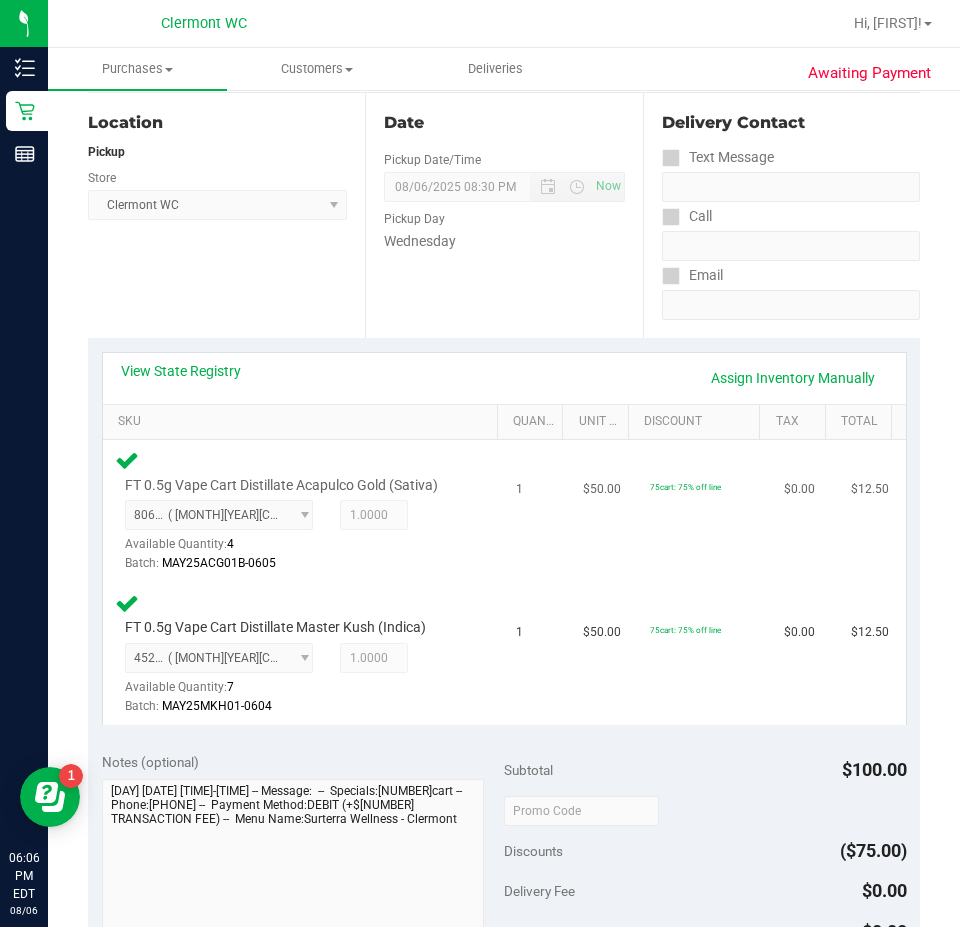 scroll, scrollTop: 400, scrollLeft: 0, axis: vertical 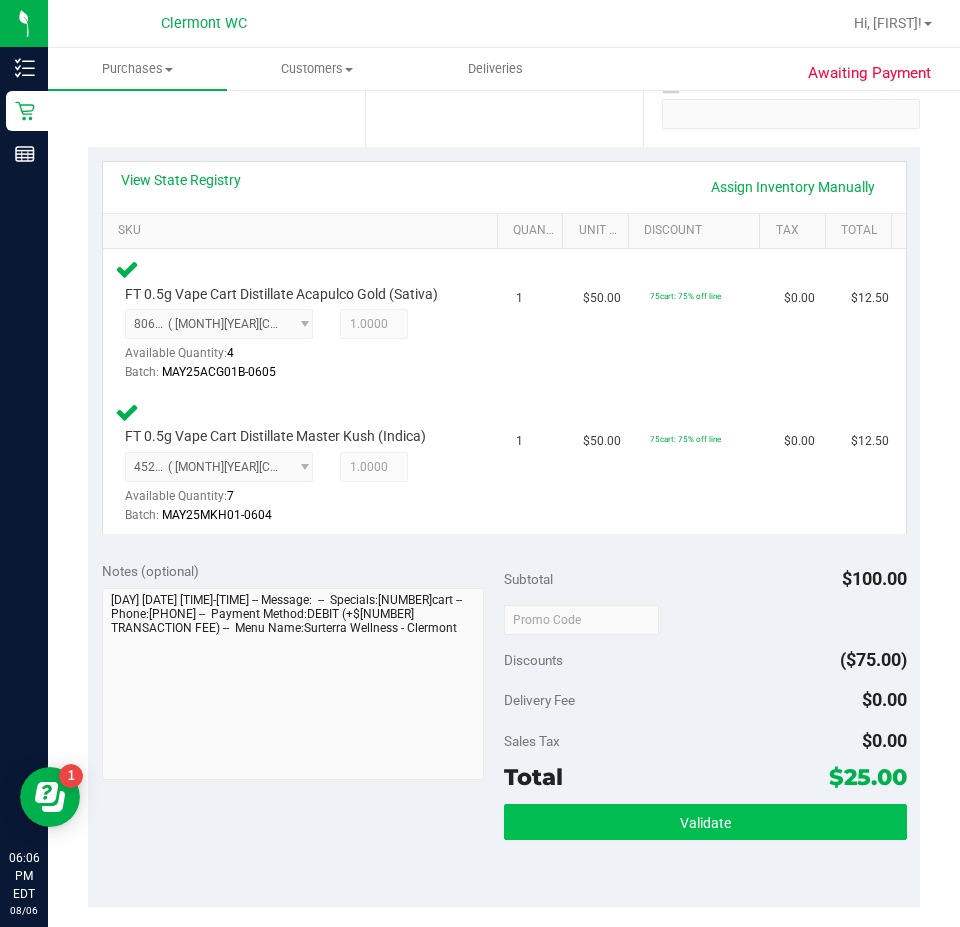 drag, startPoint x: 690, startPoint y: 784, endPoint x: 695, endPoint y: 807, distance: 23.537205 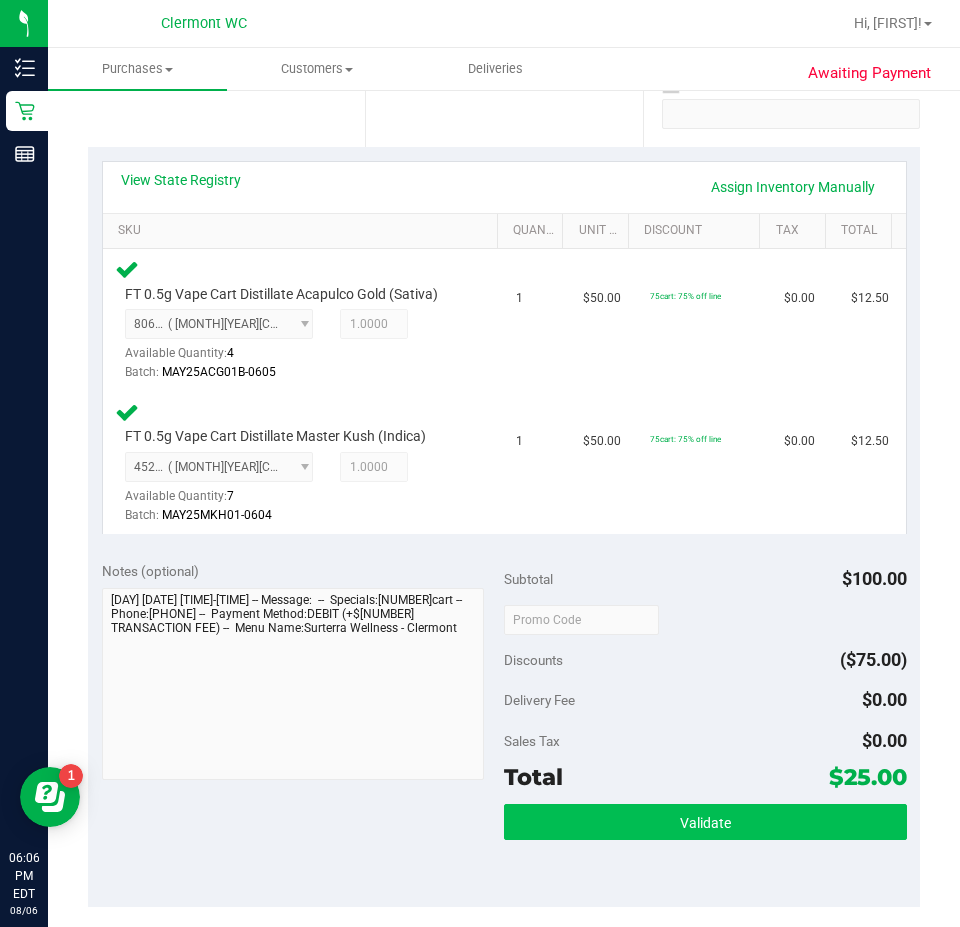 click on "Subtotal
$100.00
Discounts
($75.00)
Delivery Fee
$0.00
Sales Tax
$0.00
Total
$25.00
Validate" at bounding box center [705, 727] 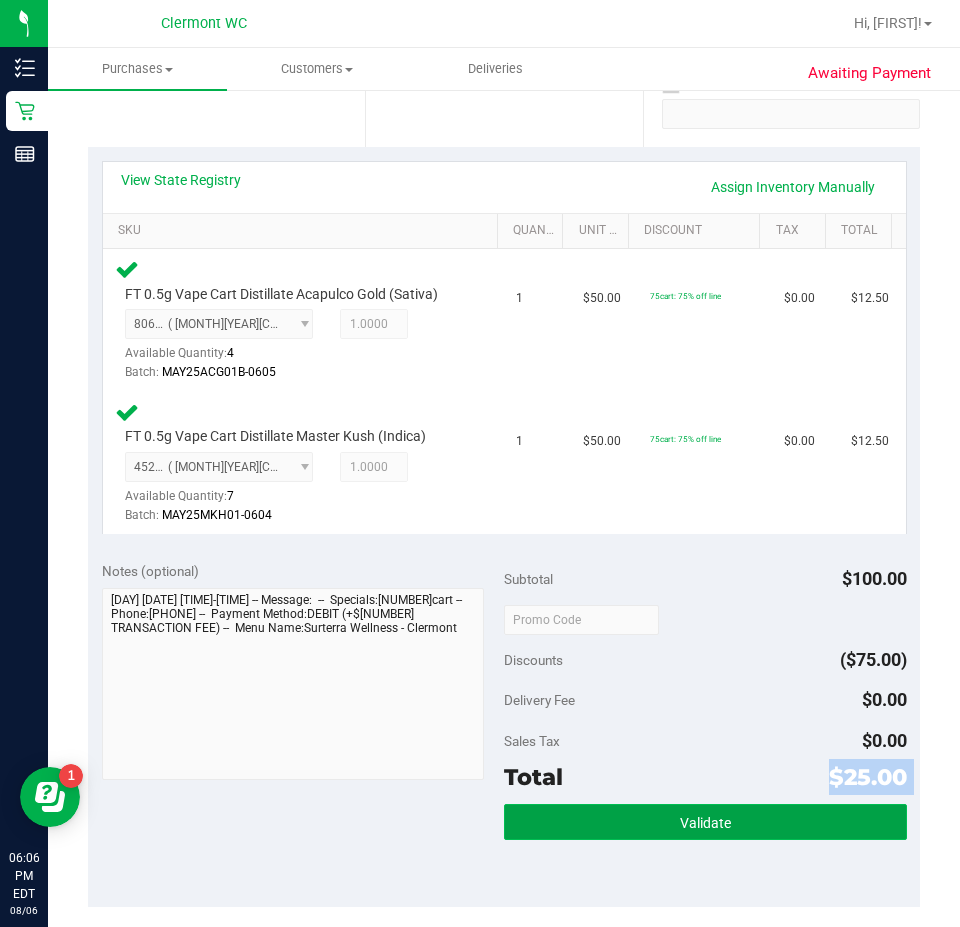 click on "Validate" at bounding box center [705, 823] 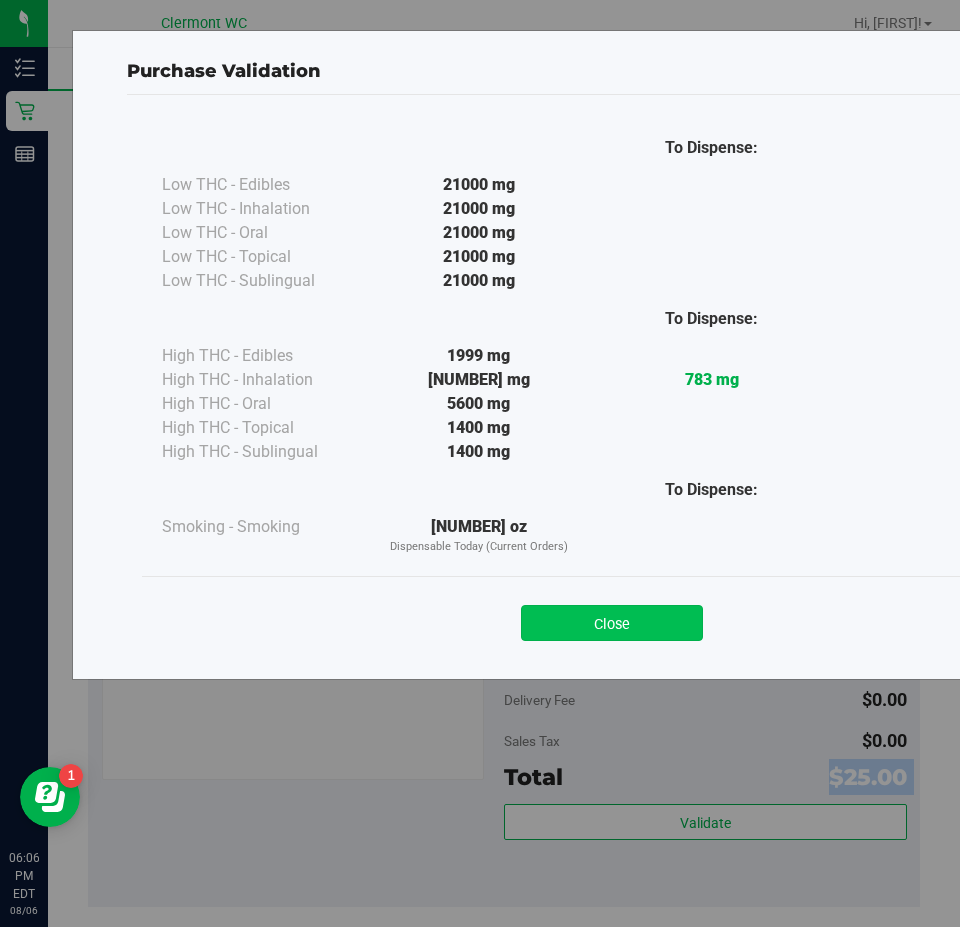 click on "Close" at bounding box center (612, 623) 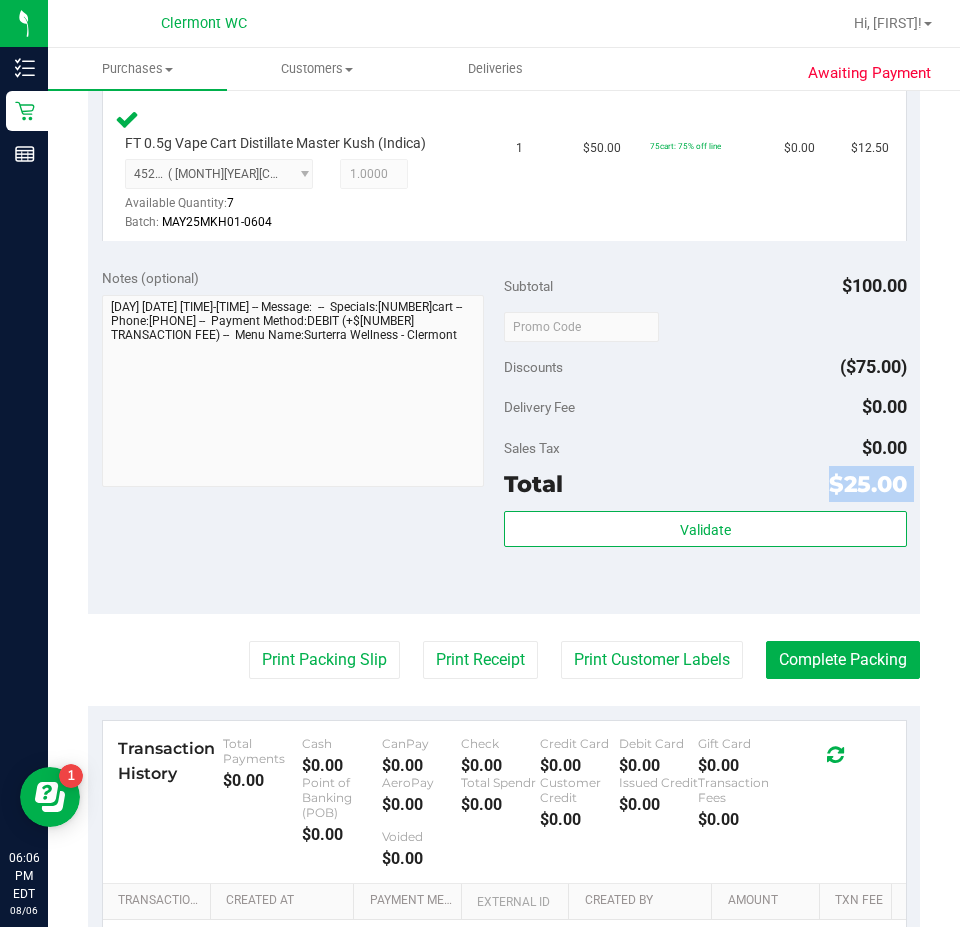 scroll, scrollTop: 700, scrollLeft: 0, axis: vertical 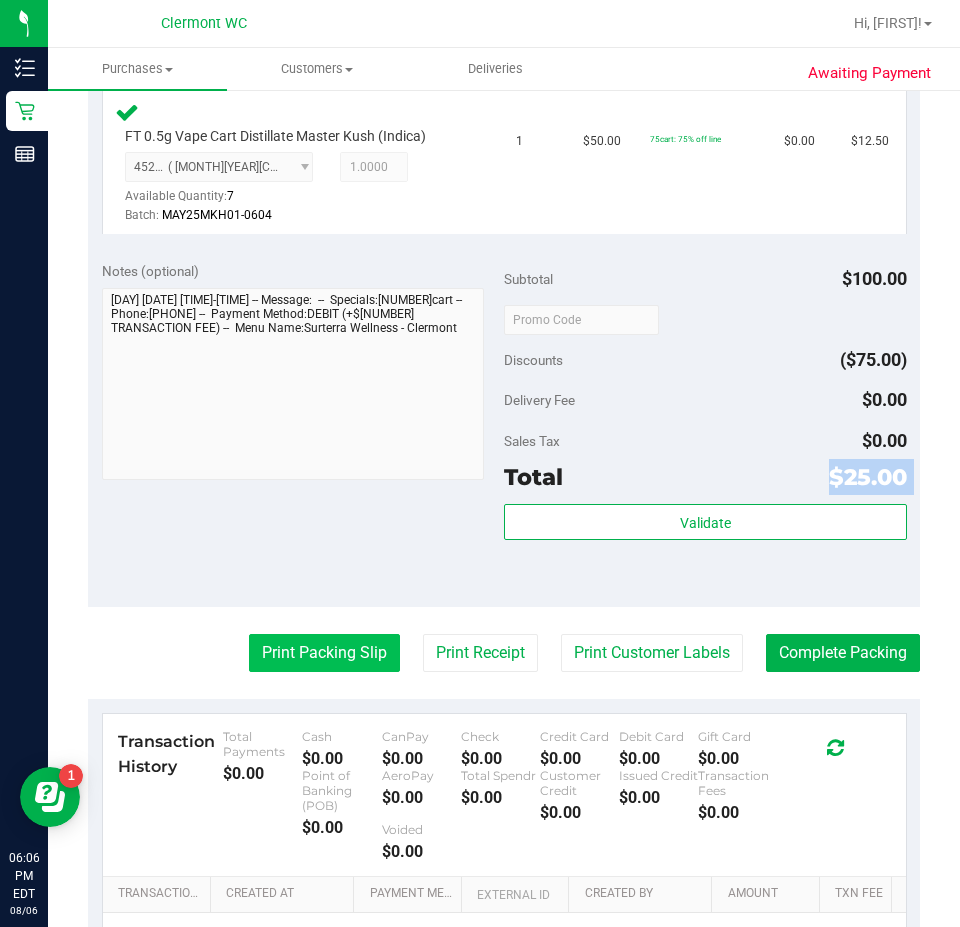 click on "Print Packing Slip" at bounding box center (324, 653) 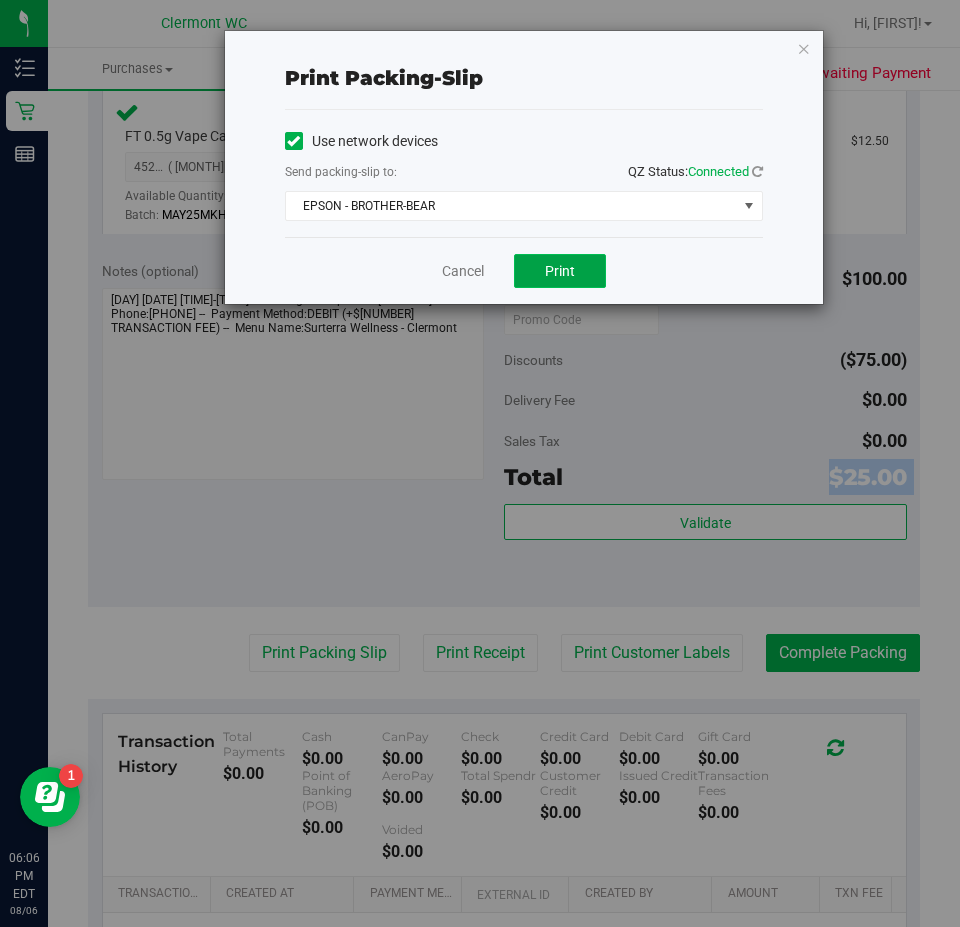 click on "Print" at bounding box center (560, 271) 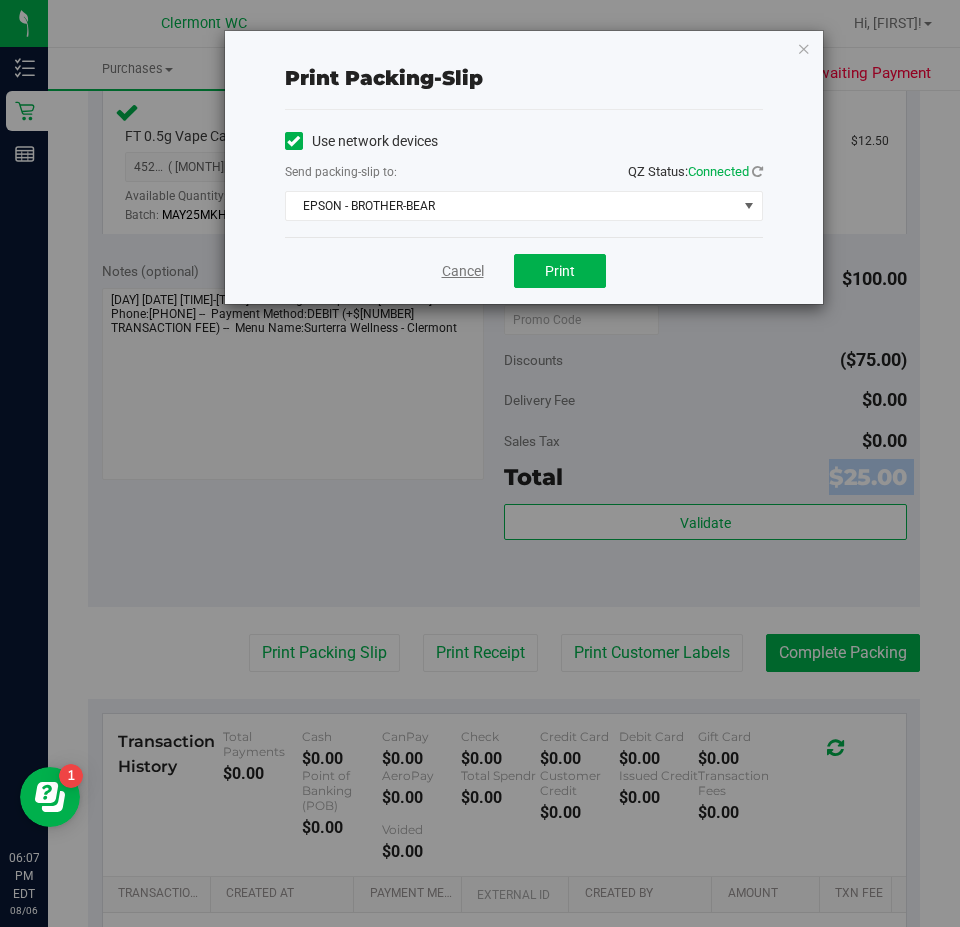 click on "Cancel" at bounding box center (463, 271) 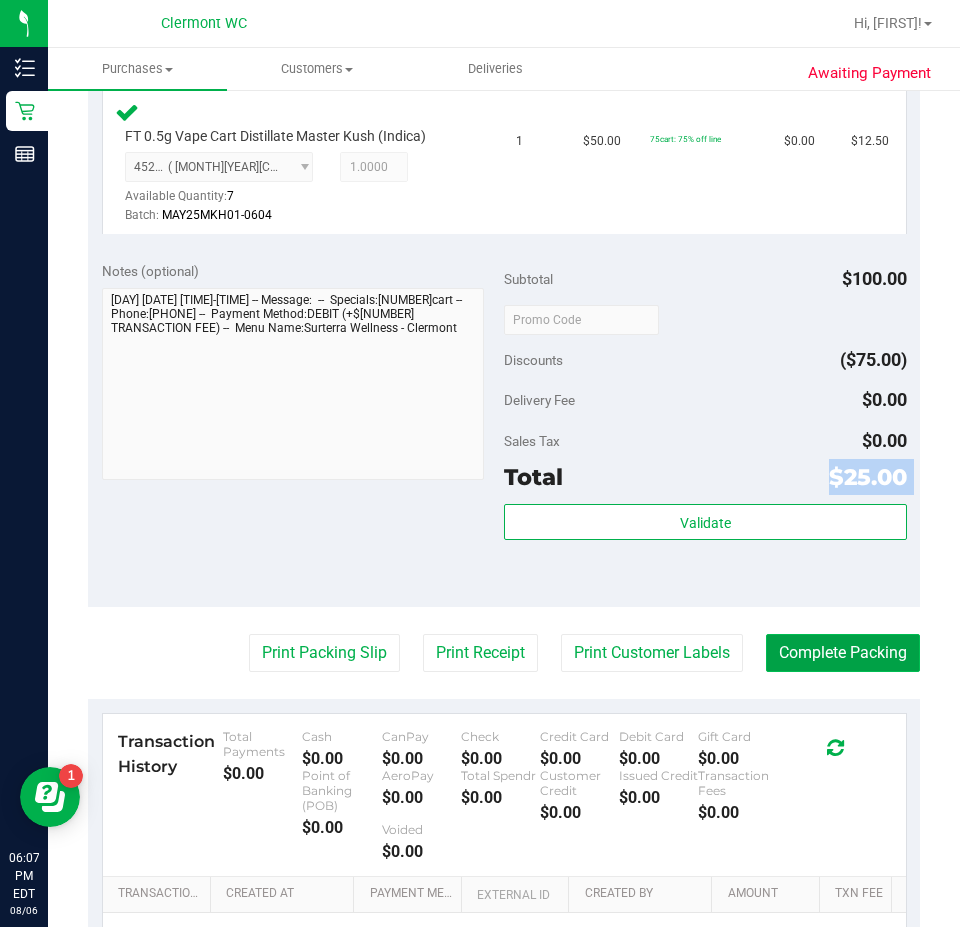 click on "Complete Packing" at bounding box center (843, 653) 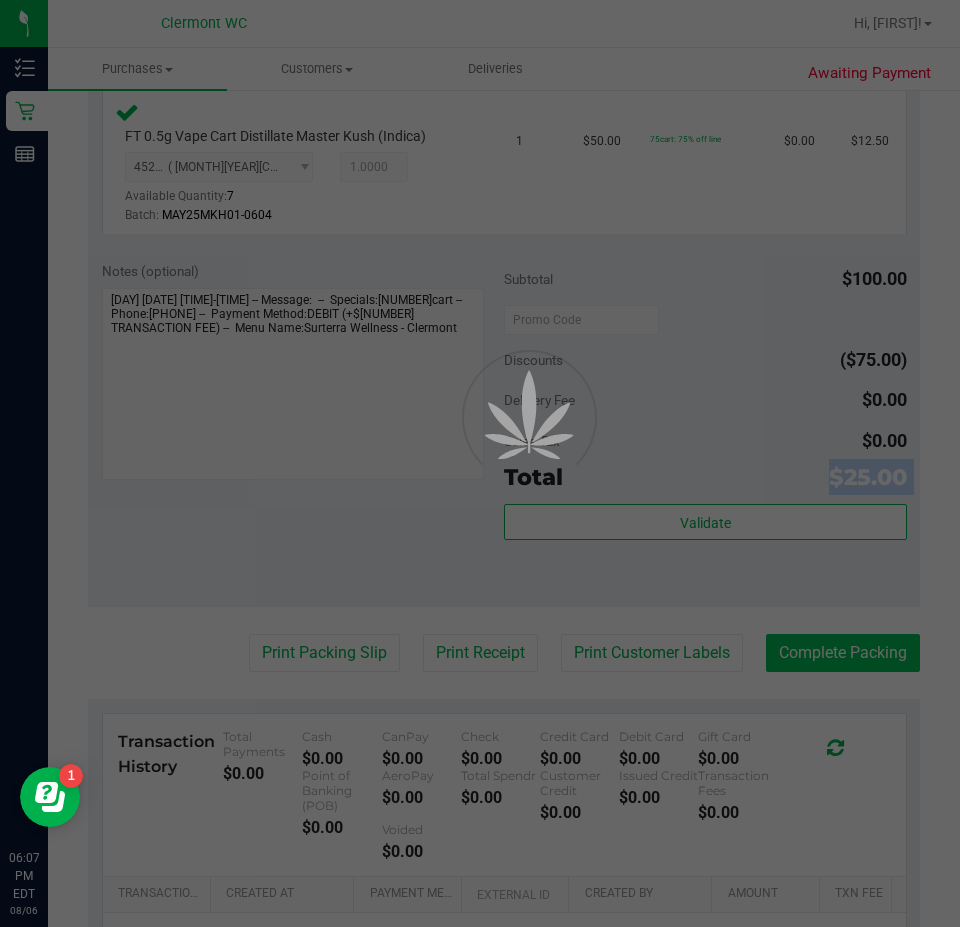 scroll, scrollTop: 0, scrollLeft: 0, axis: both 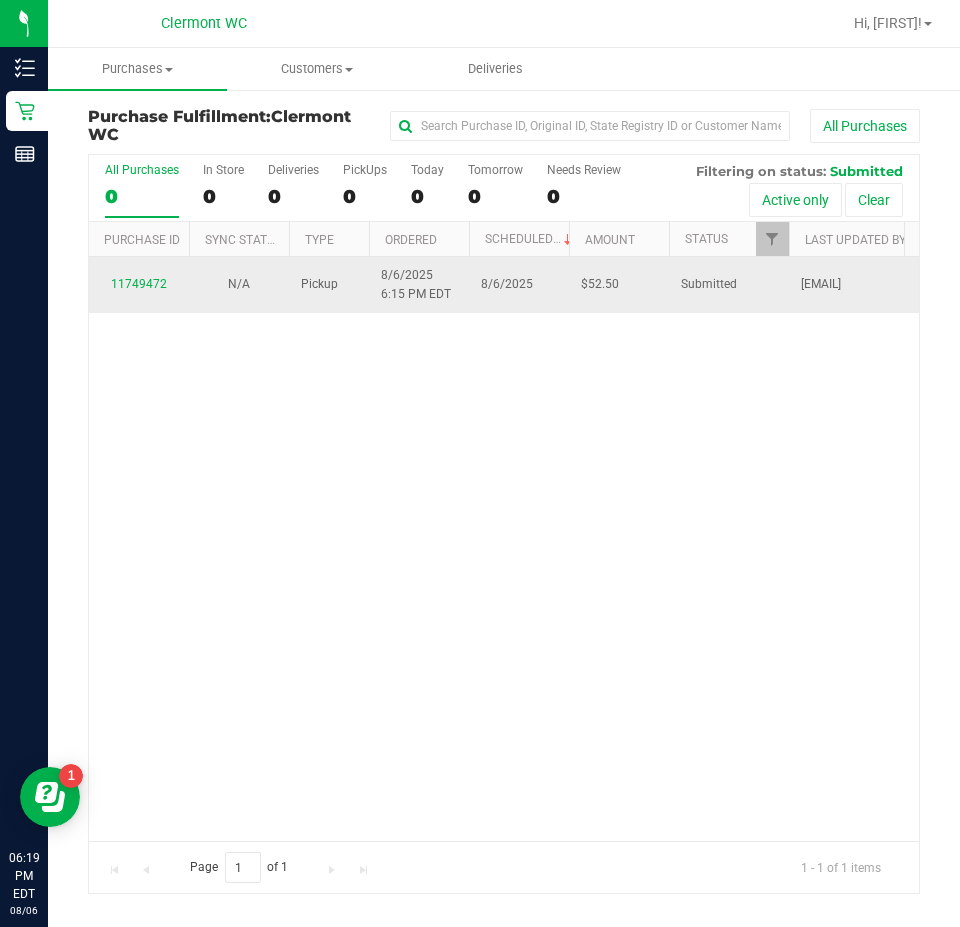 click on "11749472" at bounding box center (139, 284) 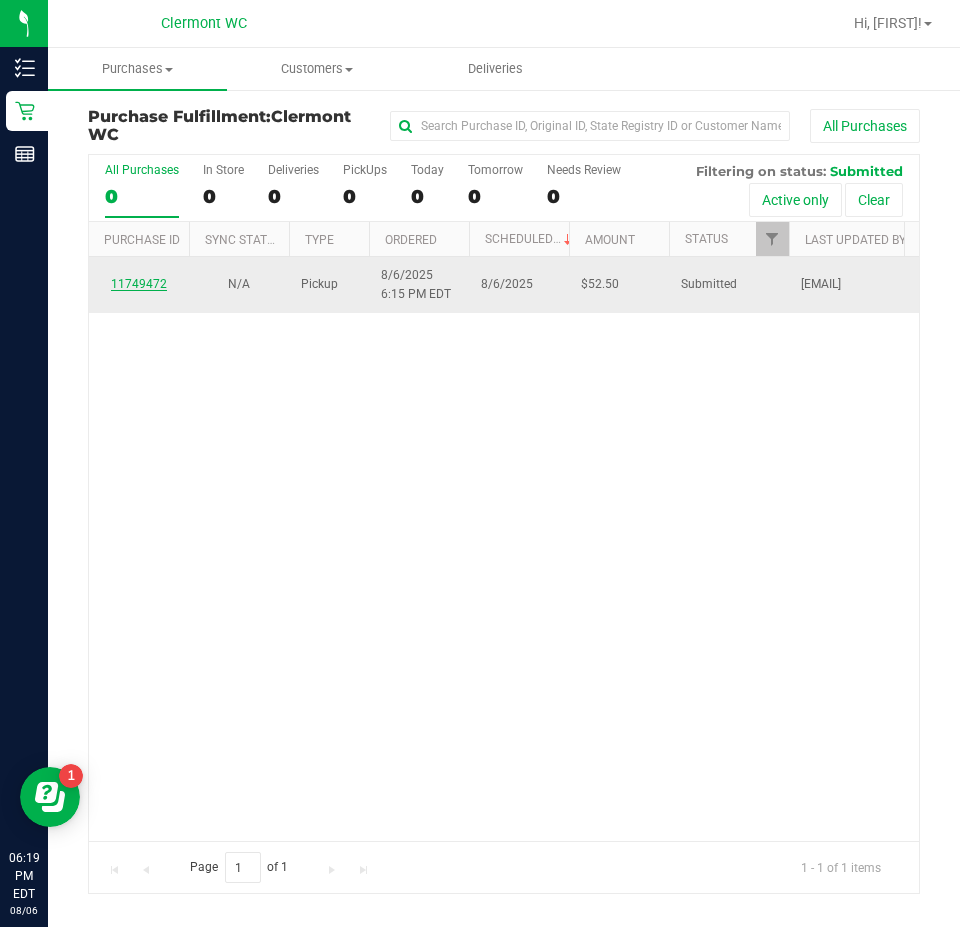 click on "11749472" at bounding box center [139, 284] 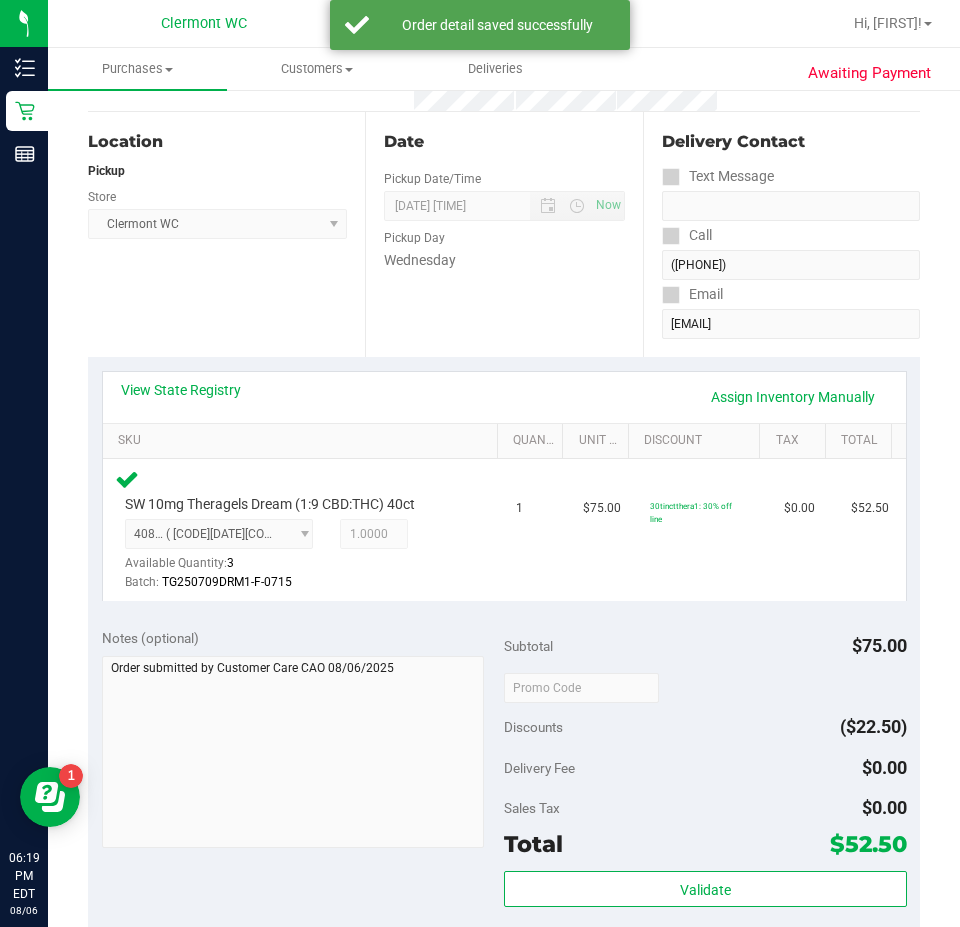 scroll, scrollTop: 548, scrollLeft: 0, axis: vertical 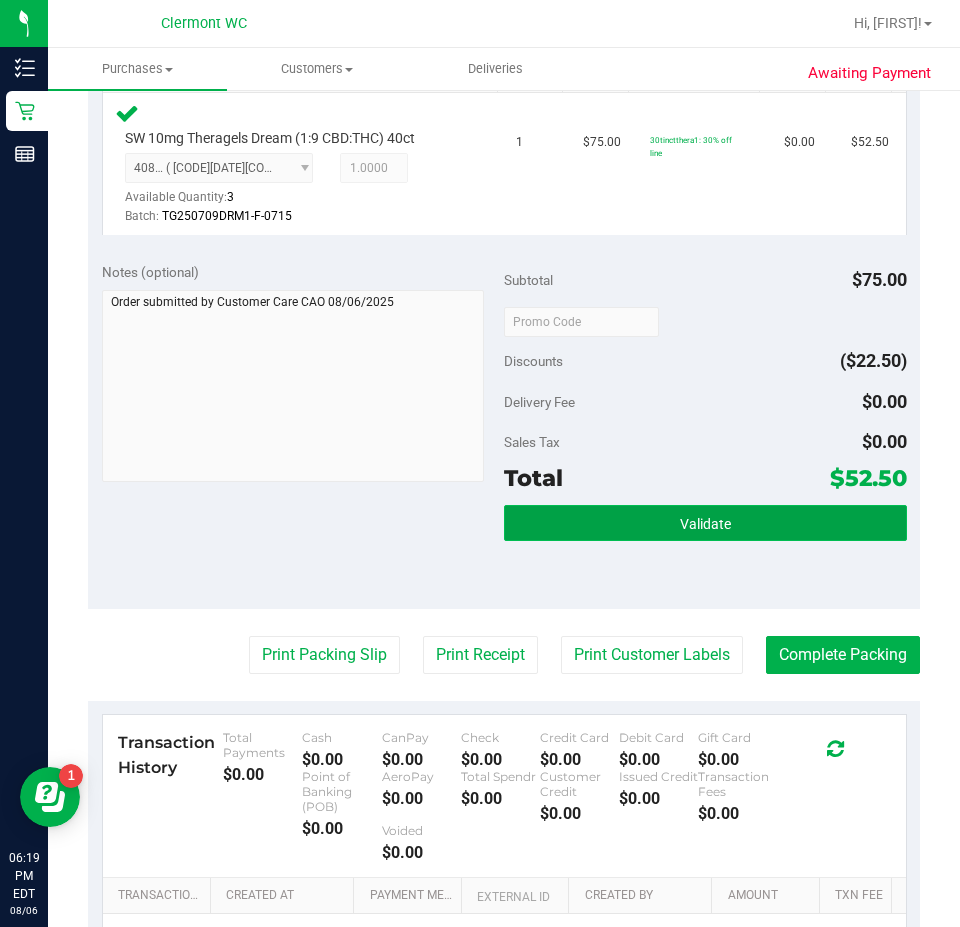click on "Validate" at bounding box center (705, 523) 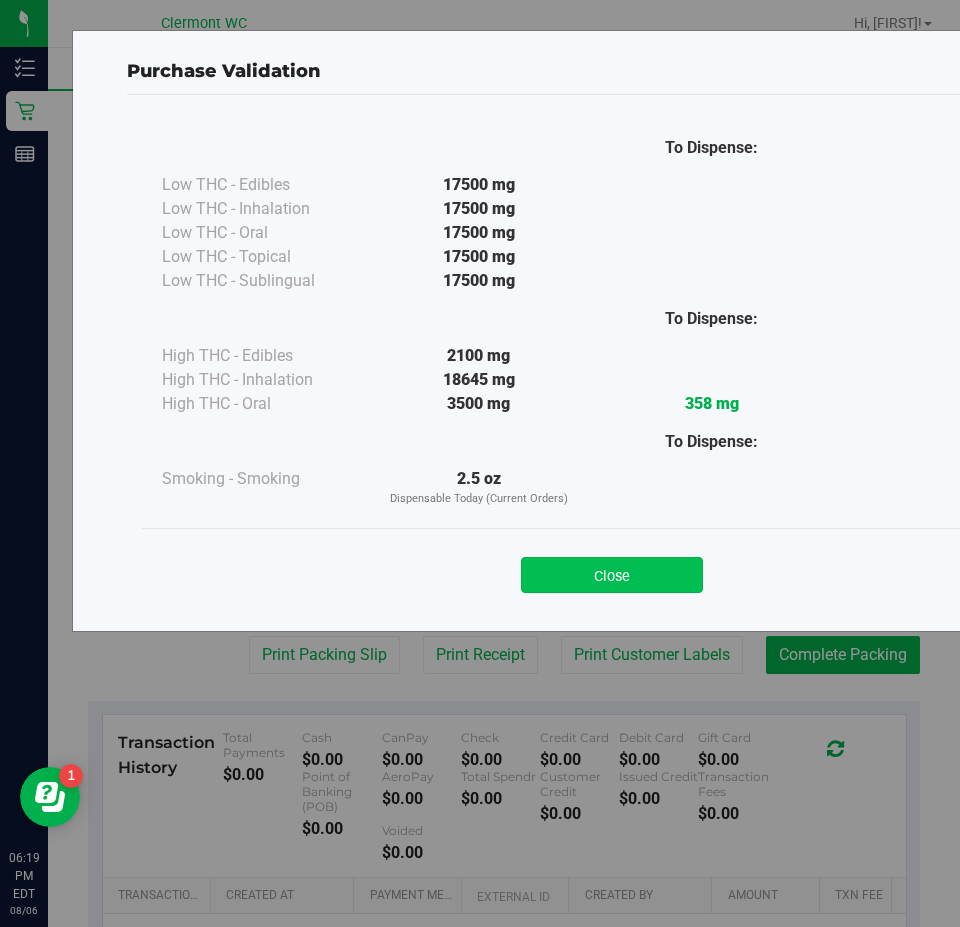 click on "Close" at bounding box center (612, 575) 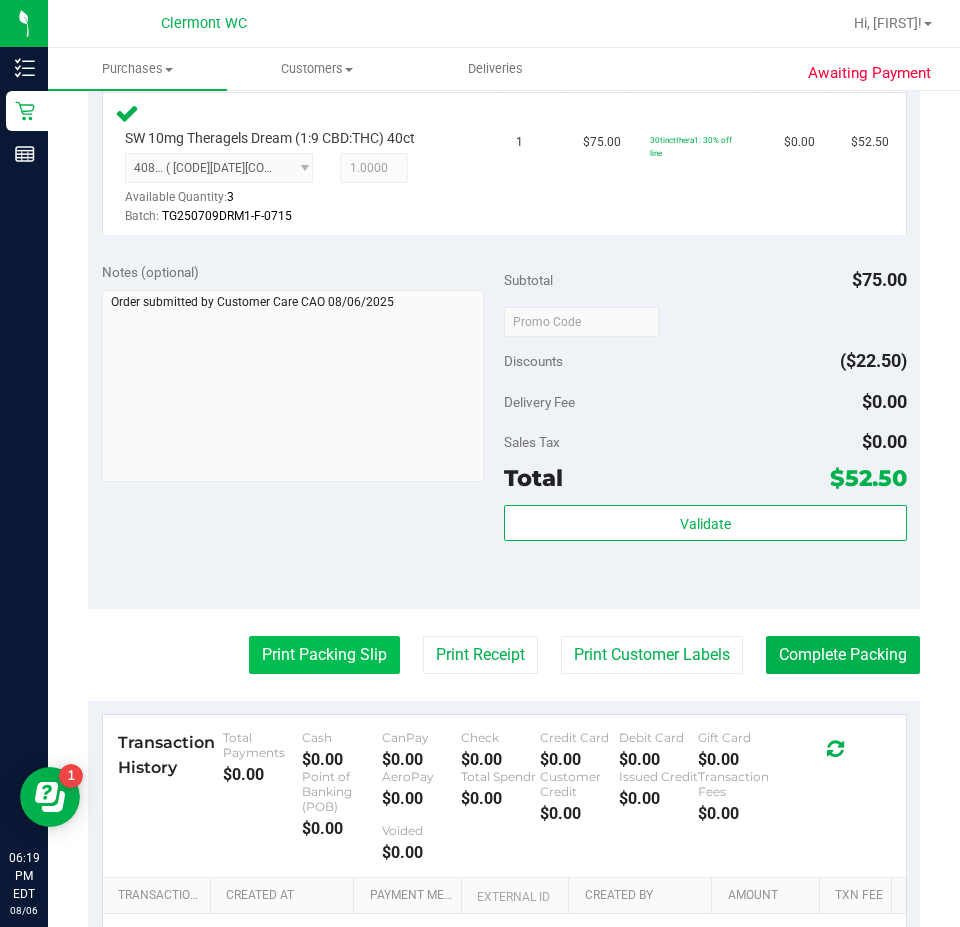 click on "Print Packing Slip" at bounding box center (324, 655) 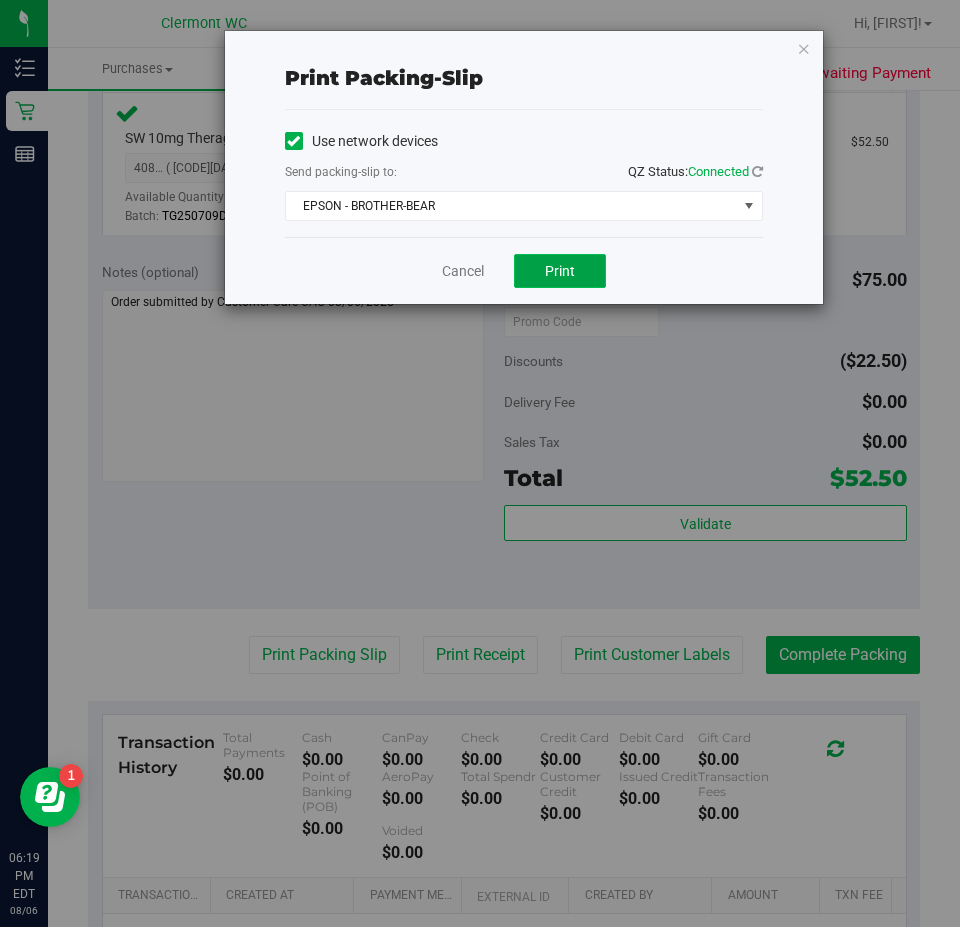 click on "Print" at bounding box center (560, 271) 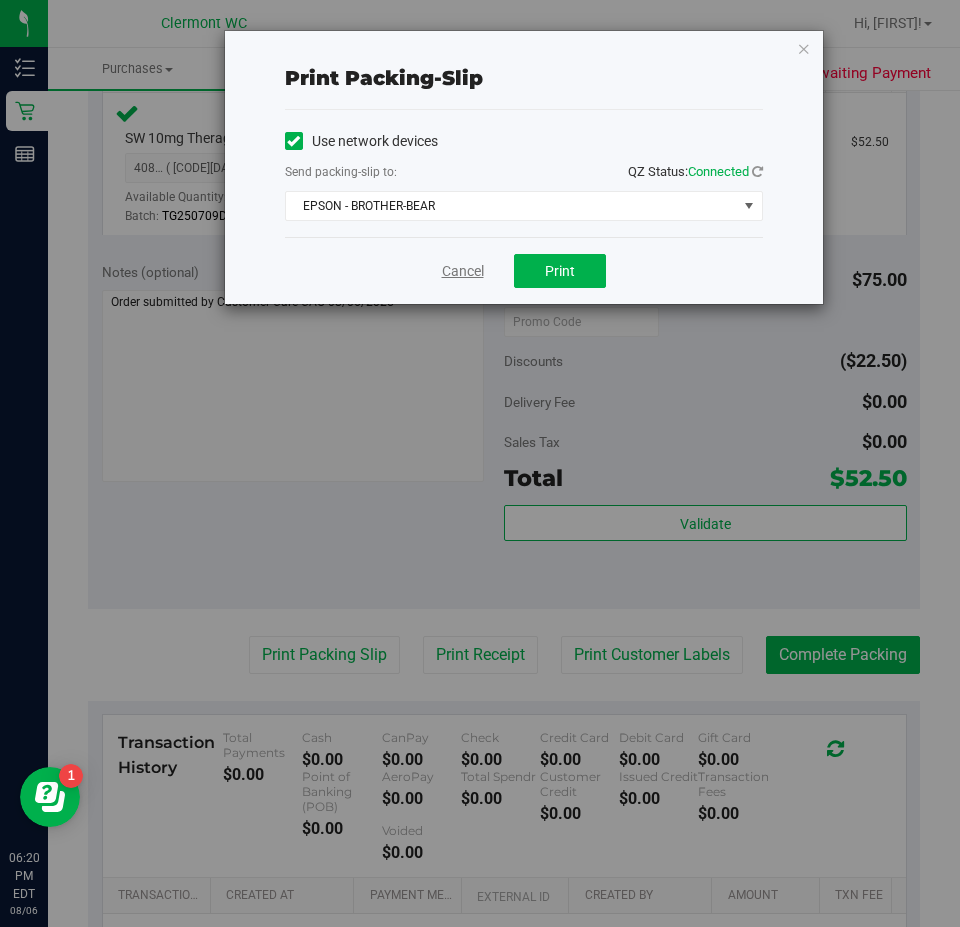 click on "Cancel" at bounding box center [463, 271] 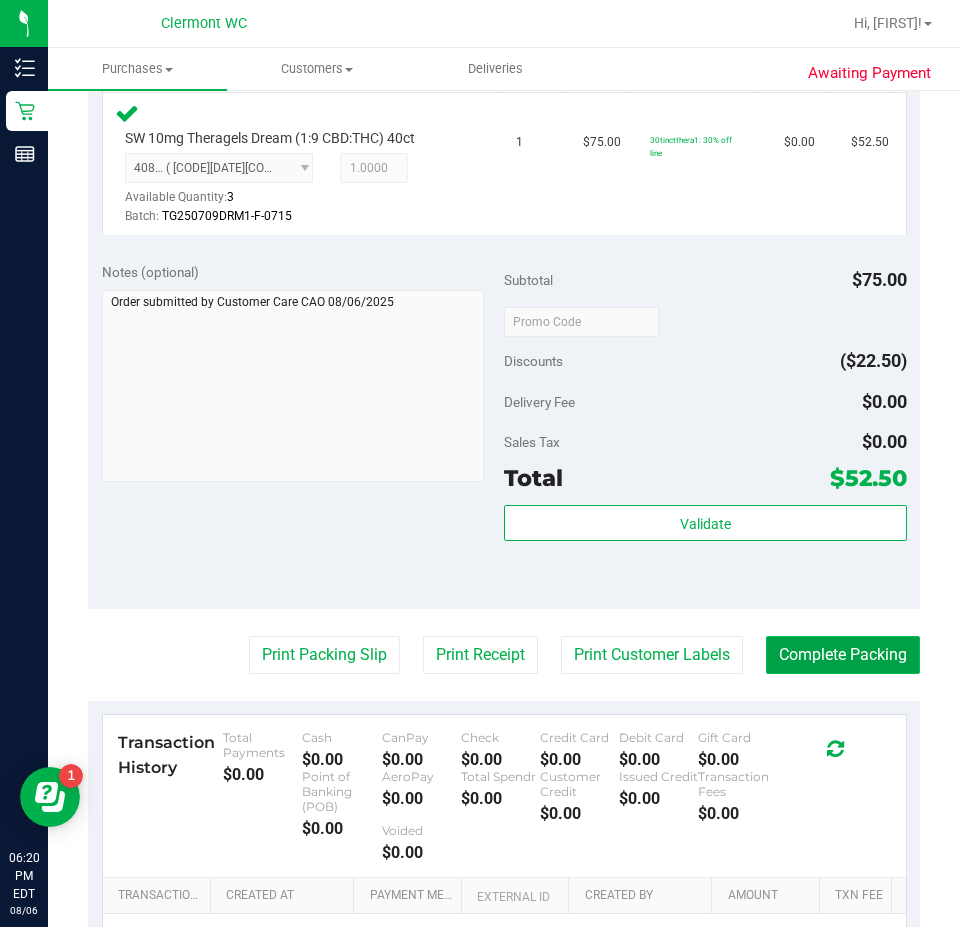 click on "Complete Packing" at bounding box center (843, 655) 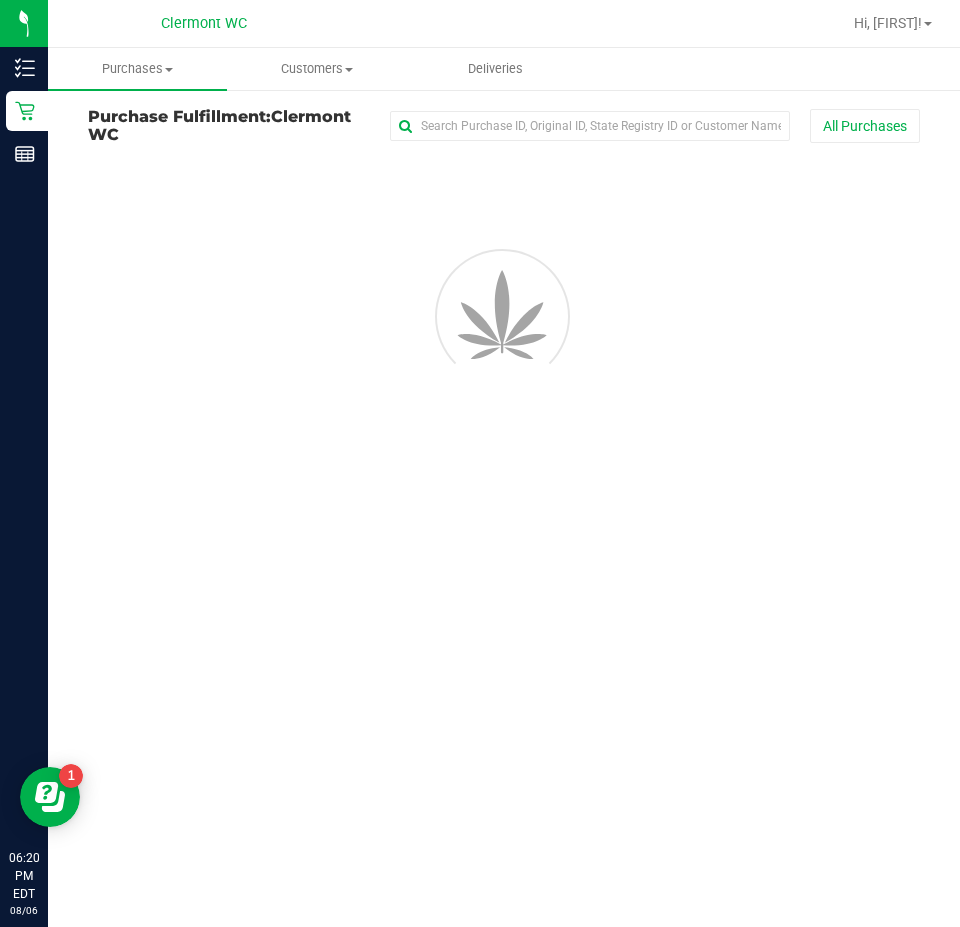 scroll, scrollTop: 0, scrollLeft: 0, axis: both 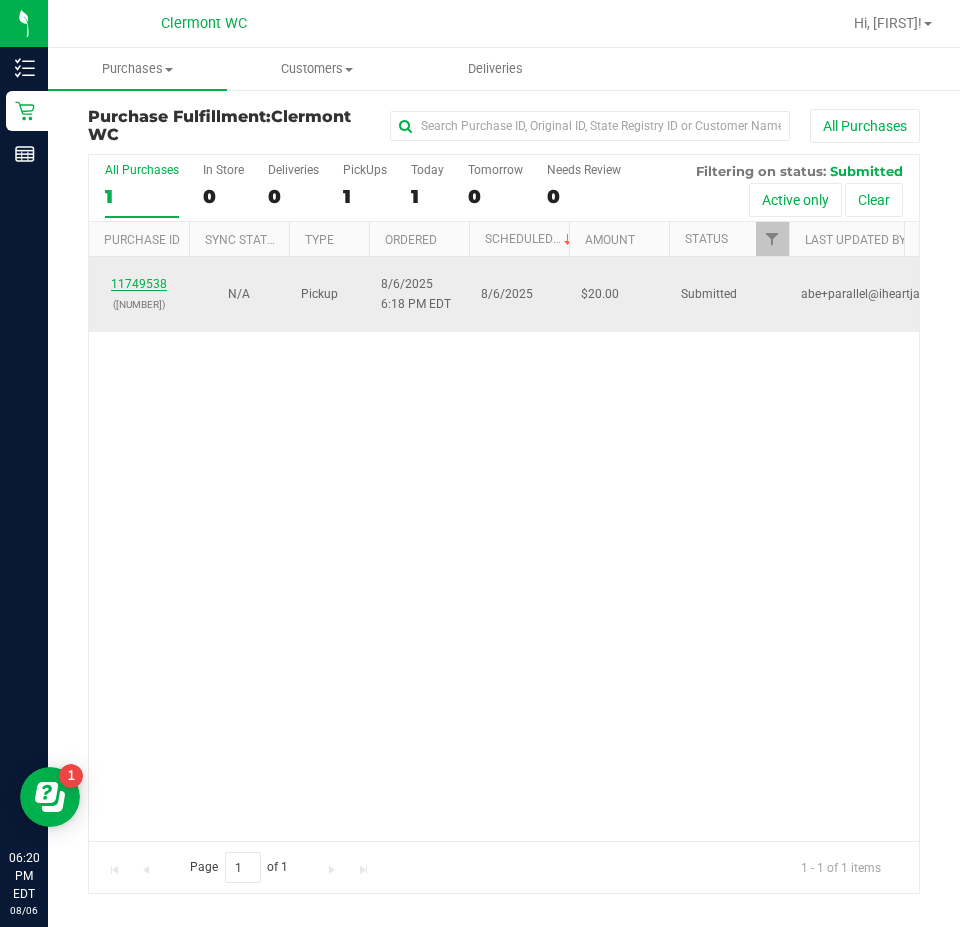 click on "11749538" at bounding box center [139, 284] 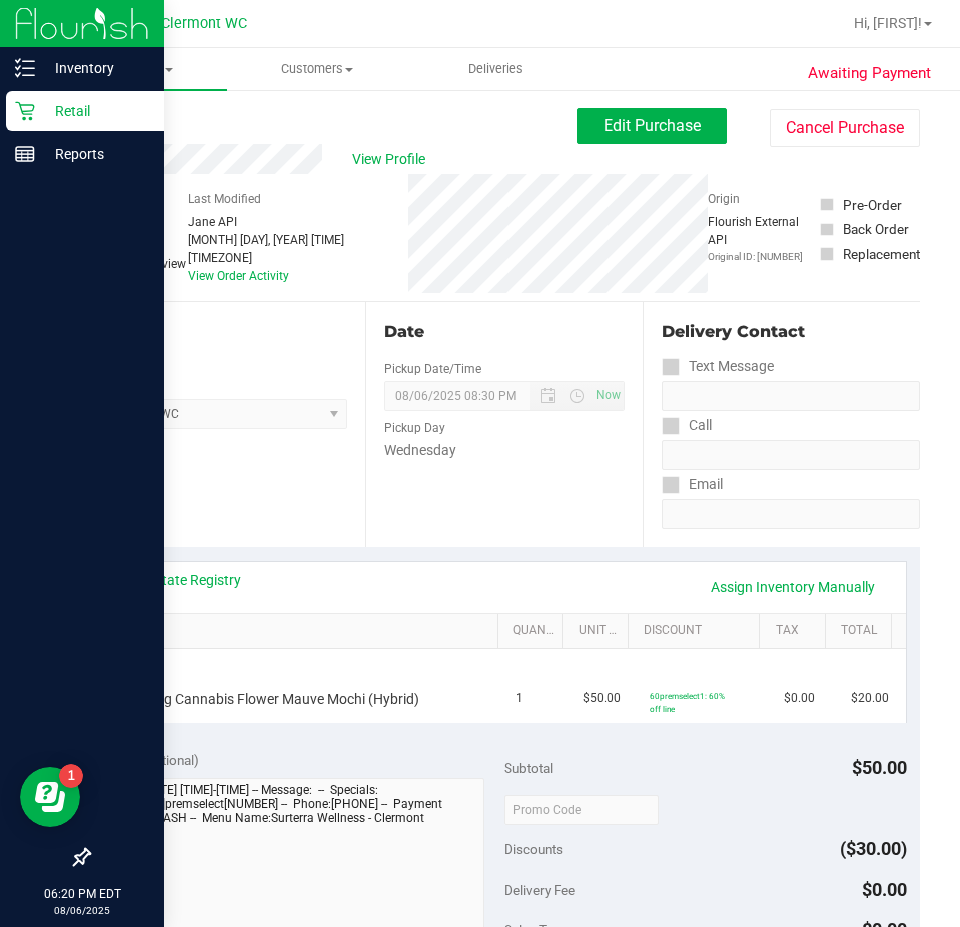 click 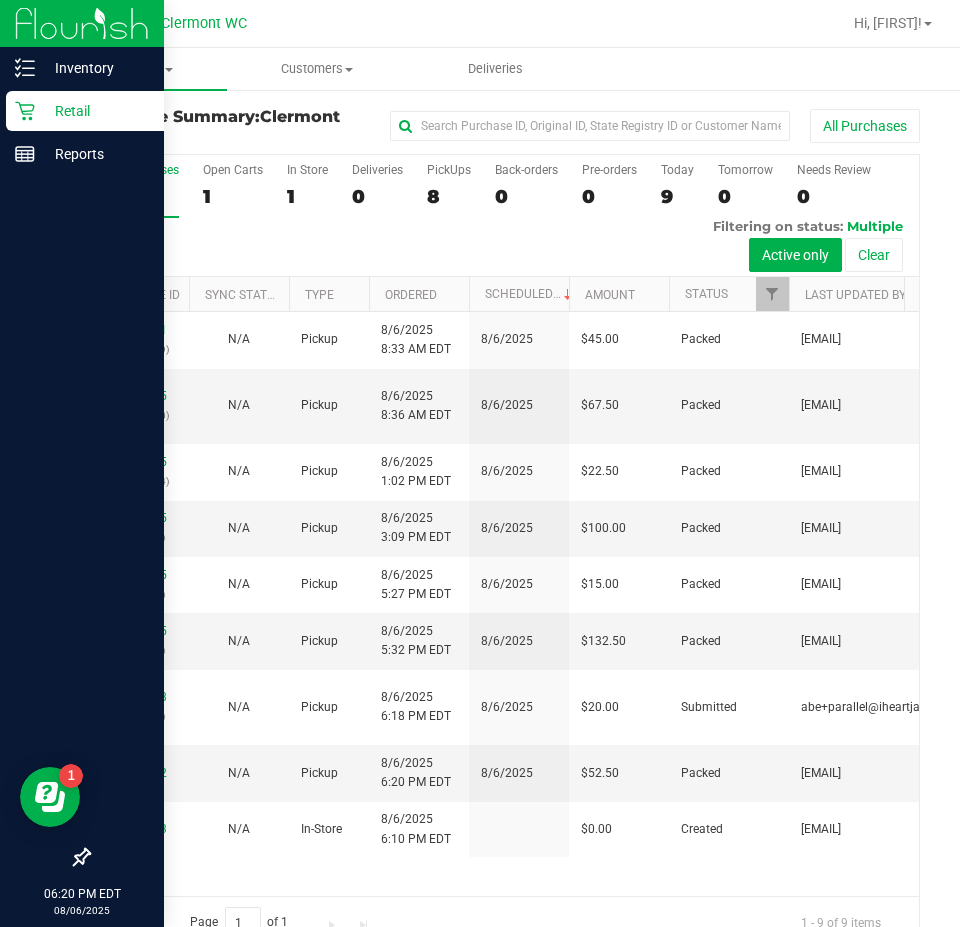 scroll, scrollTop: 63, scrollLeft: 0, axis: vertical 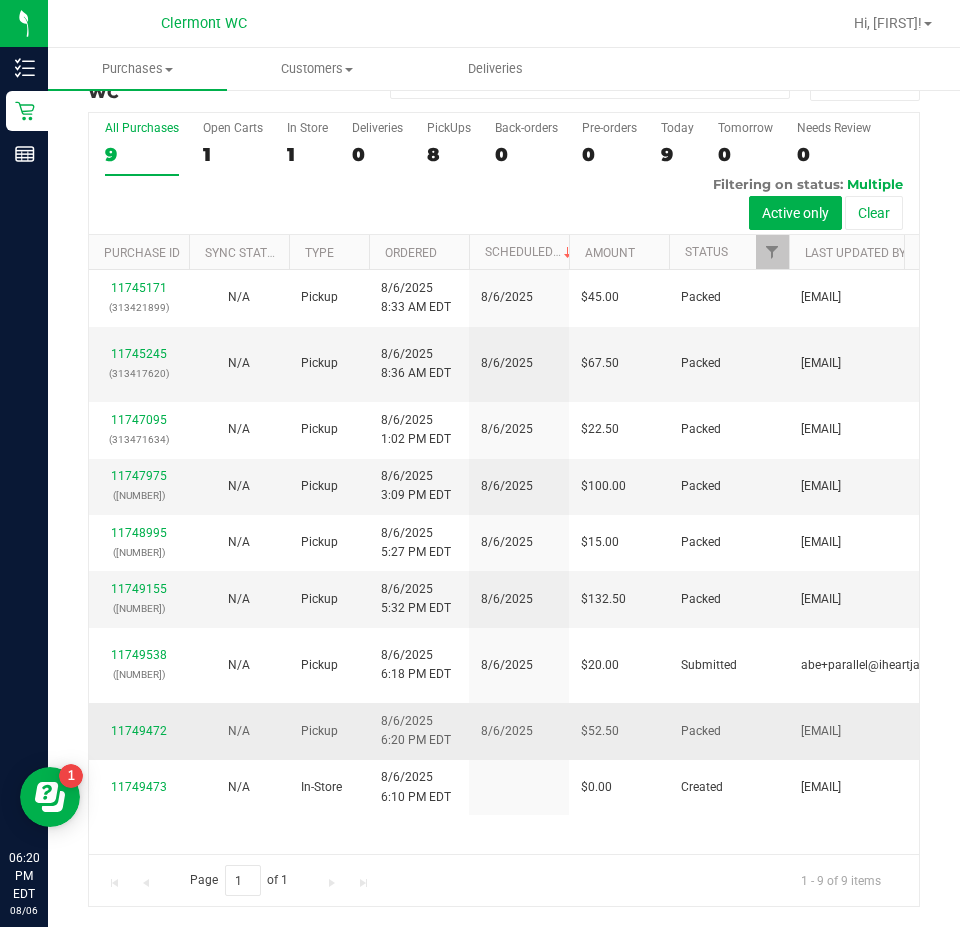 click on "N/A" at bounding box center (239, 731) 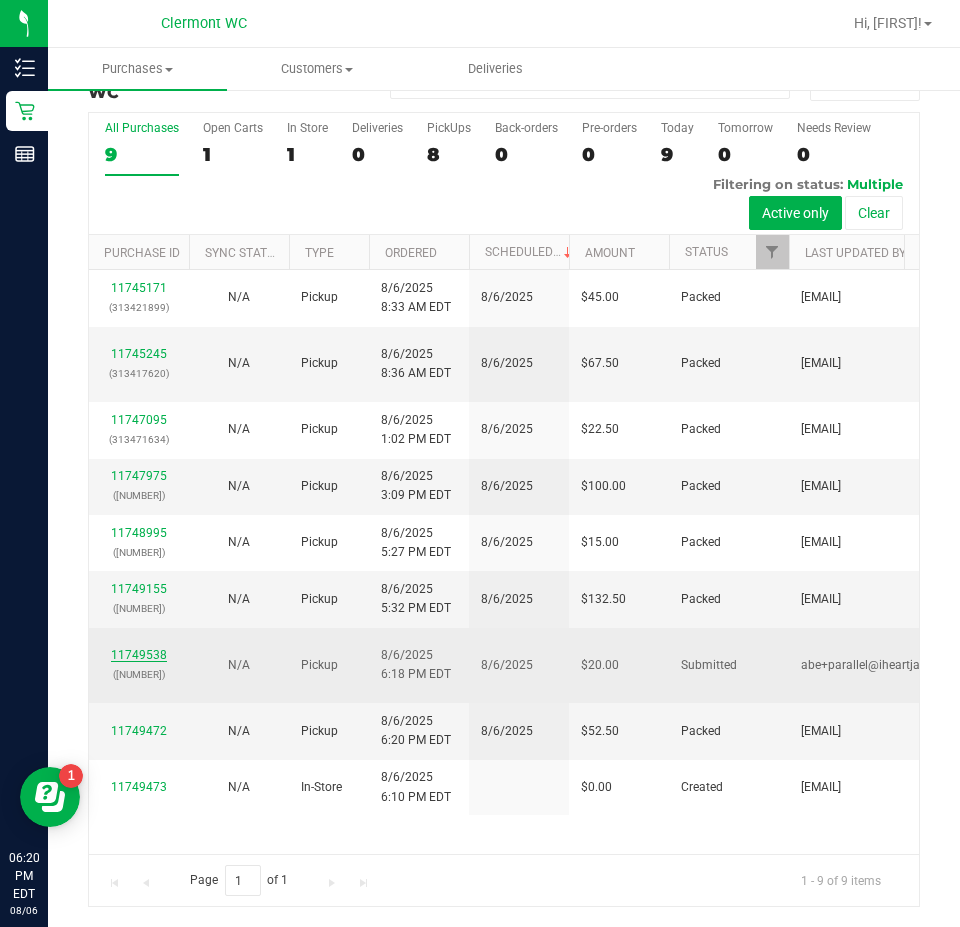 click on "11749538" at bounding box center (139, 655) 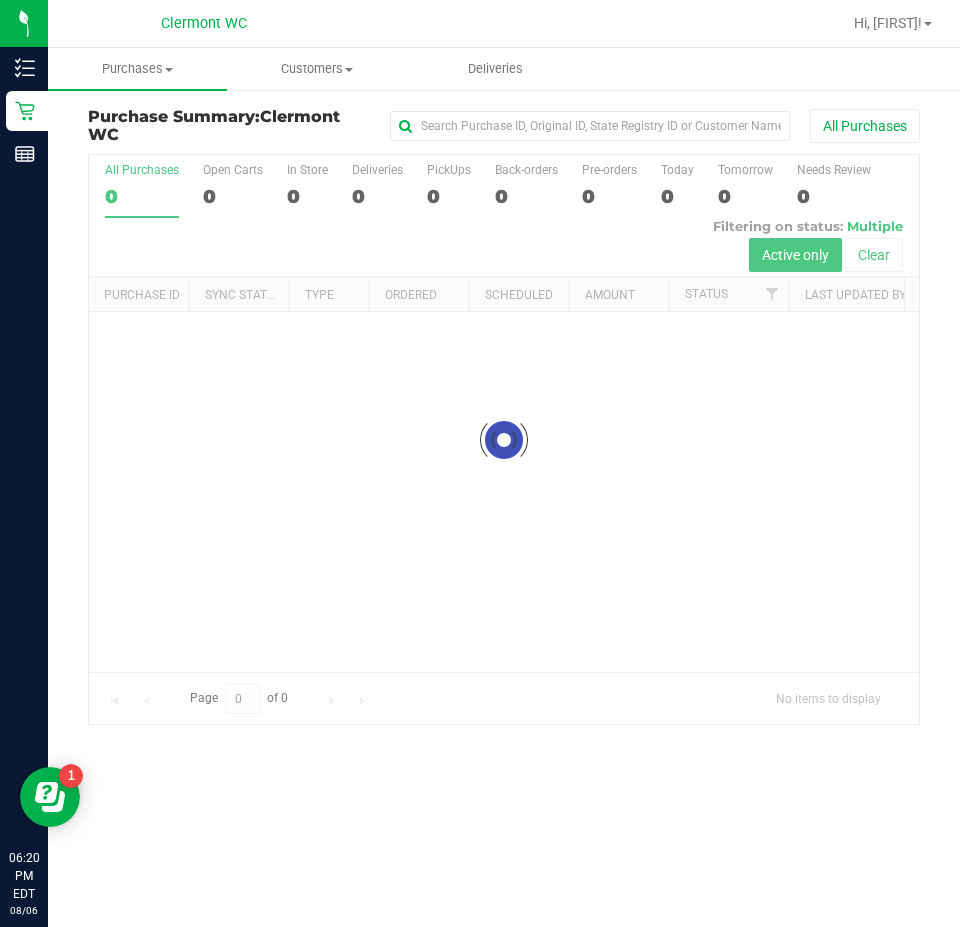 scroll, scrollTop: 0, scrollLeft: 0, axis: both 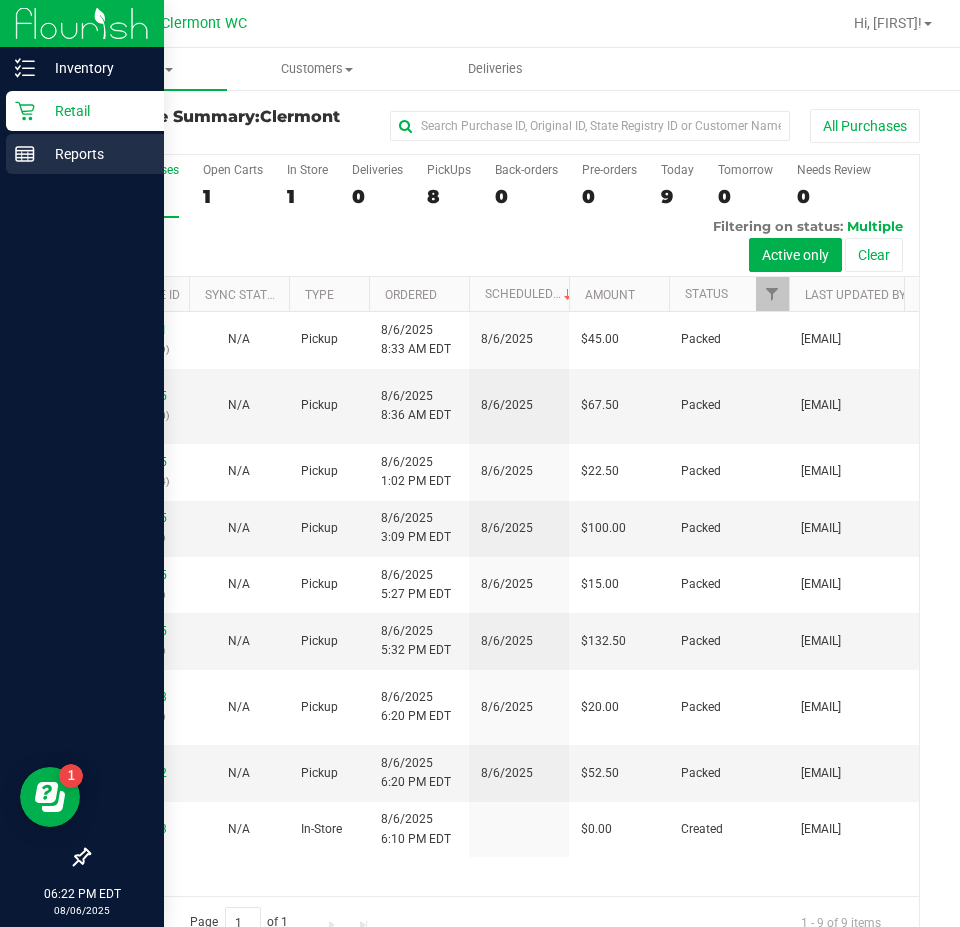 click 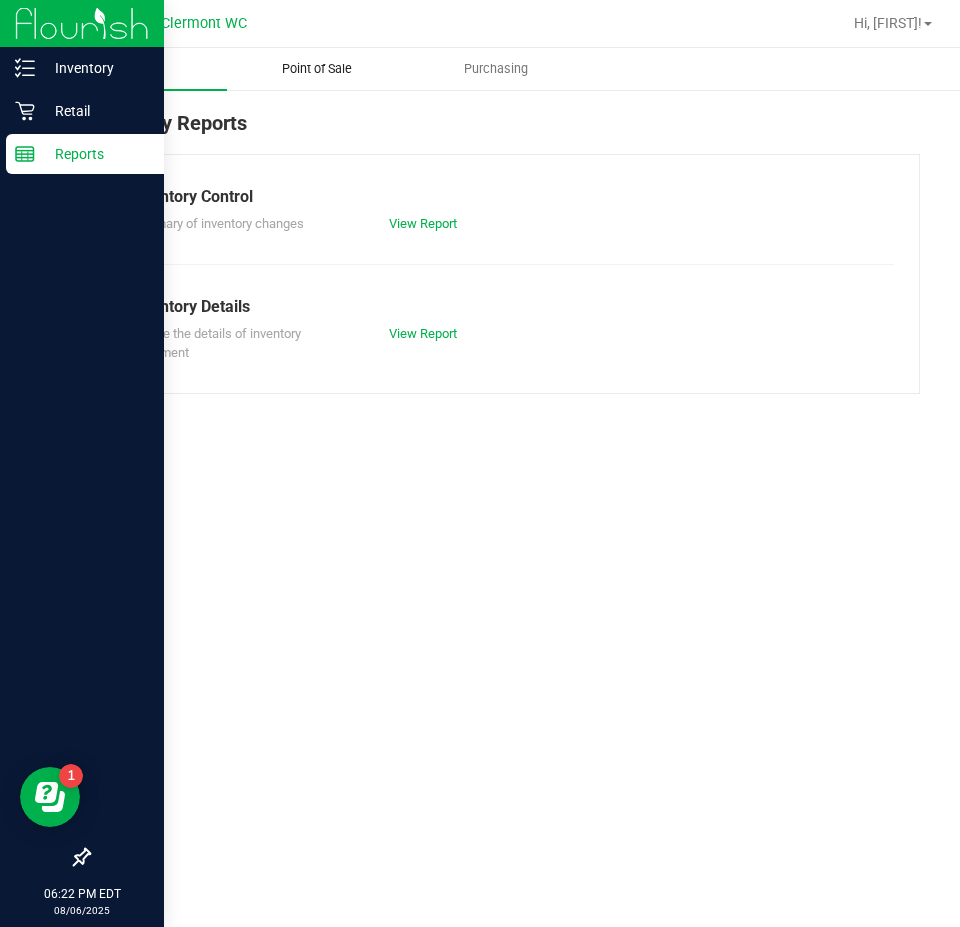 click on "Point of Sale" at bounding box center (317, 69) 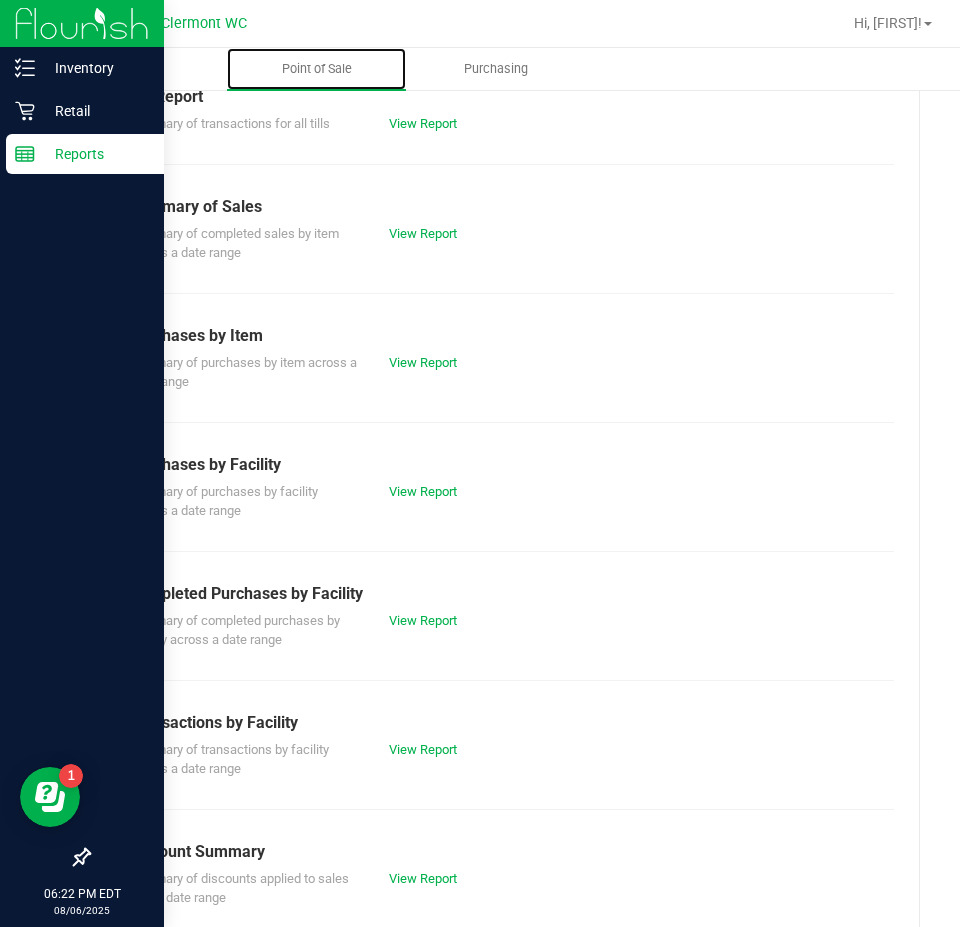 scroll, scrollTop: 0, scrollLeft: 0, axis: both 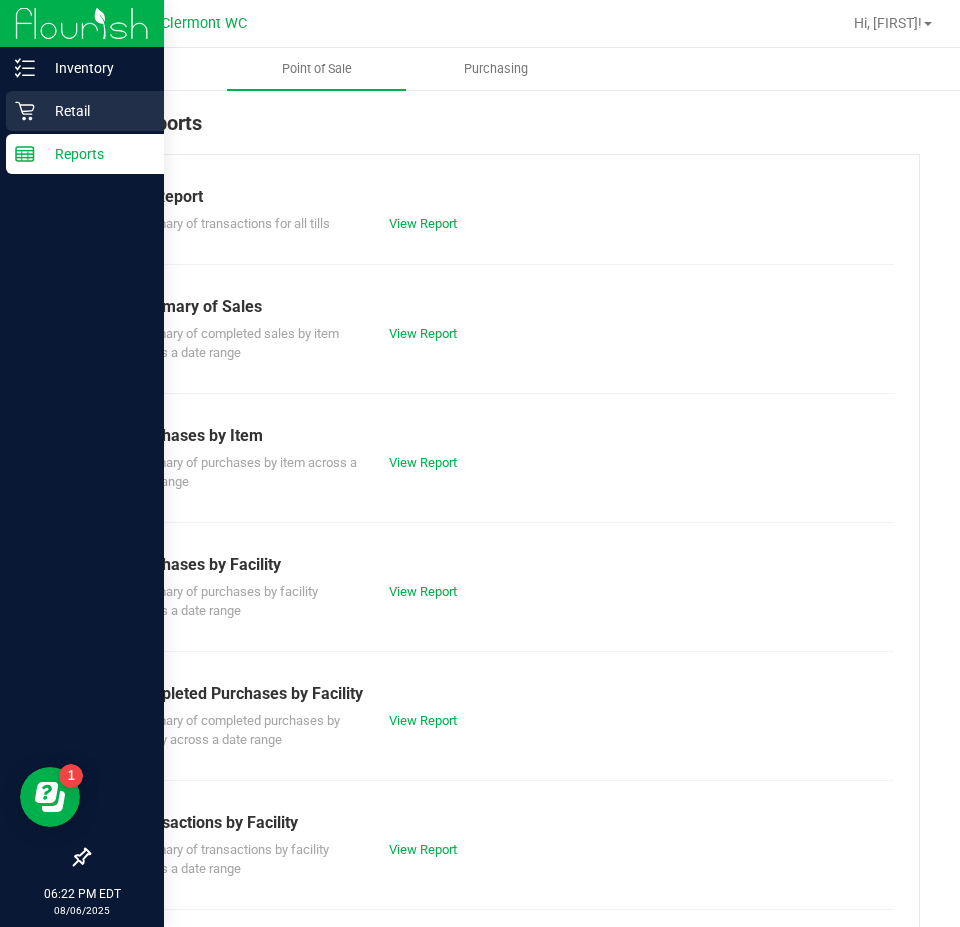 click 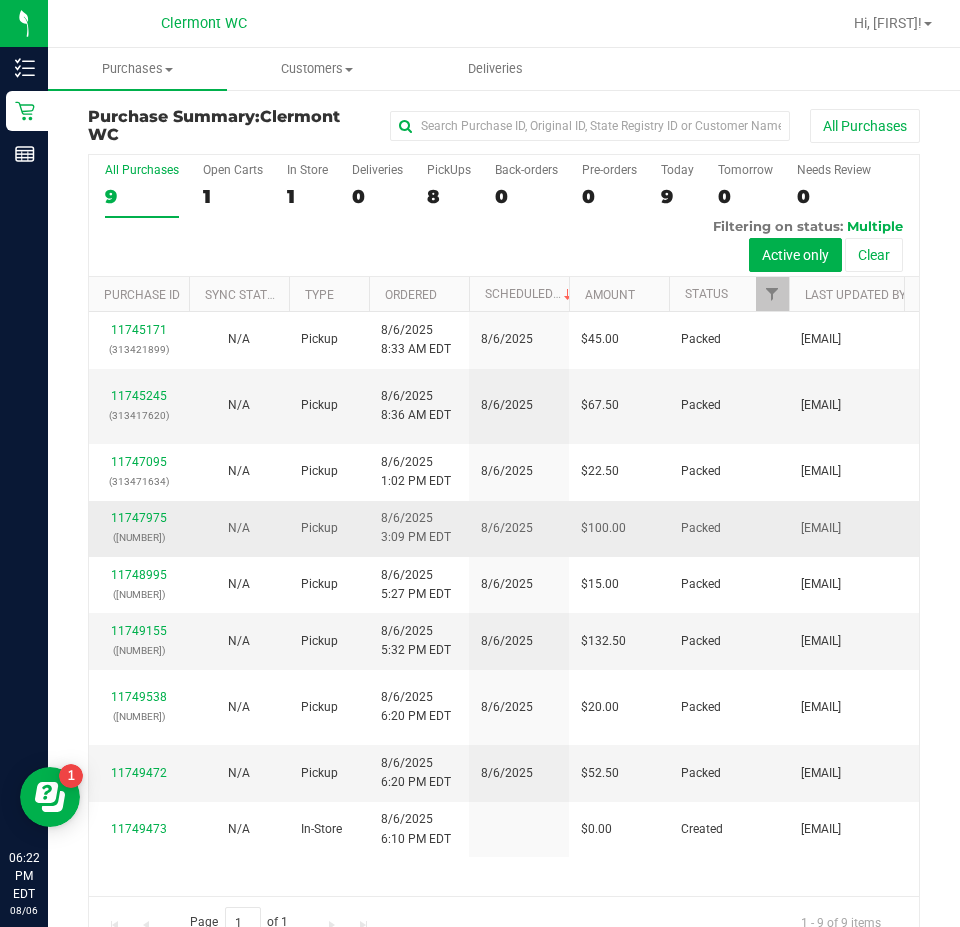 scroll, scrollTop: 0, scrollLeft: 0, axis: both 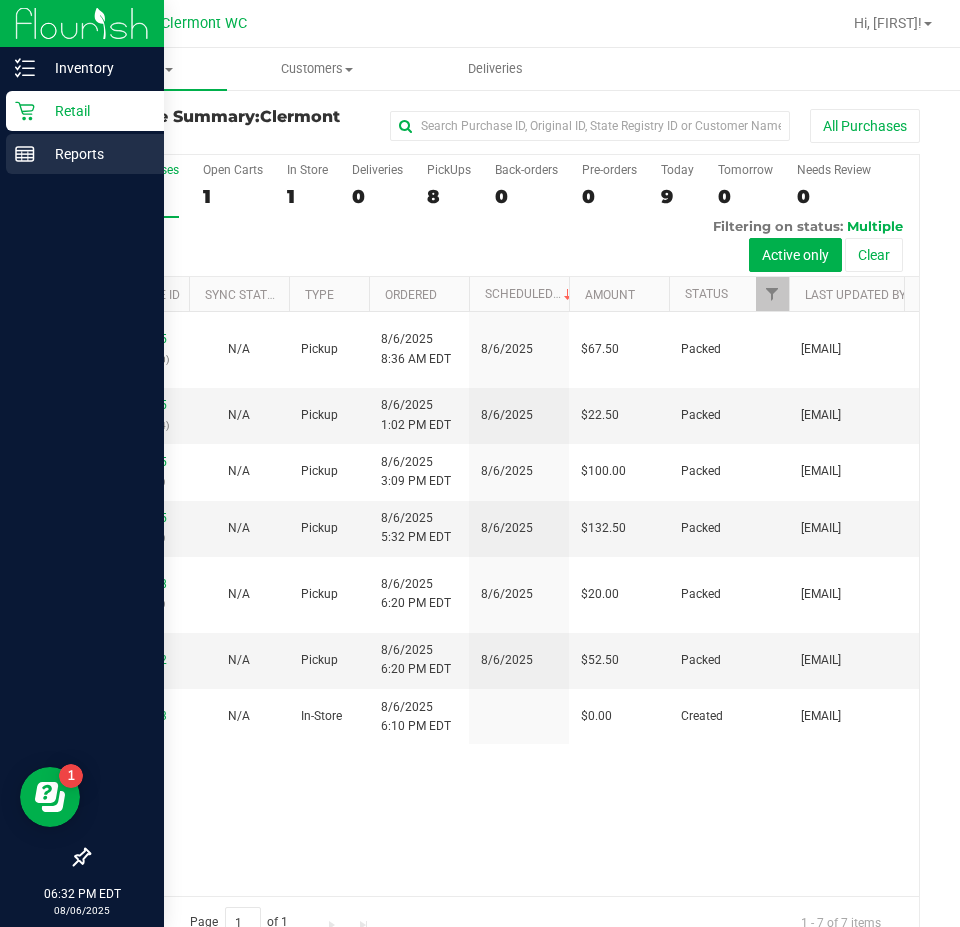 click on "Reports" at bounding box center (85, 154) 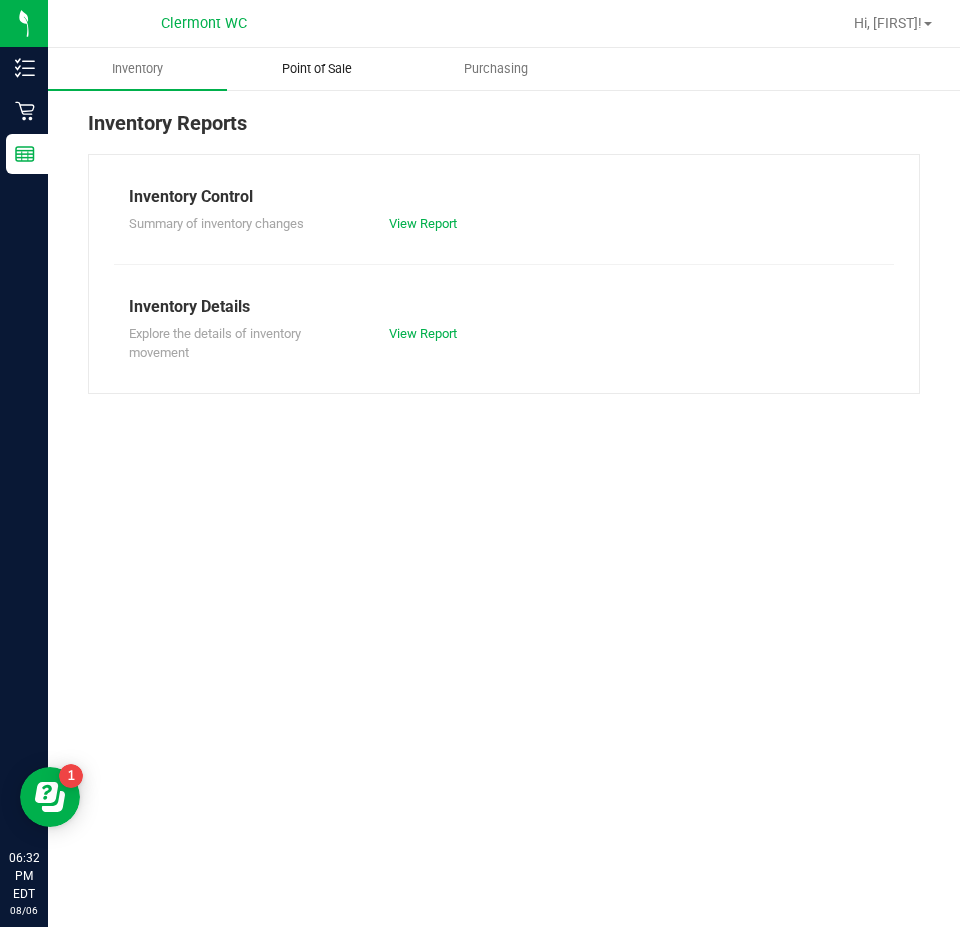 click on "Point of Sale" at bounding box center [317, 69] 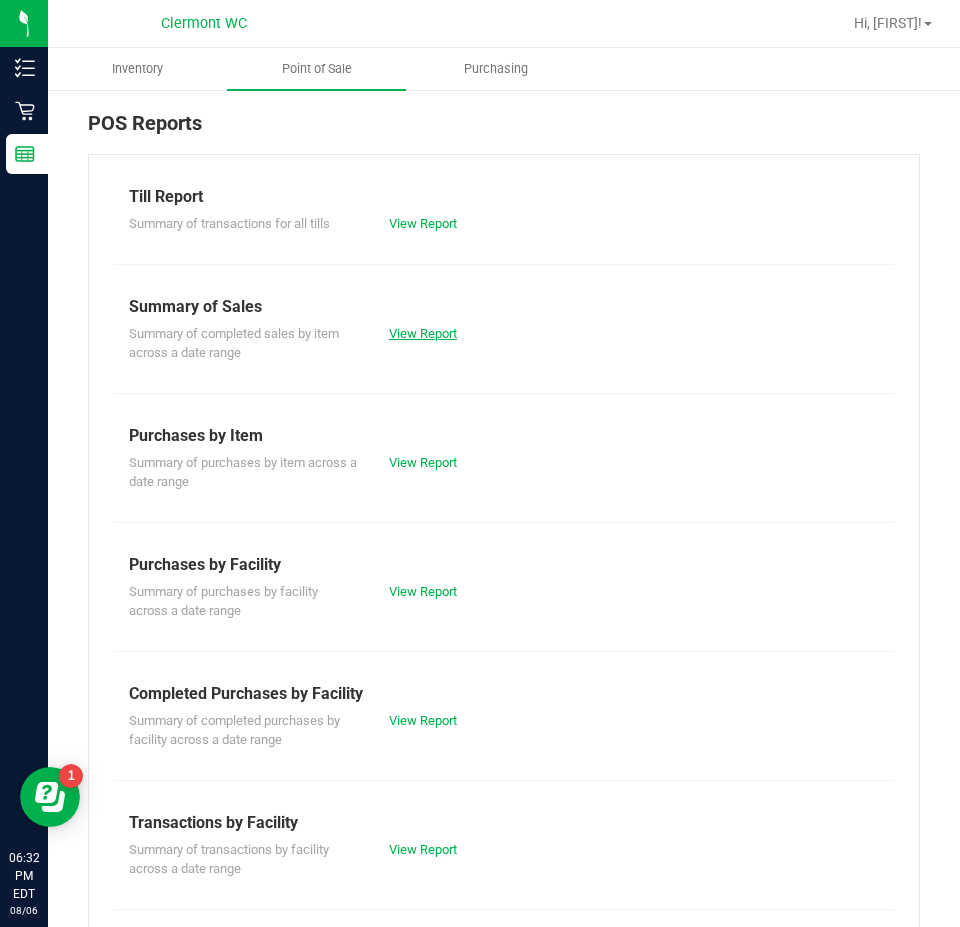 click on "View Report" at bounding box center [423, 333] 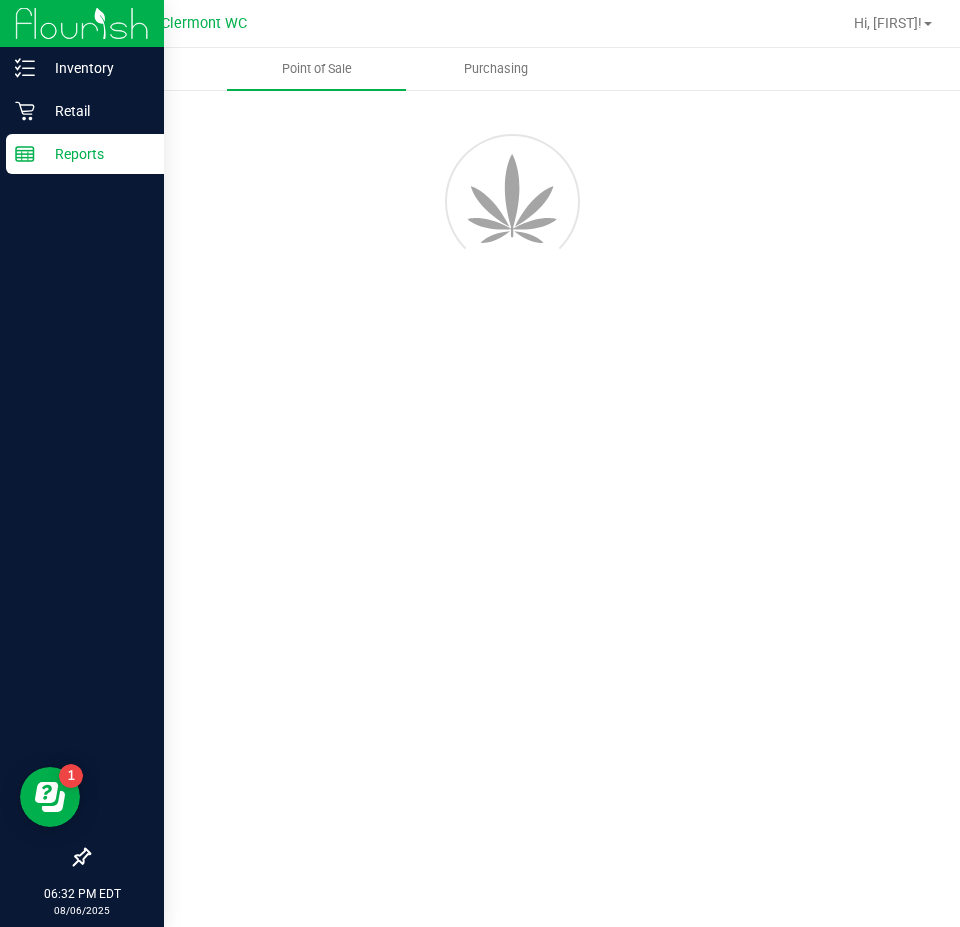 click on "Reports" at bounding box center (95, 154) 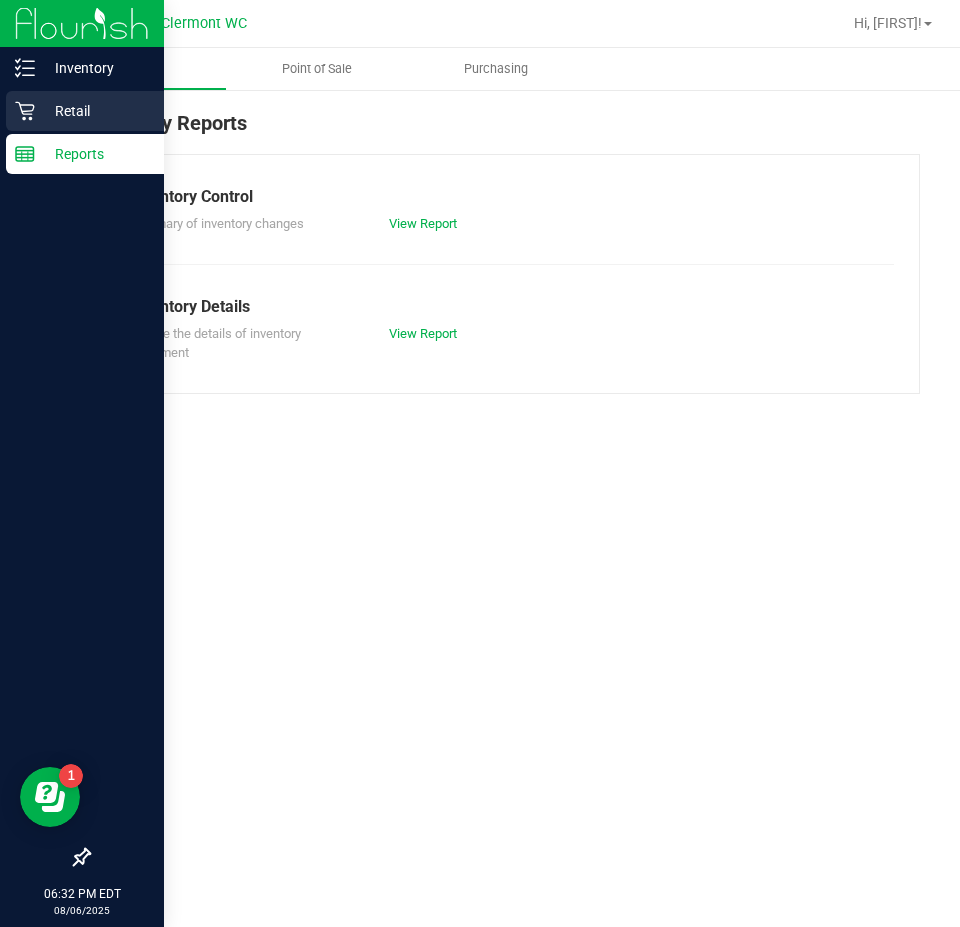 click on "Retail" at bounding box center [85, 111] 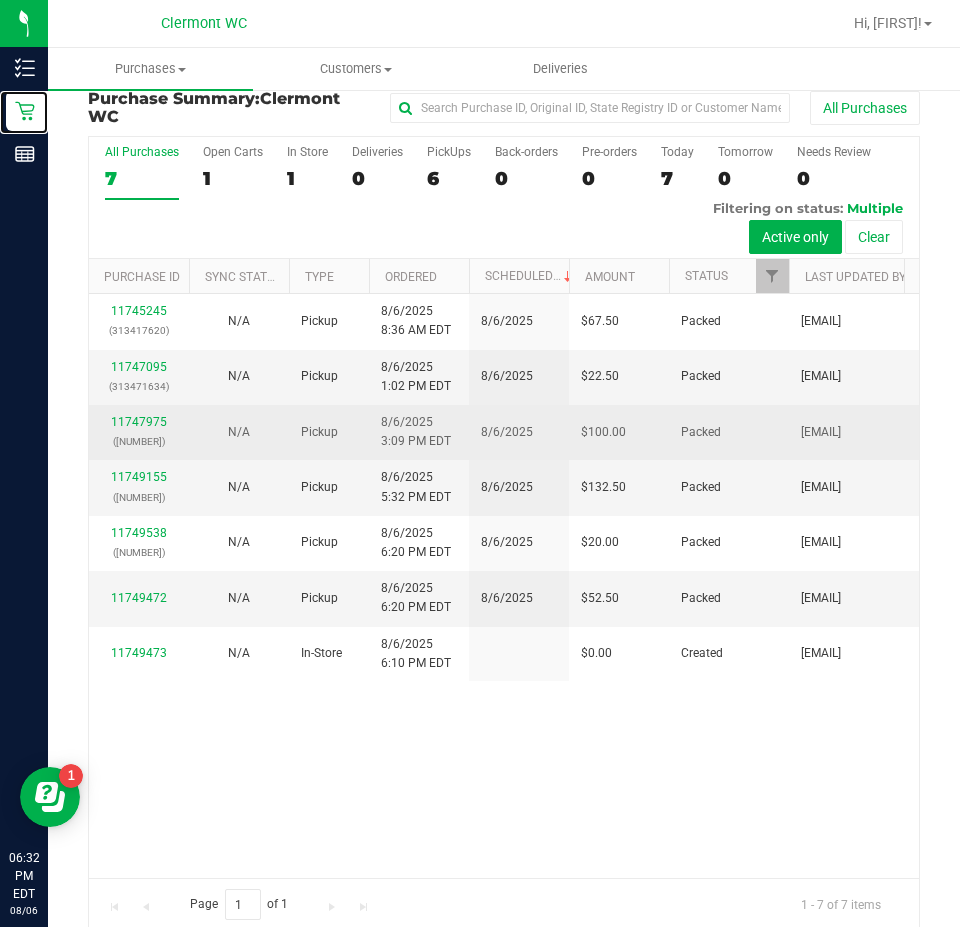 scroll, scrollTop: 0, scrollLeft: 0, axis: both 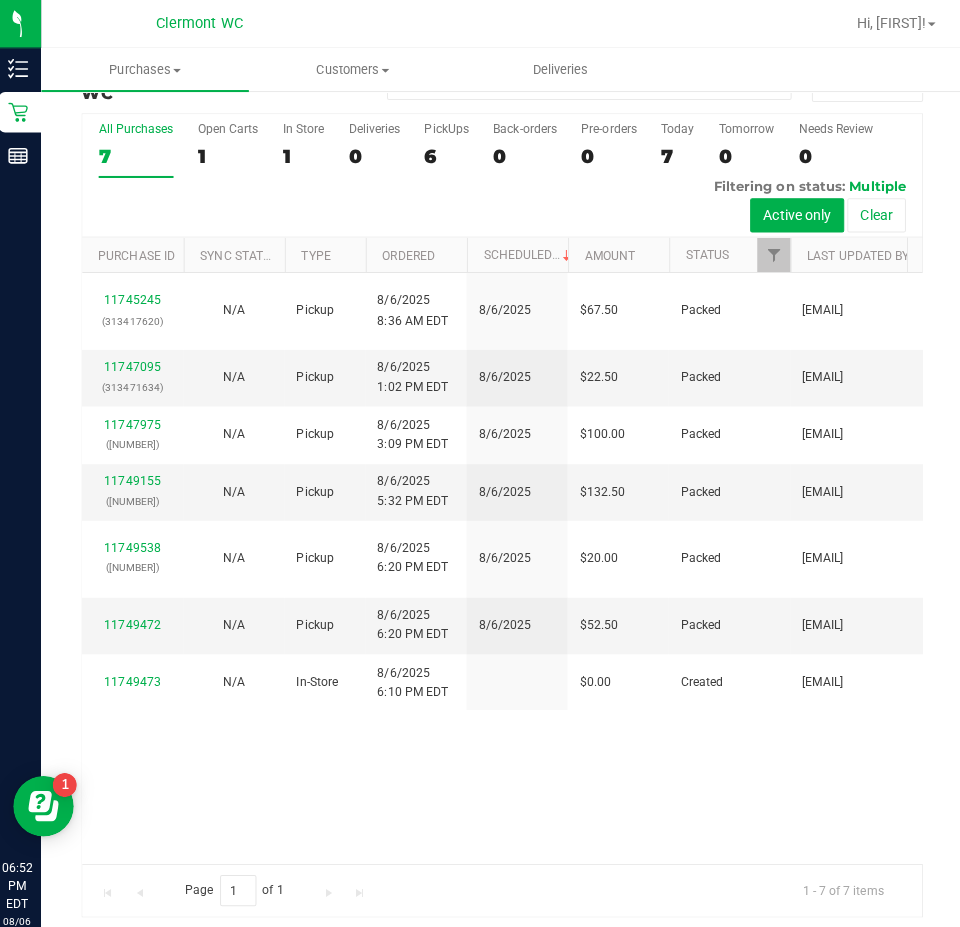 click on "Purchase Summary:
Clermont WC
All Purchases
All Purchases
[NUMBER]
Open Carts
[NUMBER]
In Store
[NUMBER]
Deliveries
[NUMBER]
PickUps
[NUMBER]
Back-orders
[NUMBER]" at bounding box center [504, 486] 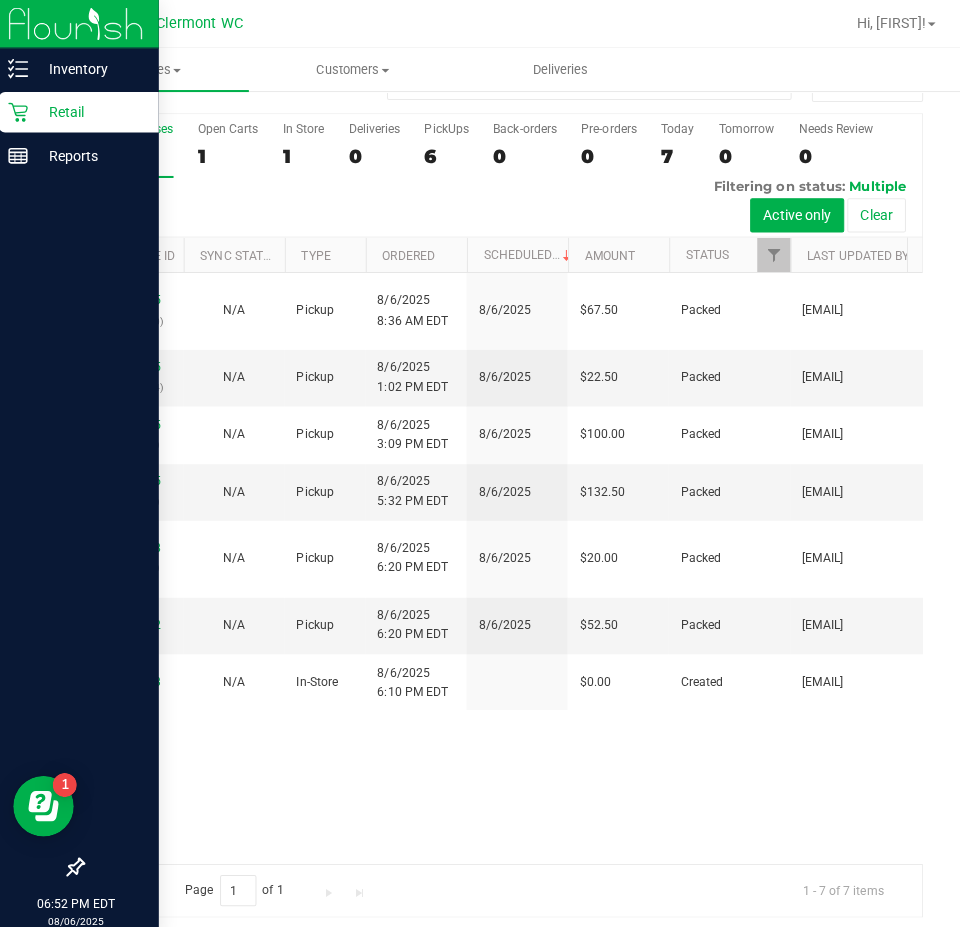 click on "Retail" at bounding box center (95, 111) 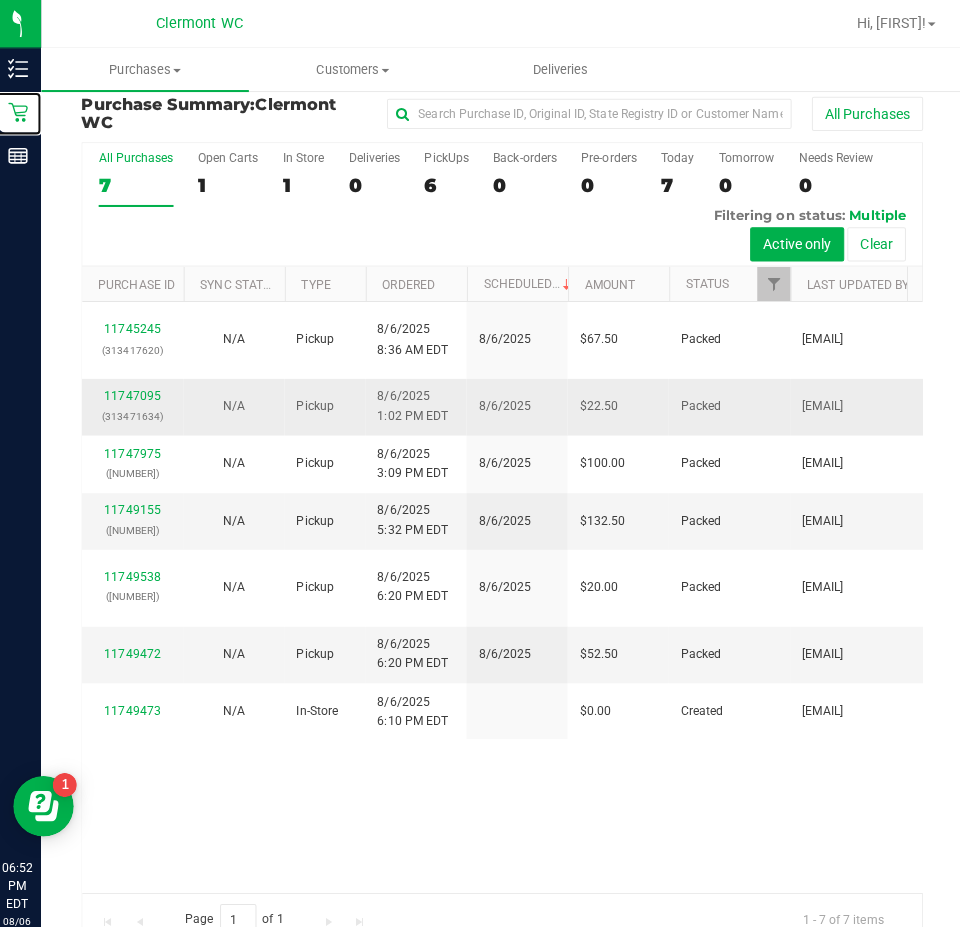 scroll, scrollTop: 0, scrollLeft: 0, axis: both 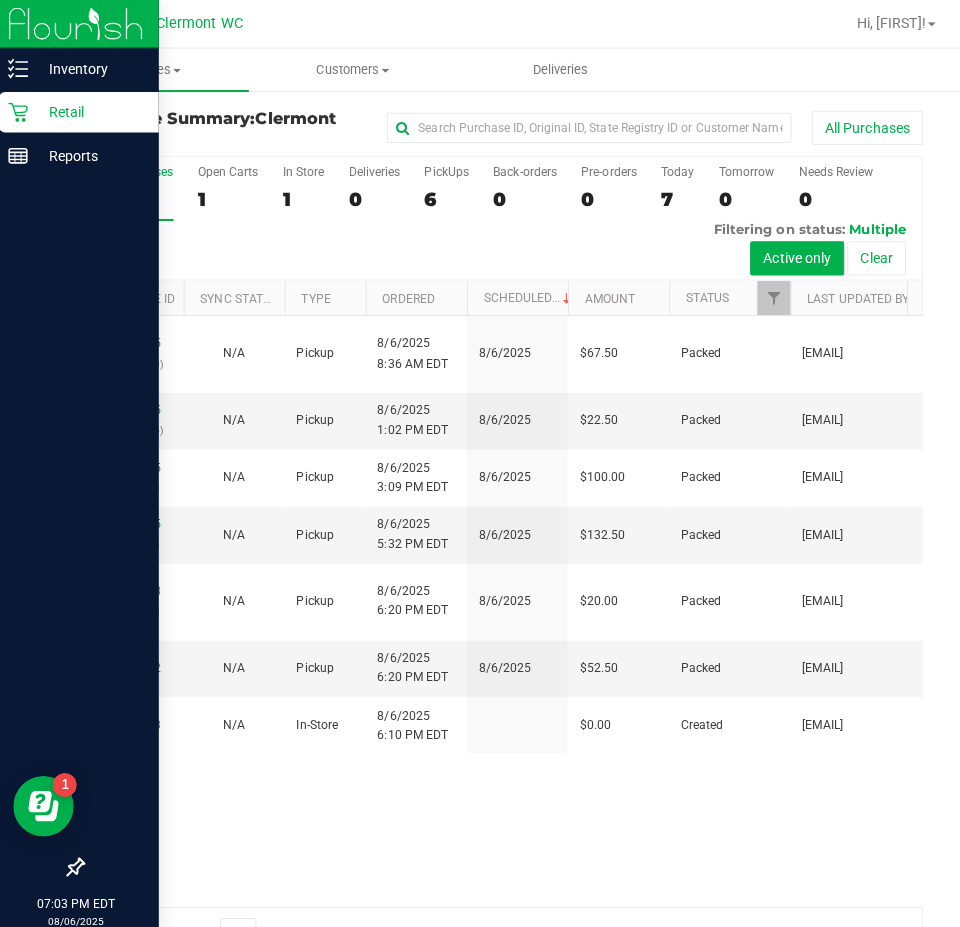 click on "Retail" at bounding box center [85, 111] 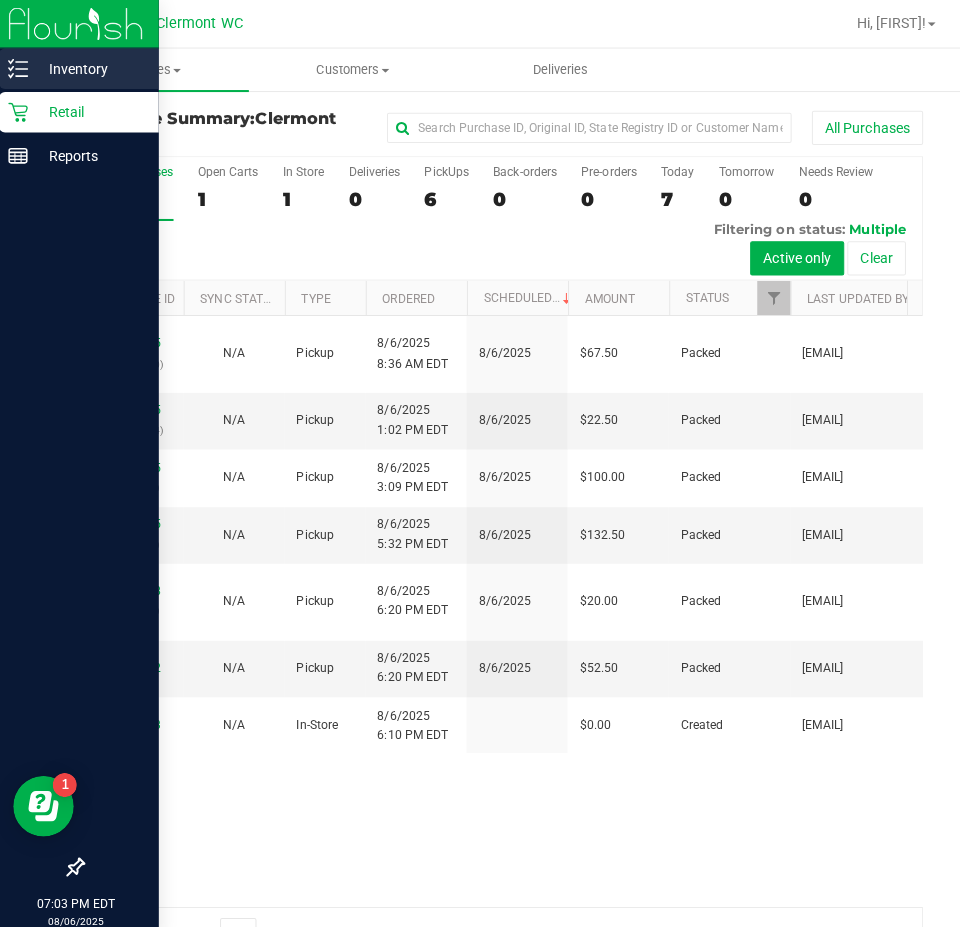 click 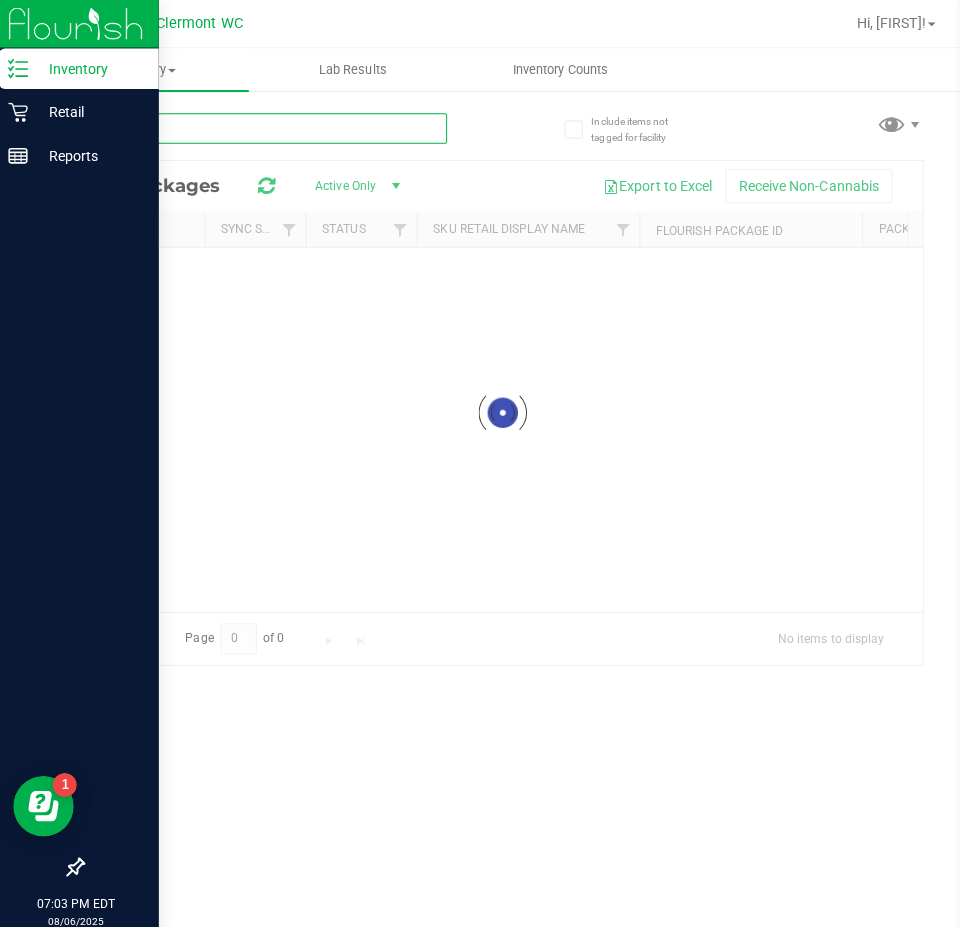 click at bounding box center (268, 127) 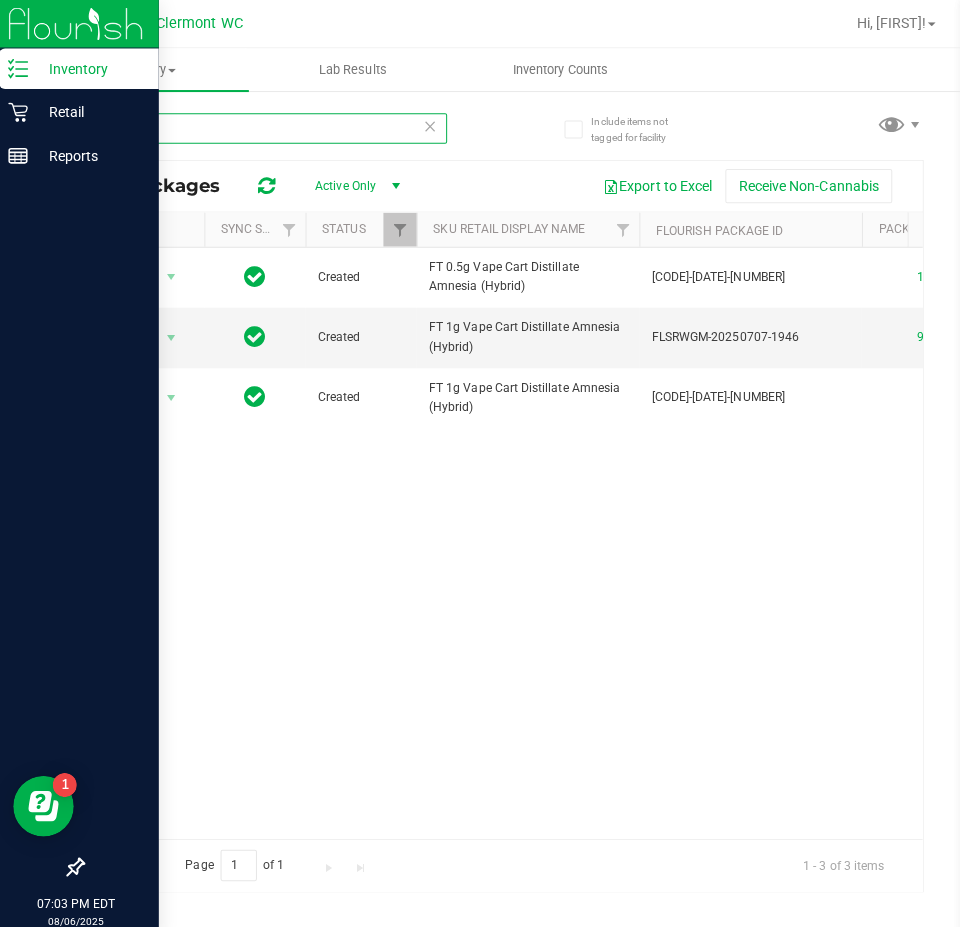 type on "a" 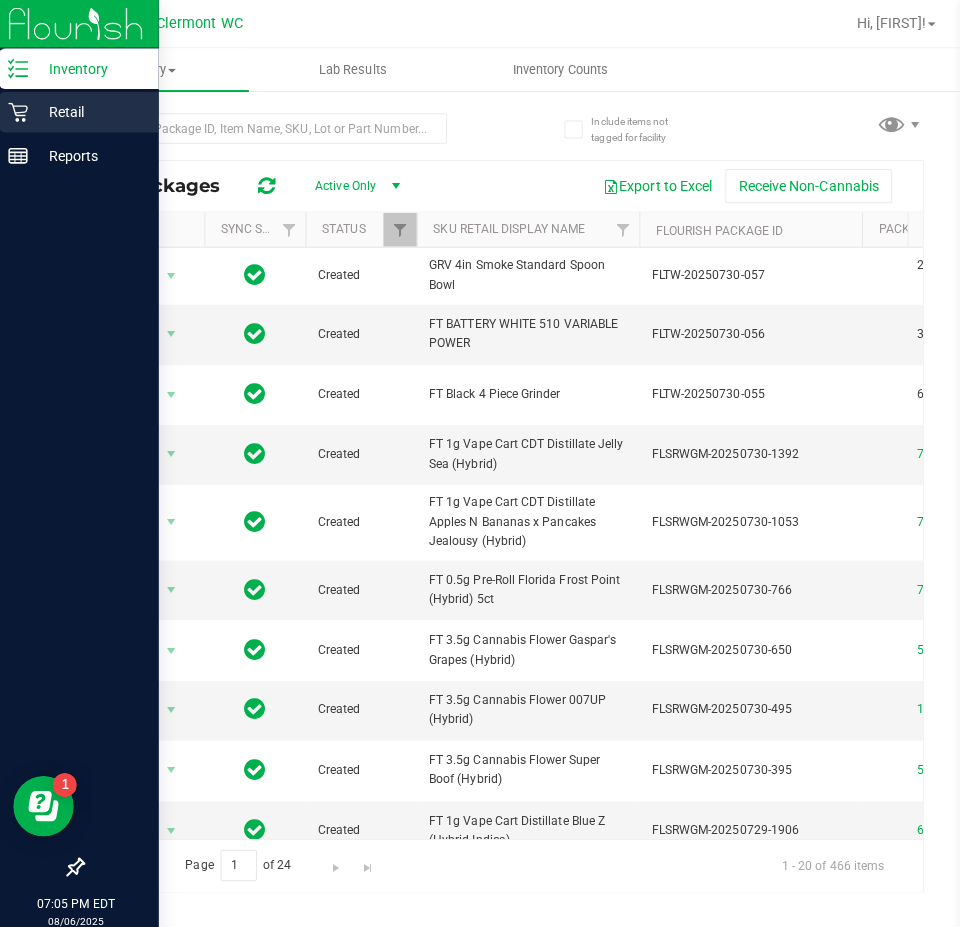 click 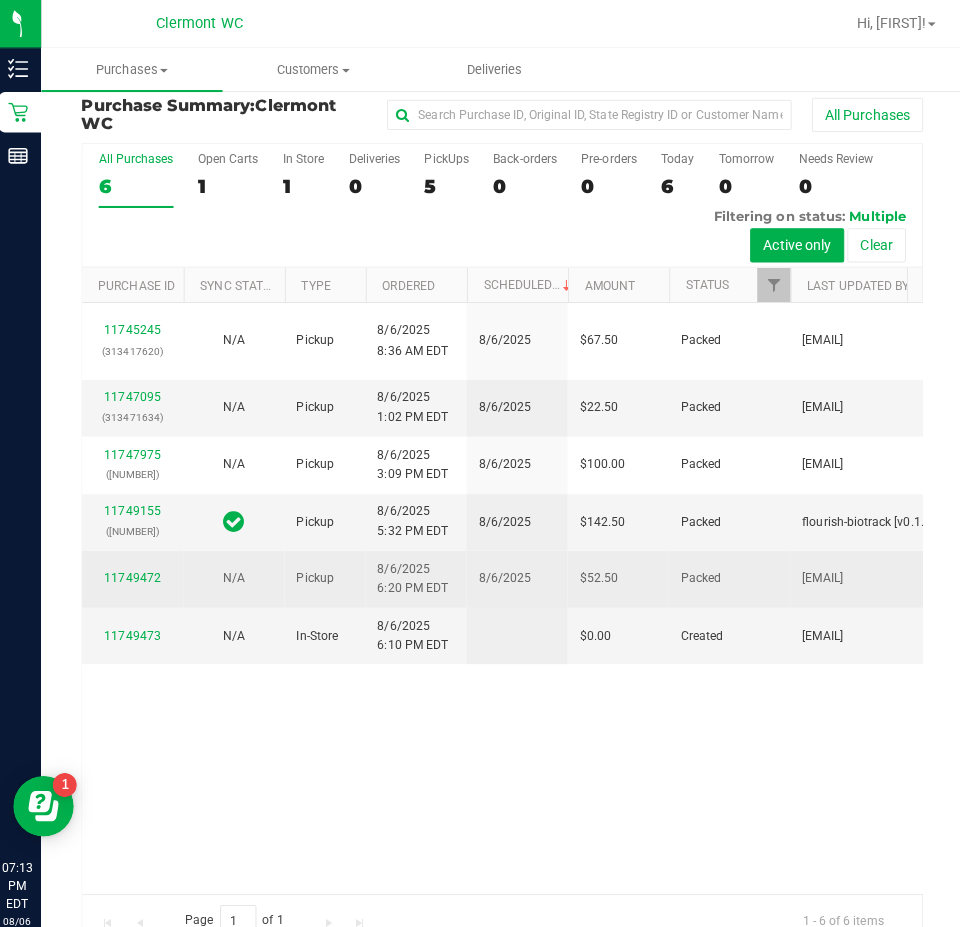 scroll, scrollTop: 0, scrollLeft: 0, axis: both 